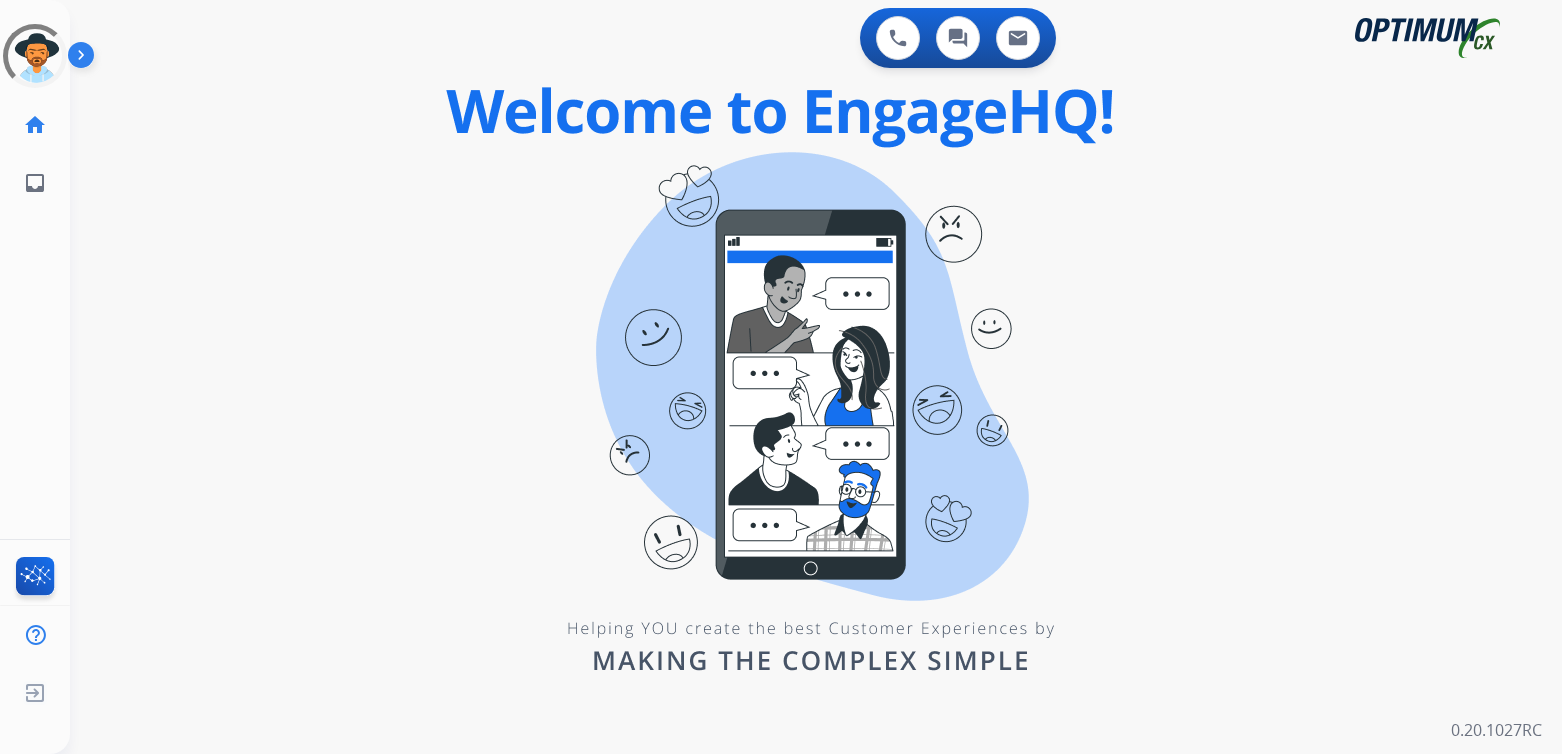 scroll, scrollTop: 0, scrollLeft: 0, axis: both 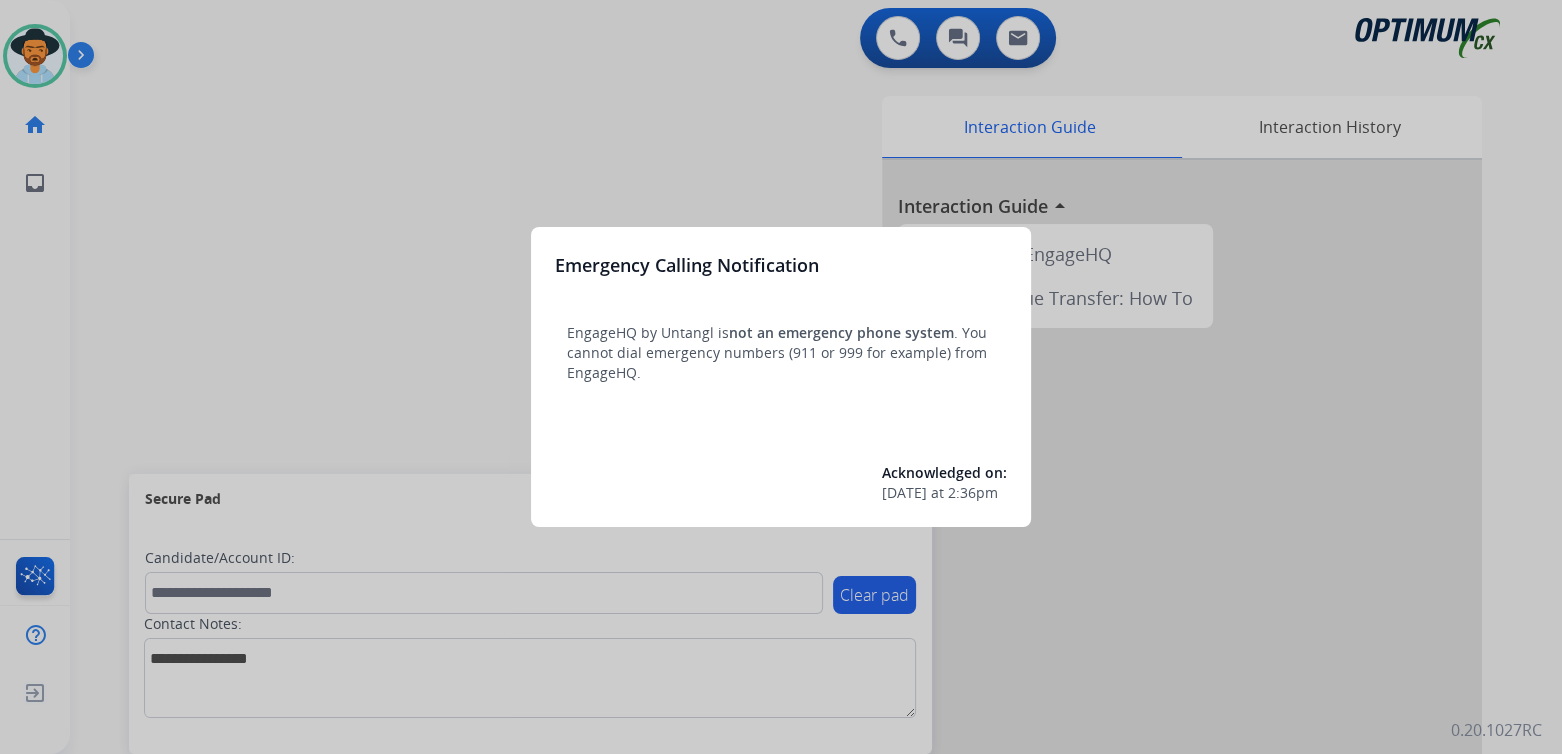 click at bounding box center (781, 377) 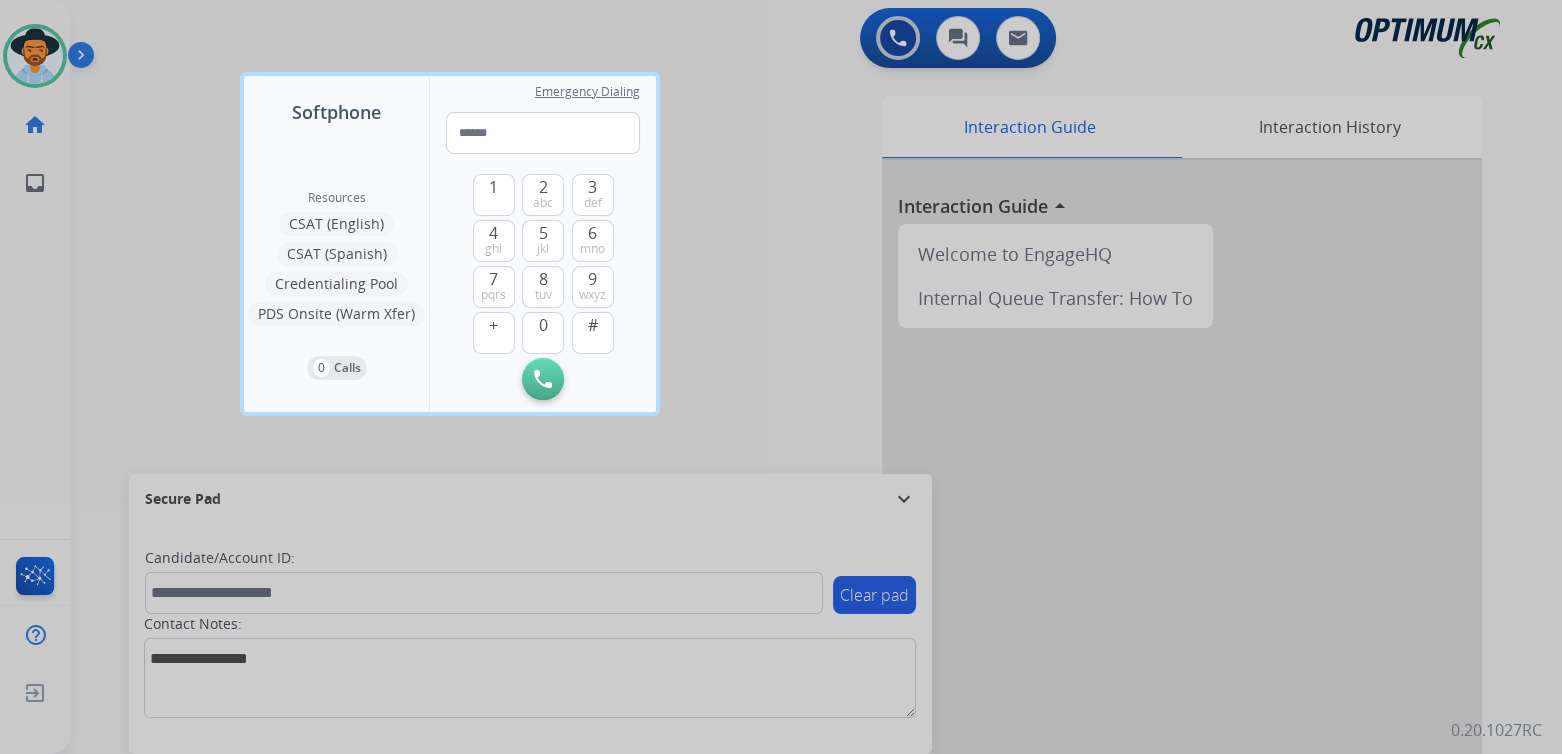drag, startPoint x: 703, startPoint y: 533, endPoint x: 719, endPoint y: 543, distance: 18.867962 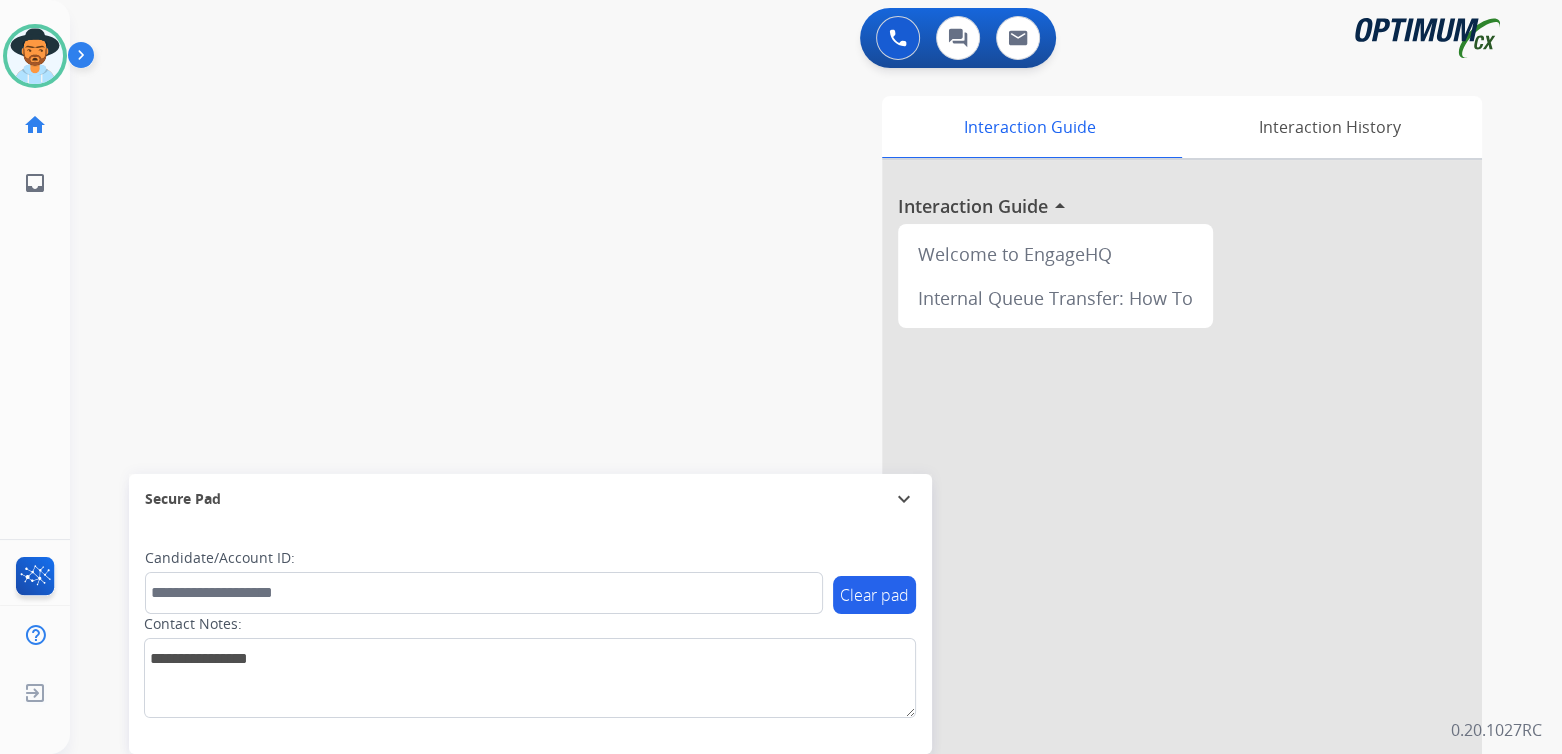 click on "expand_more" at bounding box center [904, 499] 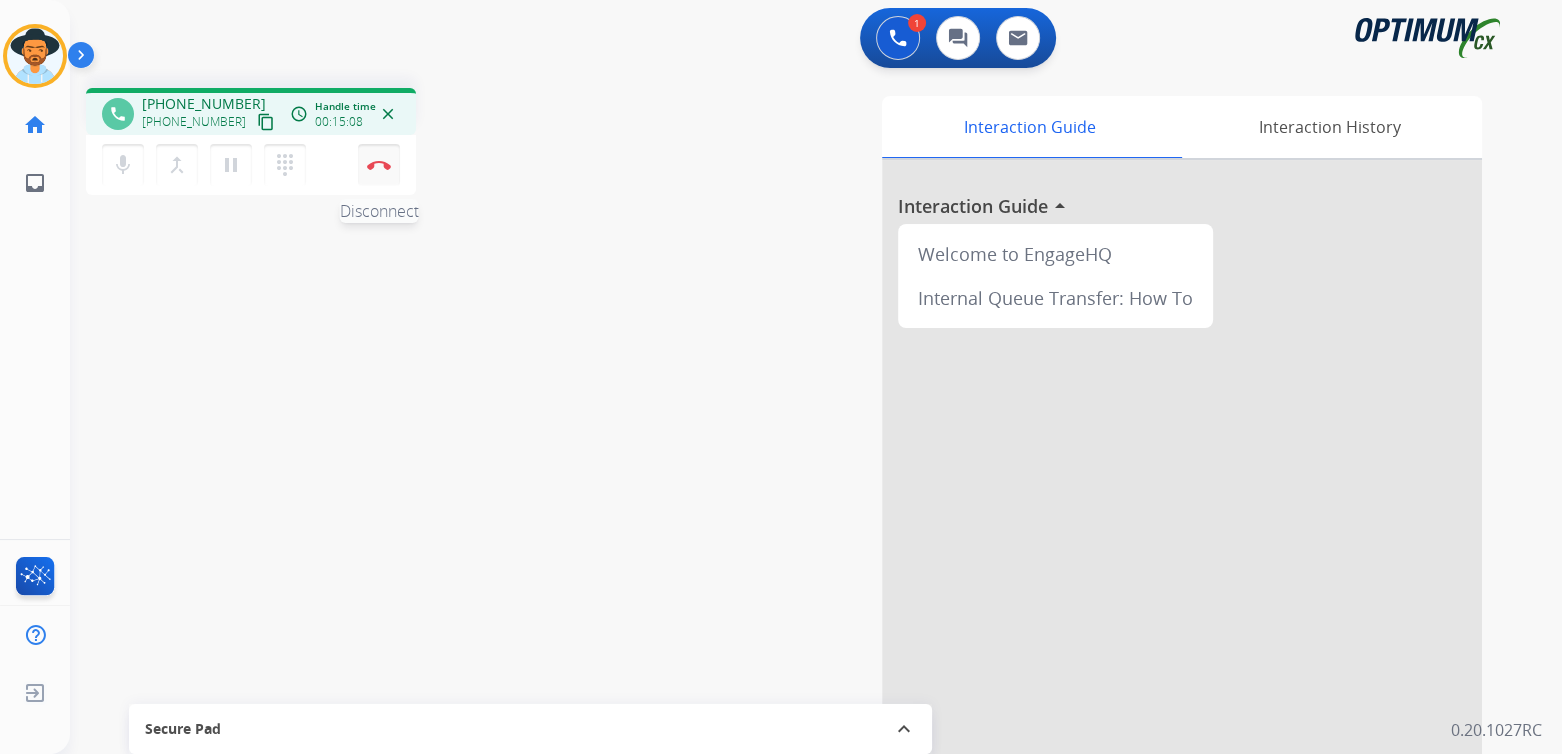 click at bounding box center (379, 165) 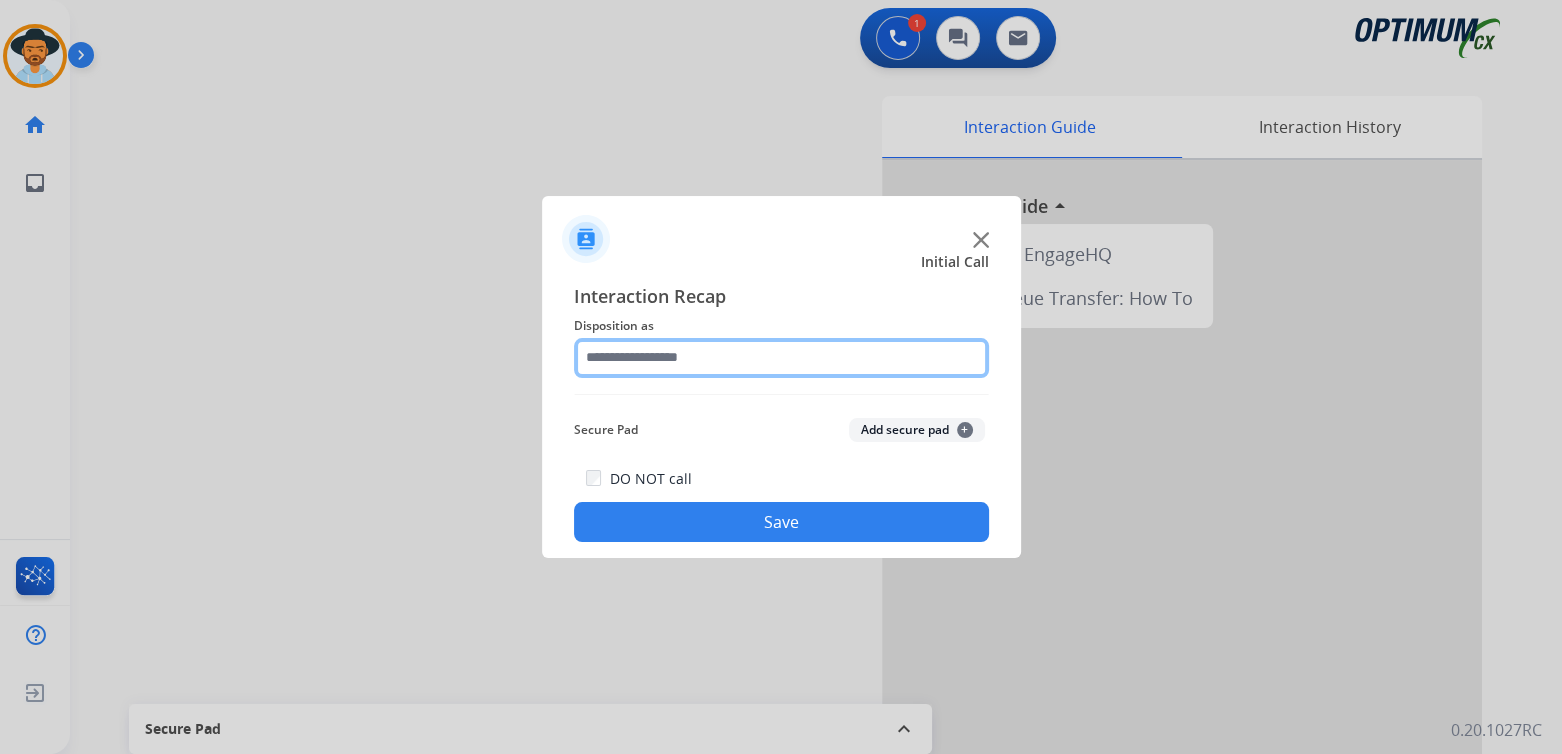click 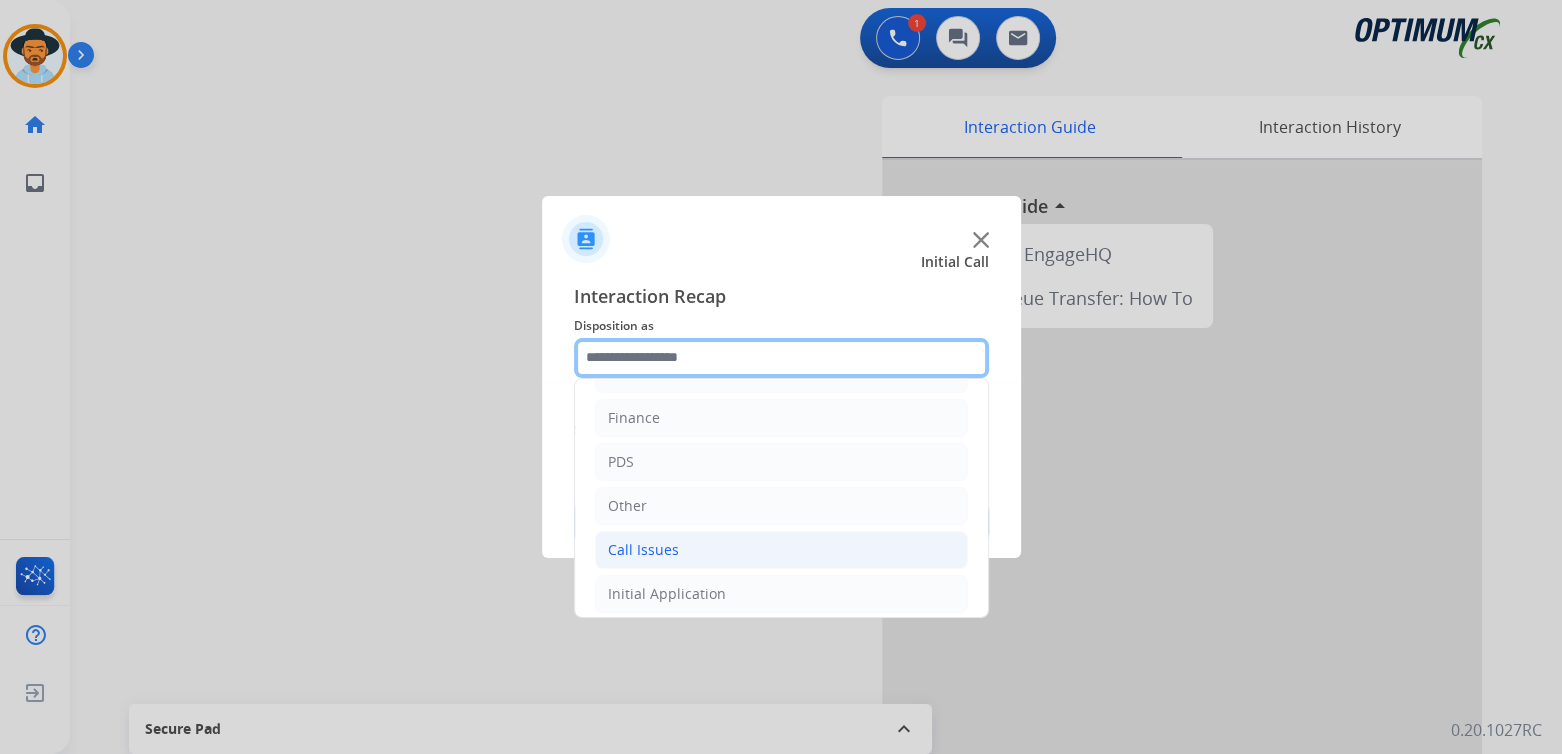 scroll, scrollTop: 132, scrollLeft: 0, axis: vertical 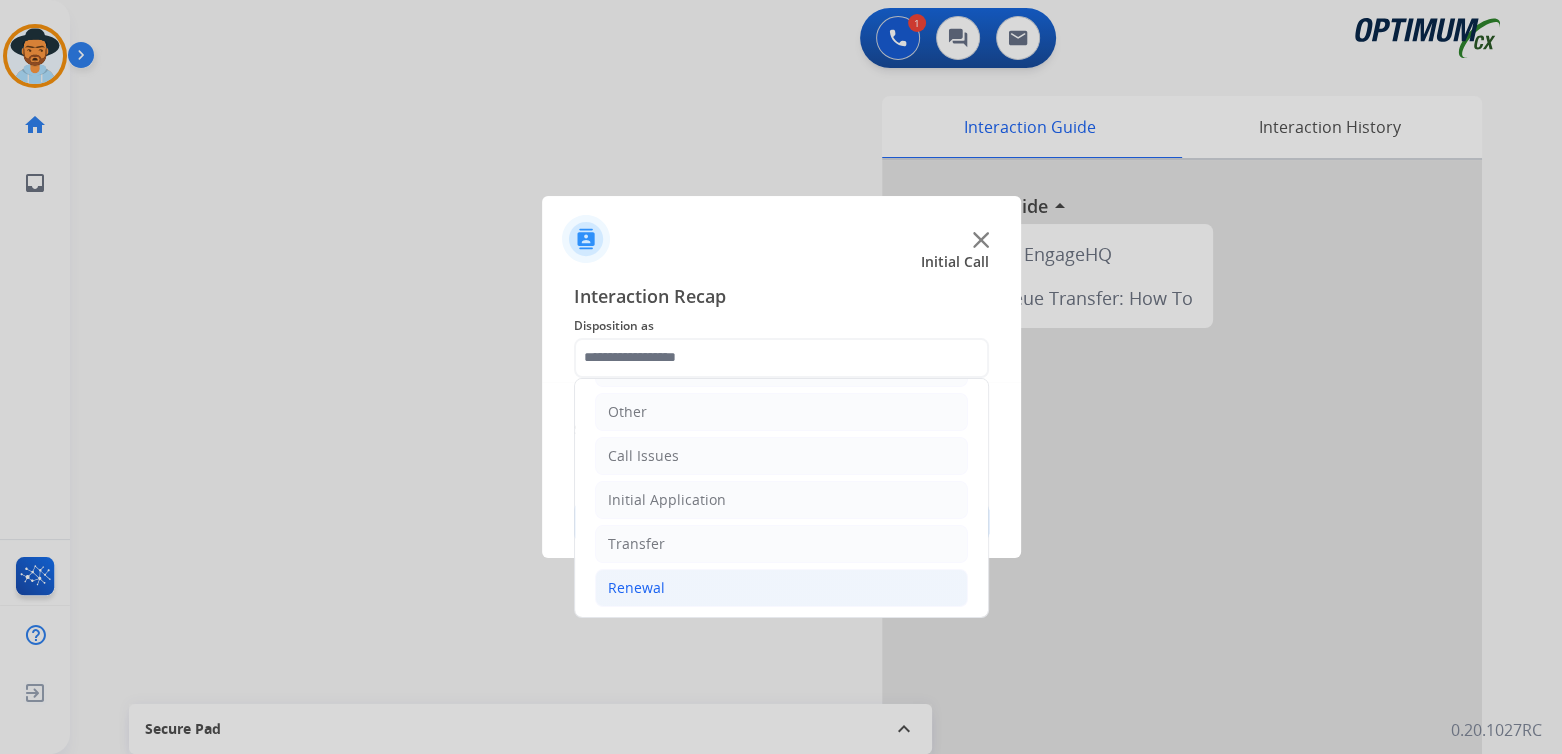 click on "Renewal" 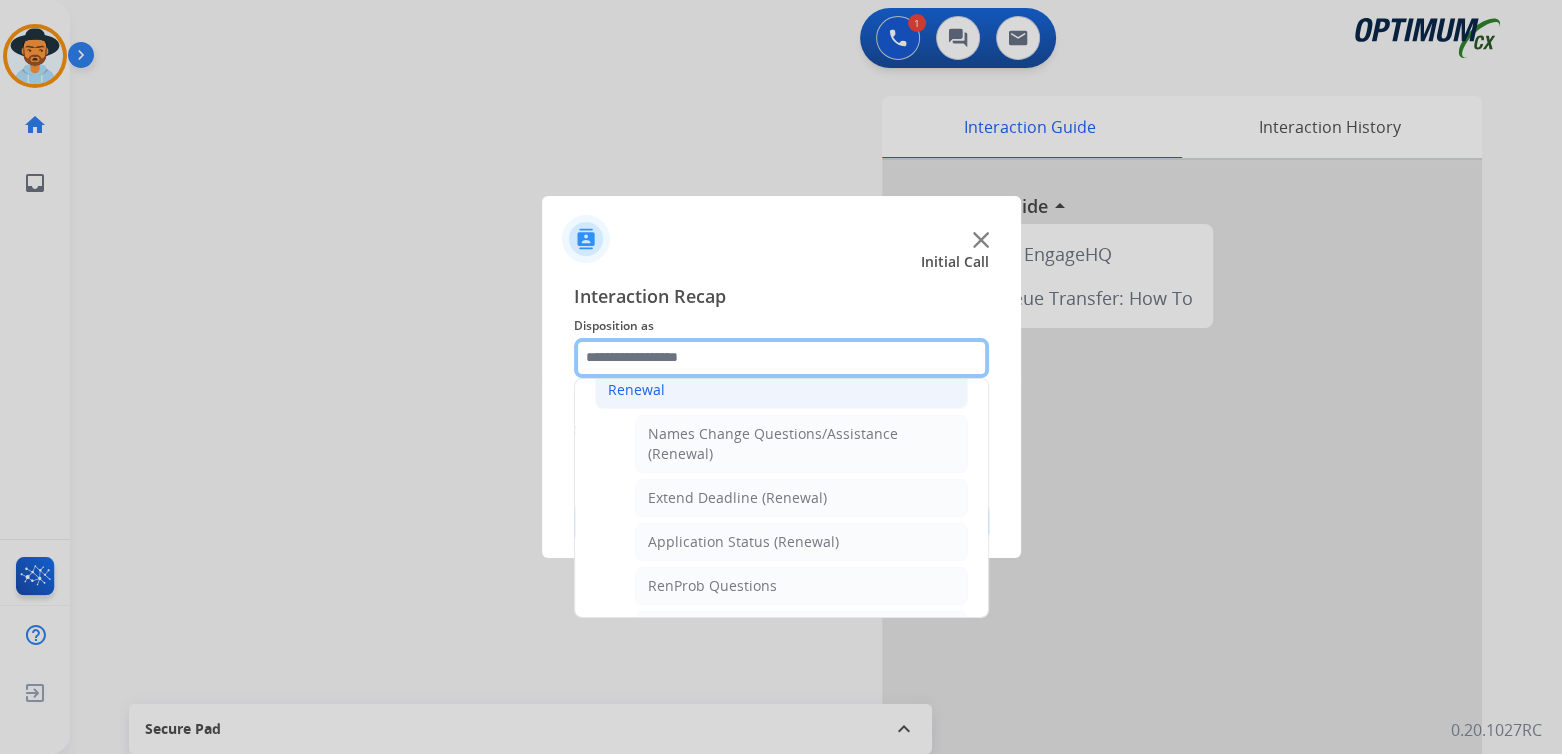 scroll, scrollTop: 331, scrollLeft: 0, axis: vertical 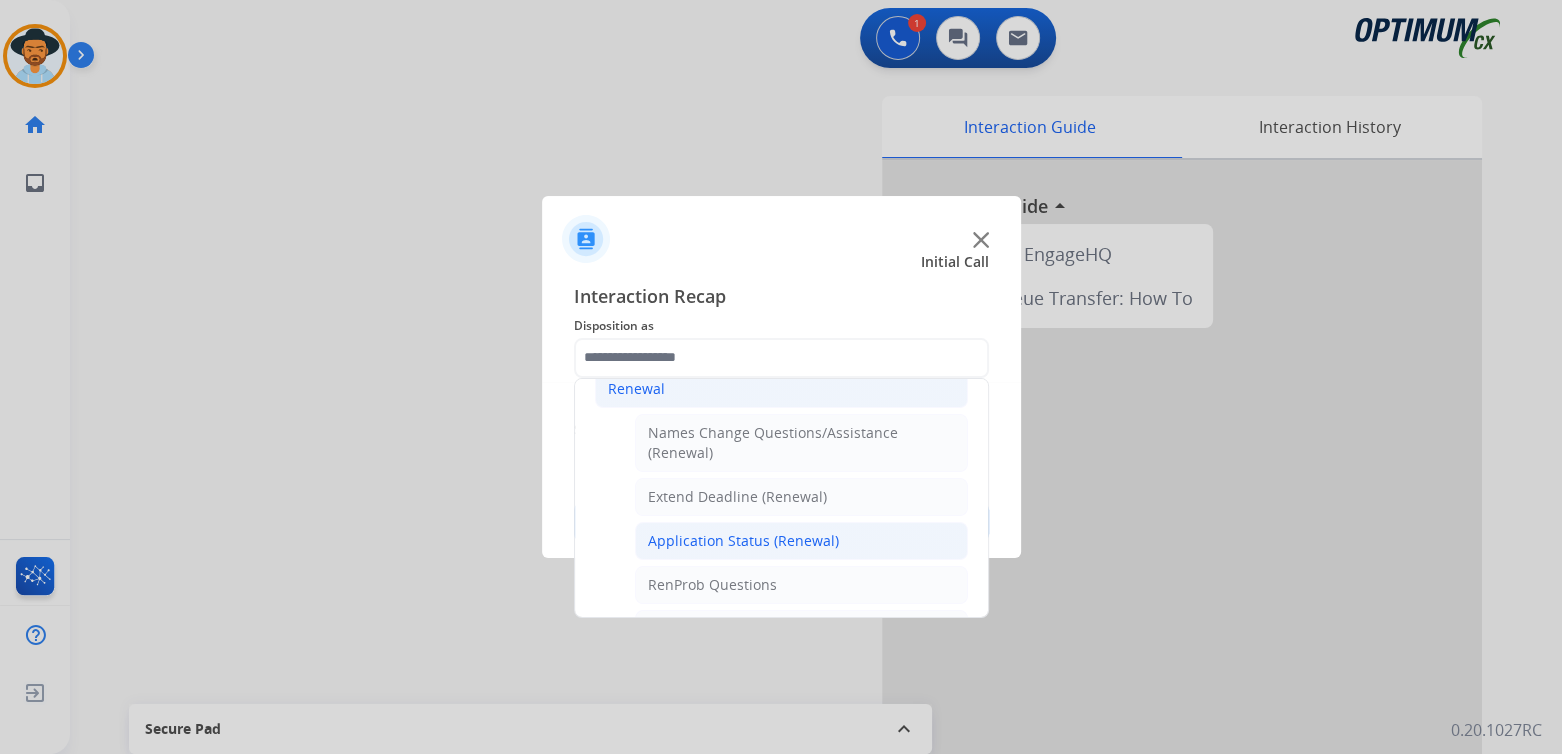 click on "Application Status (Renewal)" 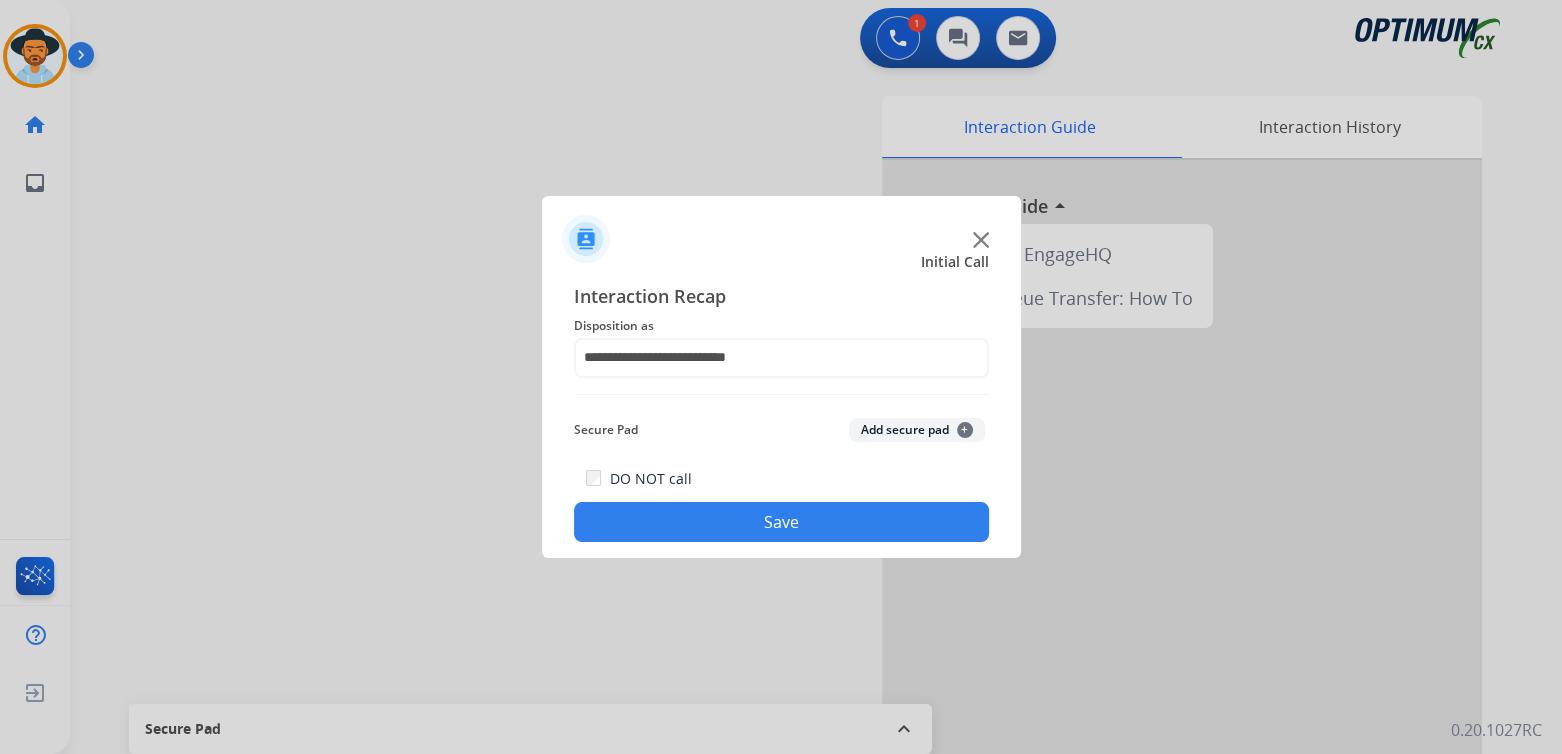 click on "Save" 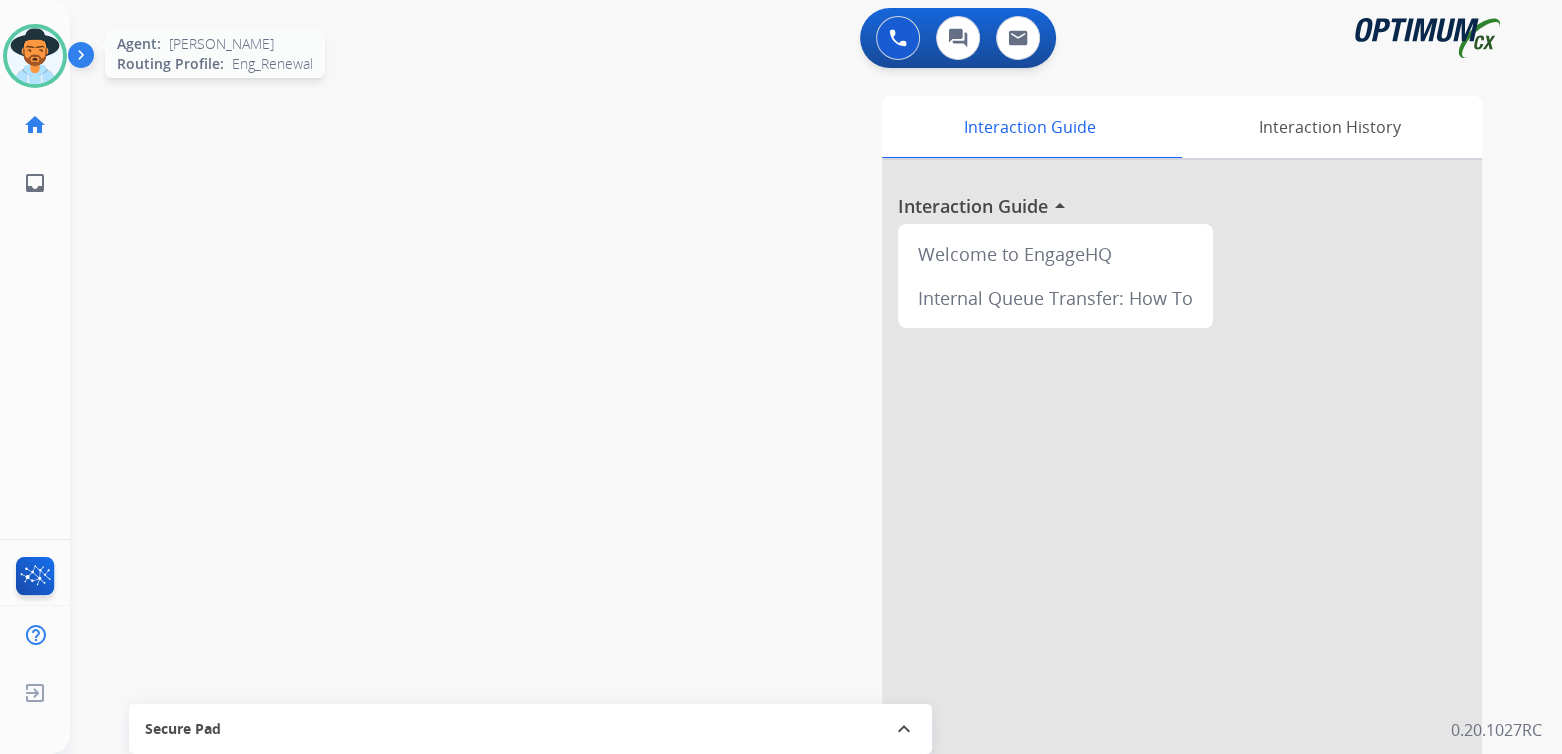 click at bounding box center [35, 56] 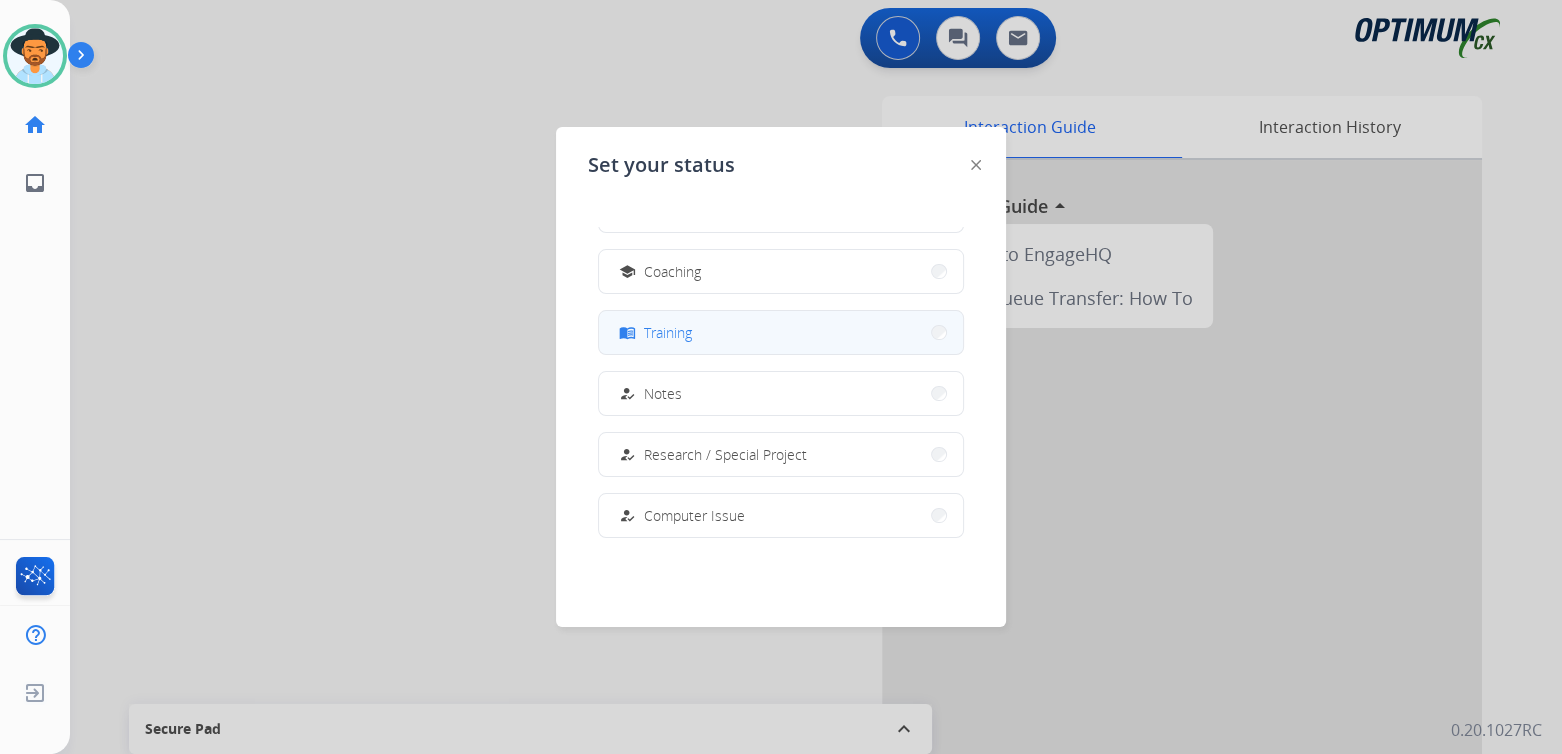 scroll, scrollTop: 300, scrollLeft: 0, axis: vertical 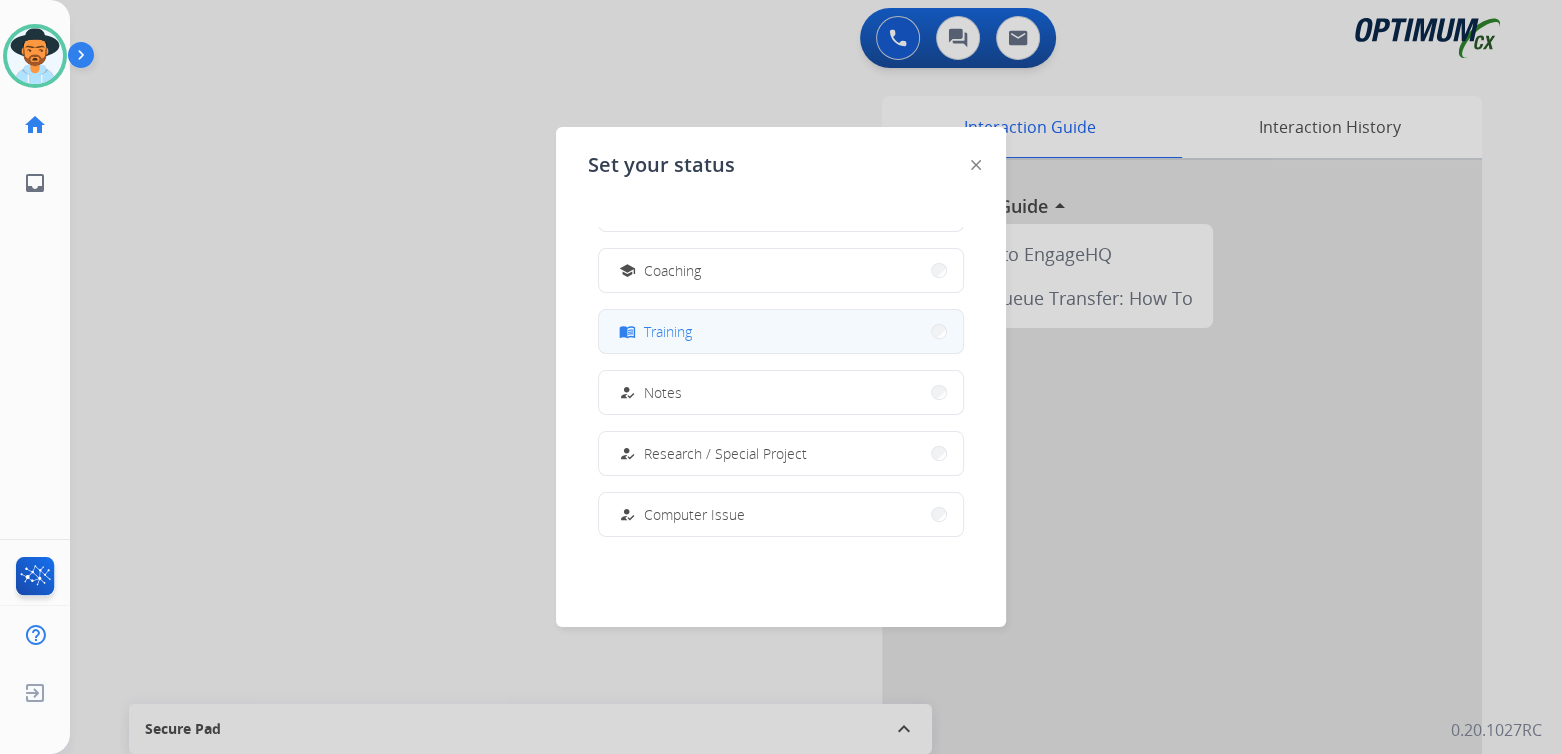 click on "menu_book Training" at bounding box center [781, 331] 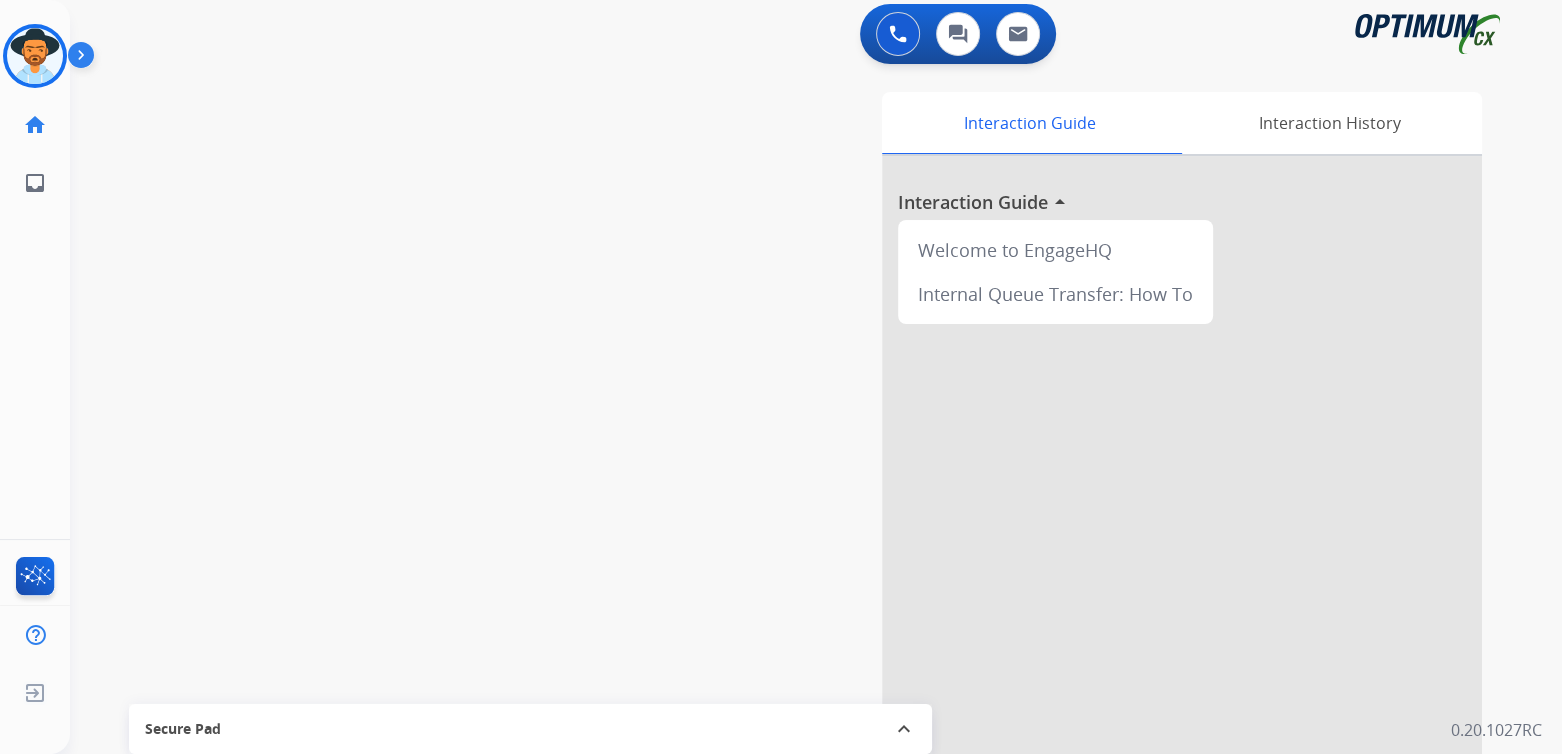scroll, scrollTop: 8, scrollLeft: 0, axis: vertical 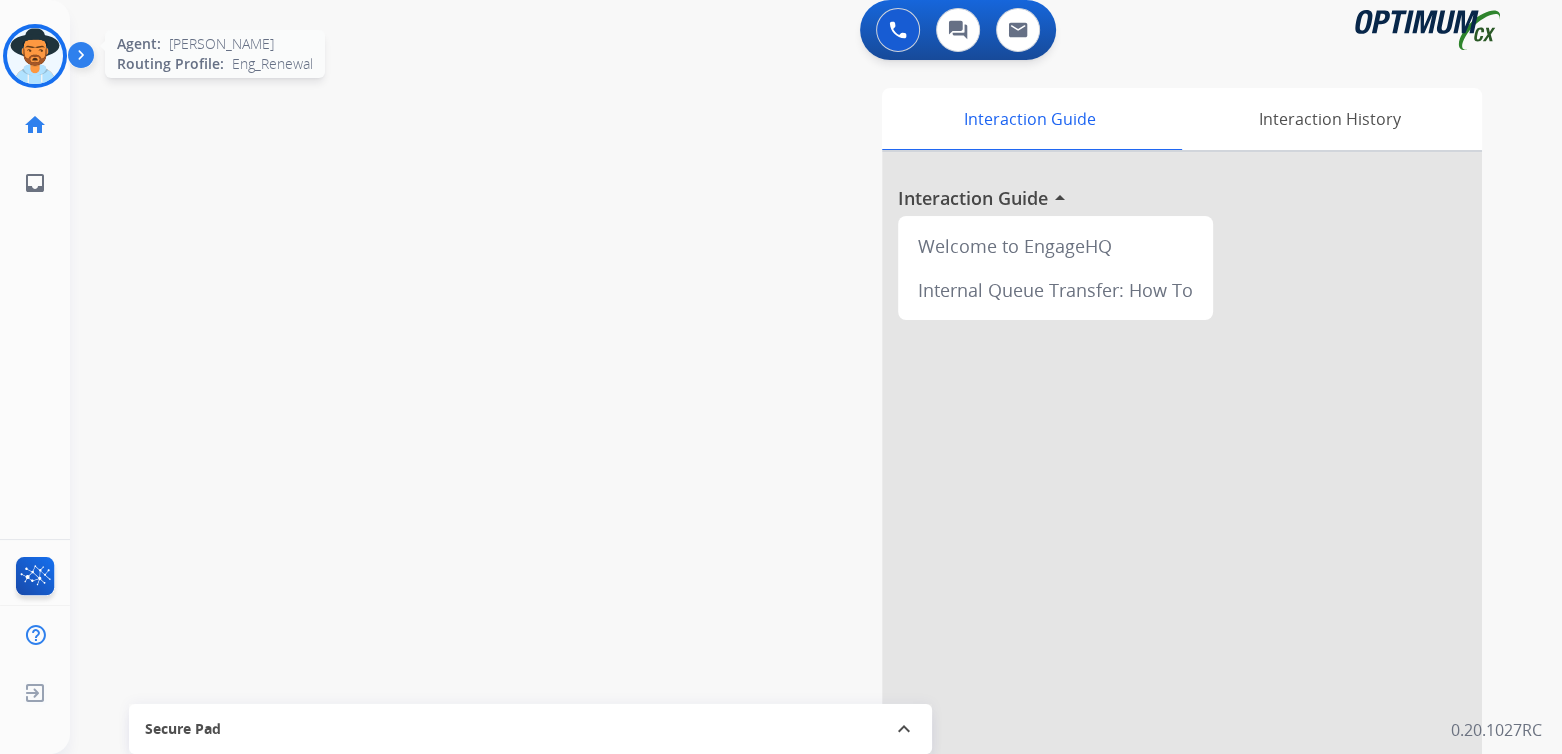 click at bounding box center [35, 56] 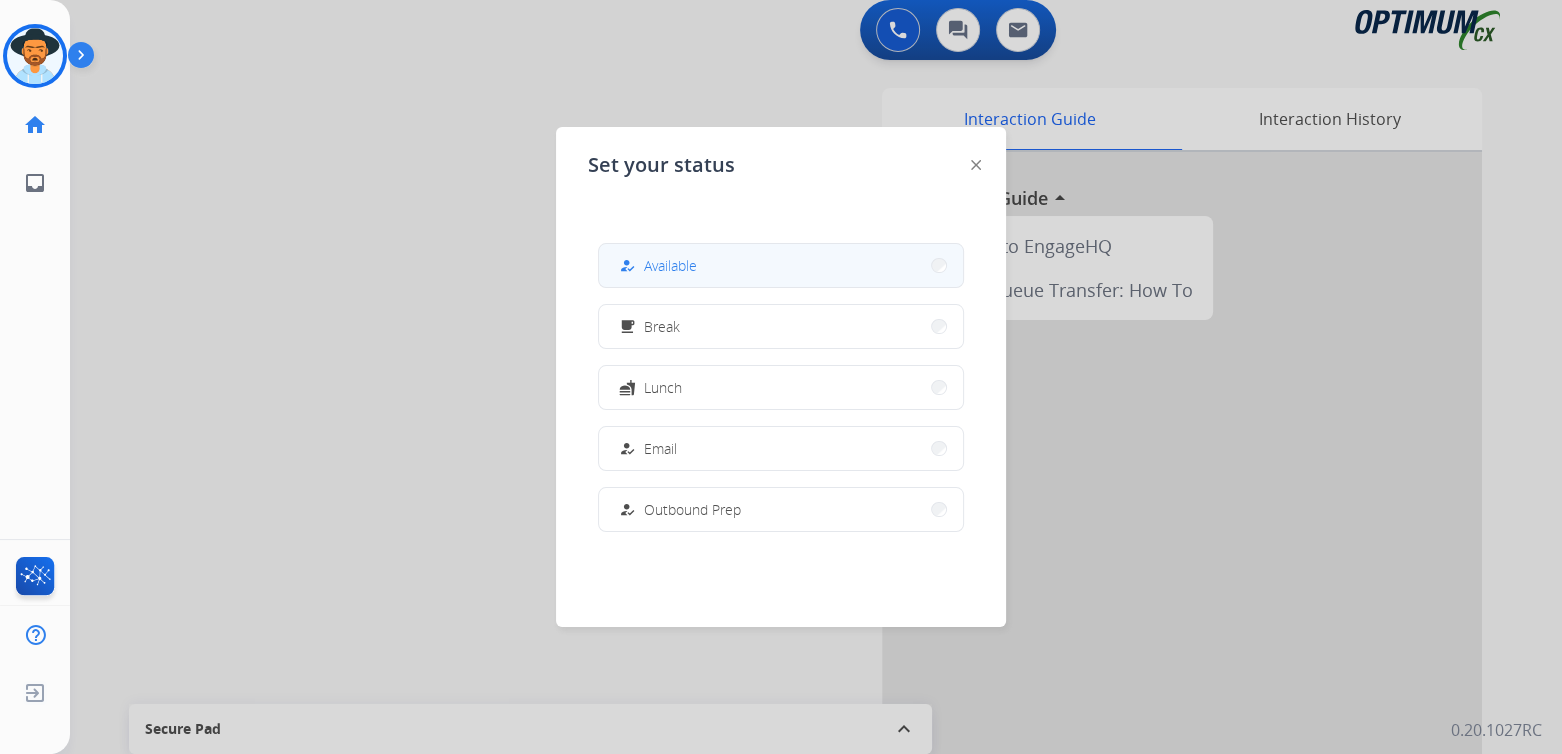 click on "how_to_reg Available" at bounding box center (781, 265) 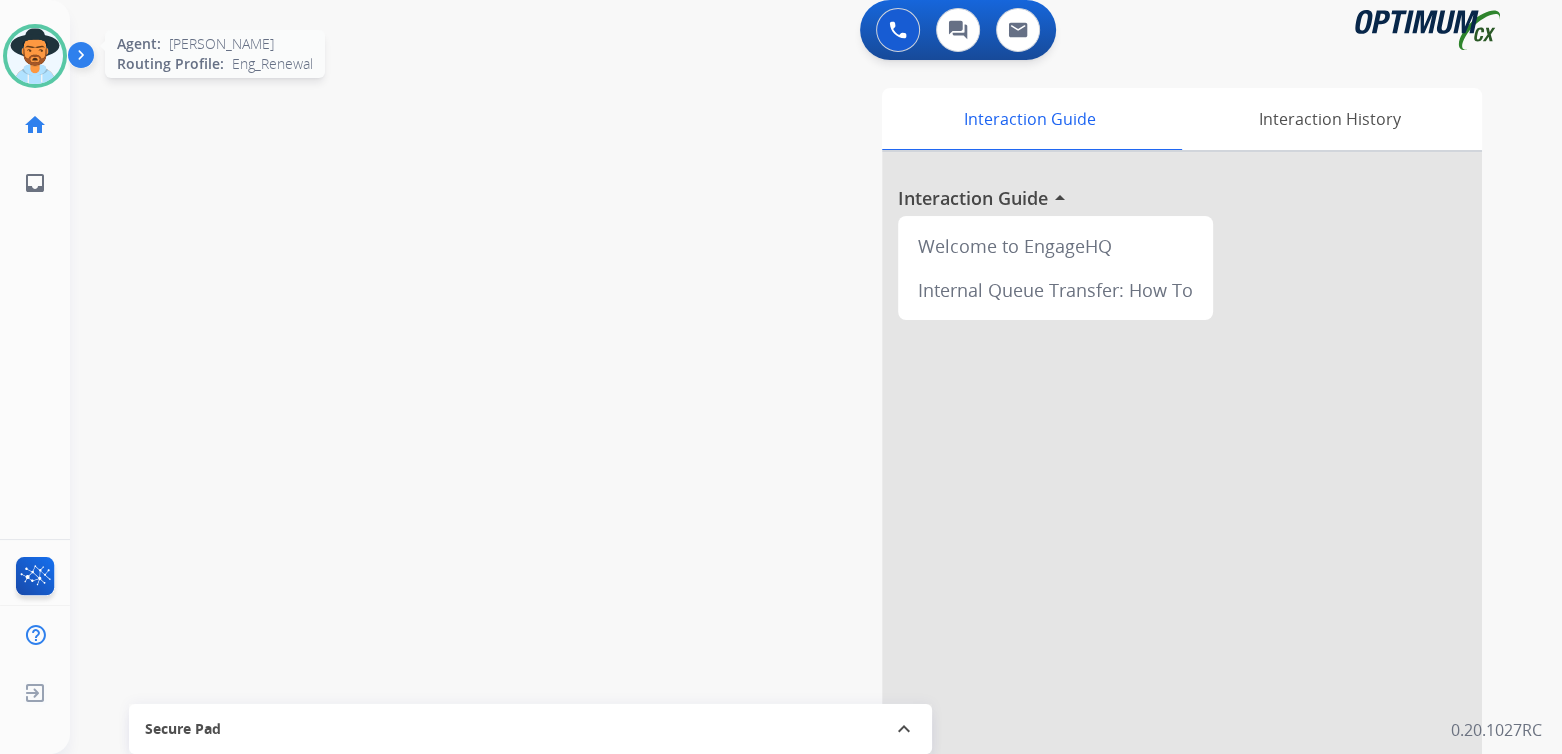 click at bounding box center (35, 56) 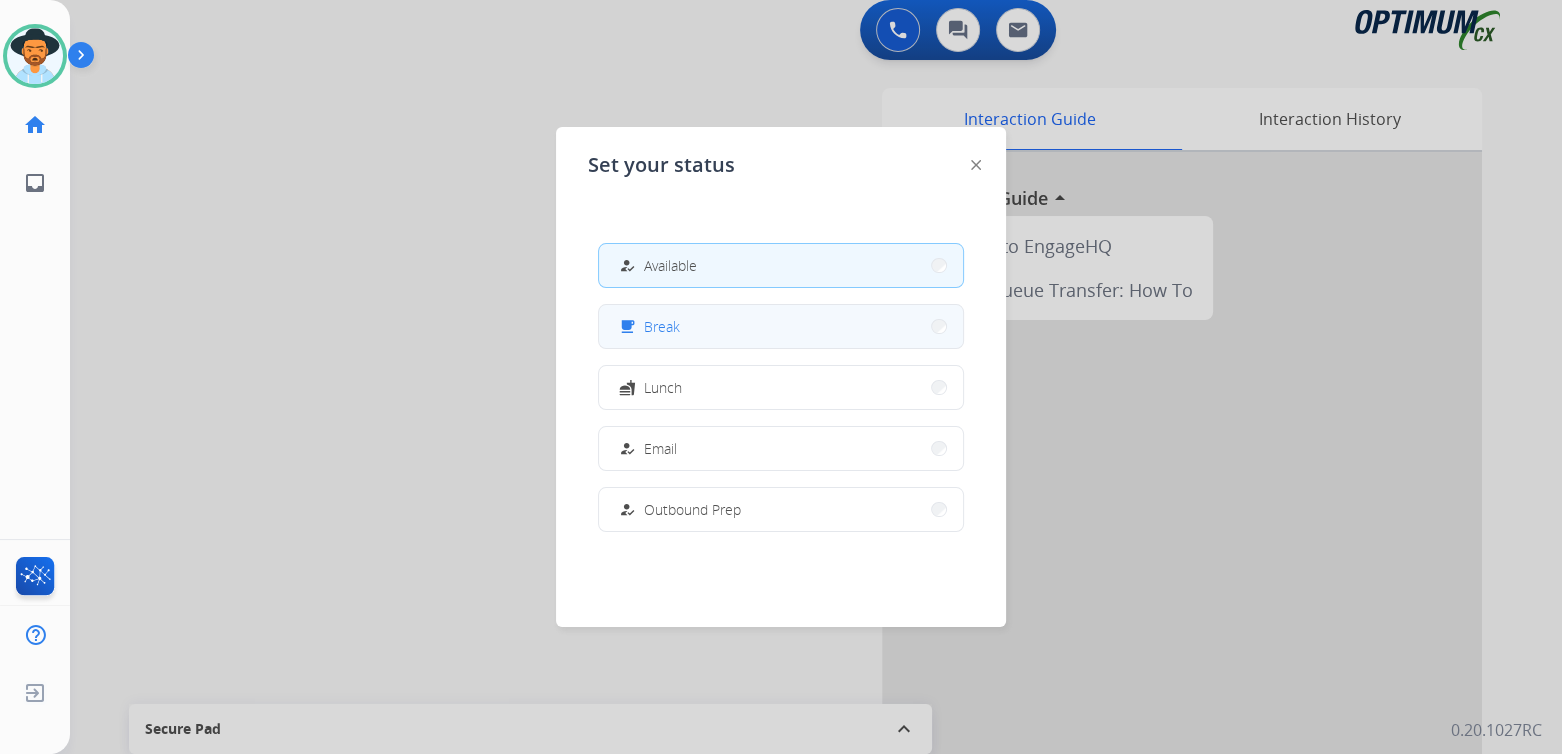 click on "free_breakfast Break" at bounding box center [781, 326] 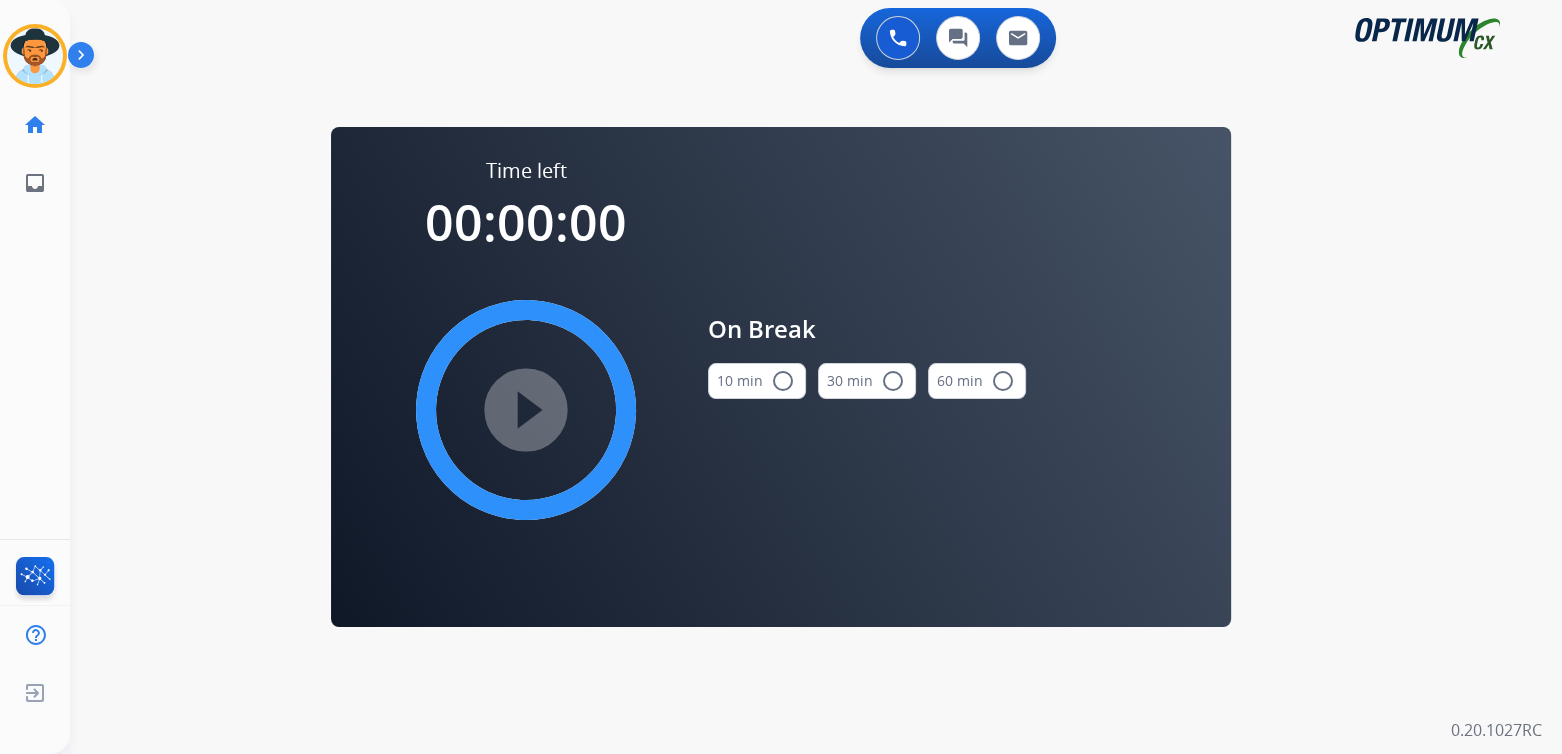 scroll, scrollTop: 0, scrollLeft: 0, axis: both 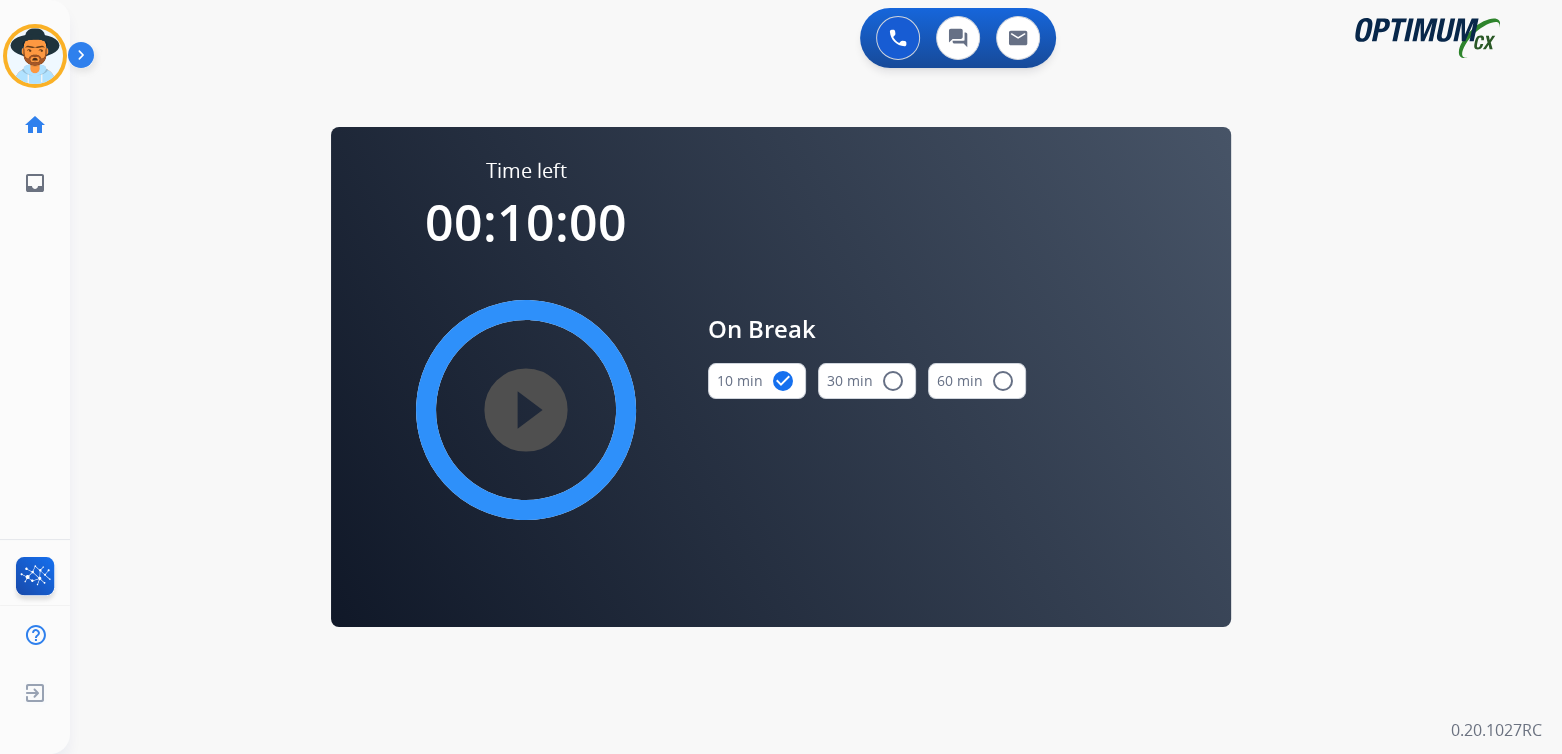 click on "play_circle_filled" at bounding box center (526, 410) 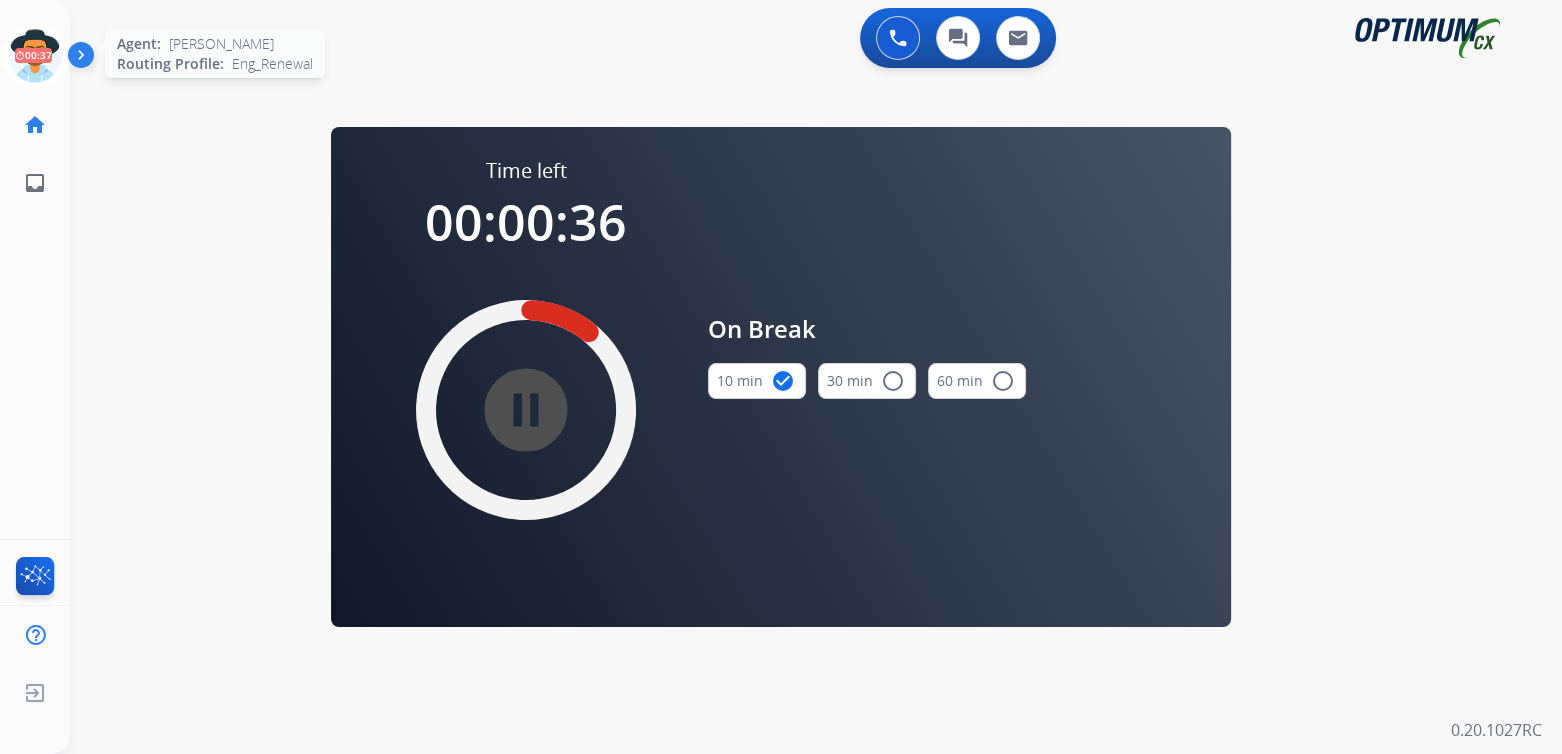 click 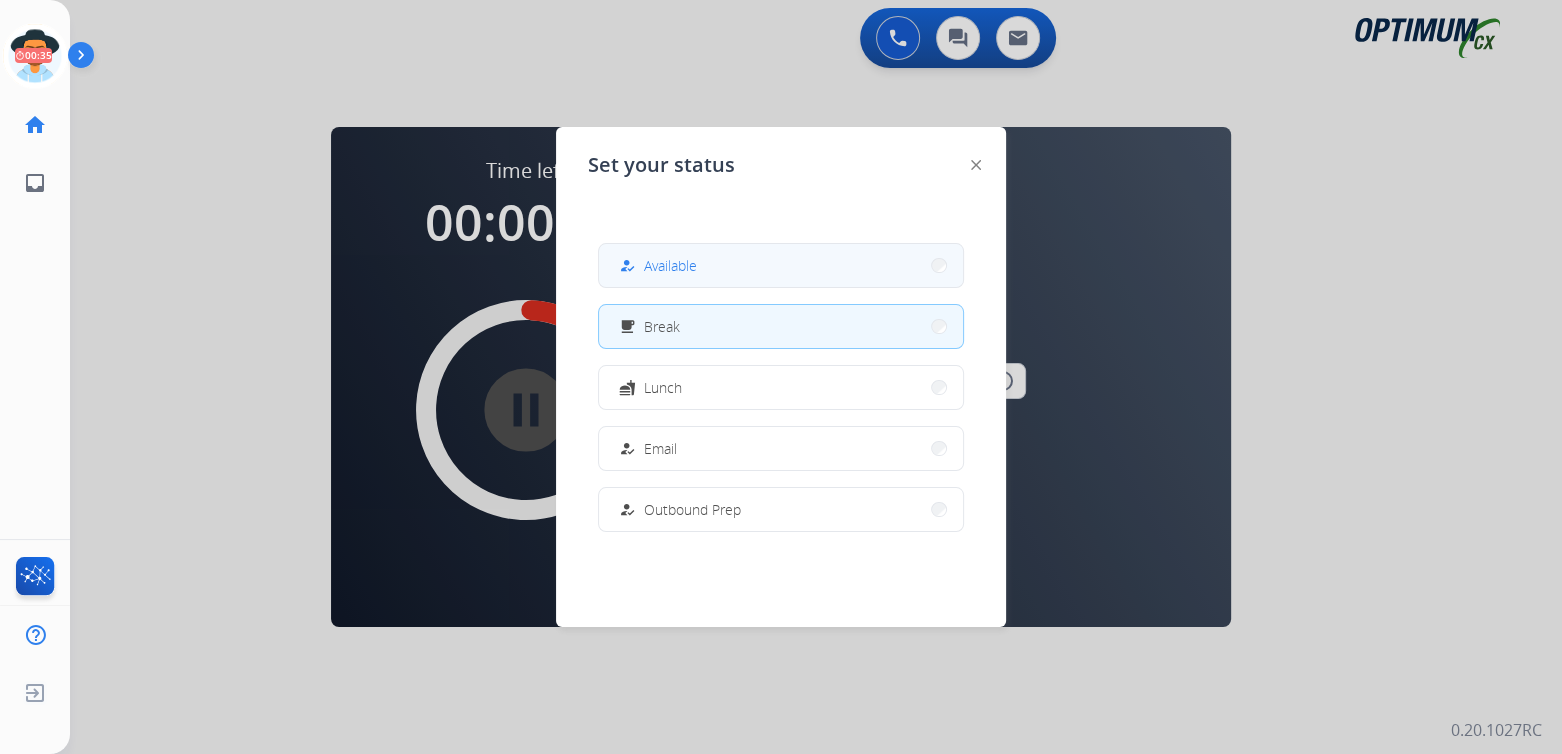 click on "how_to_reg Available" at bounding box center (781, 265) 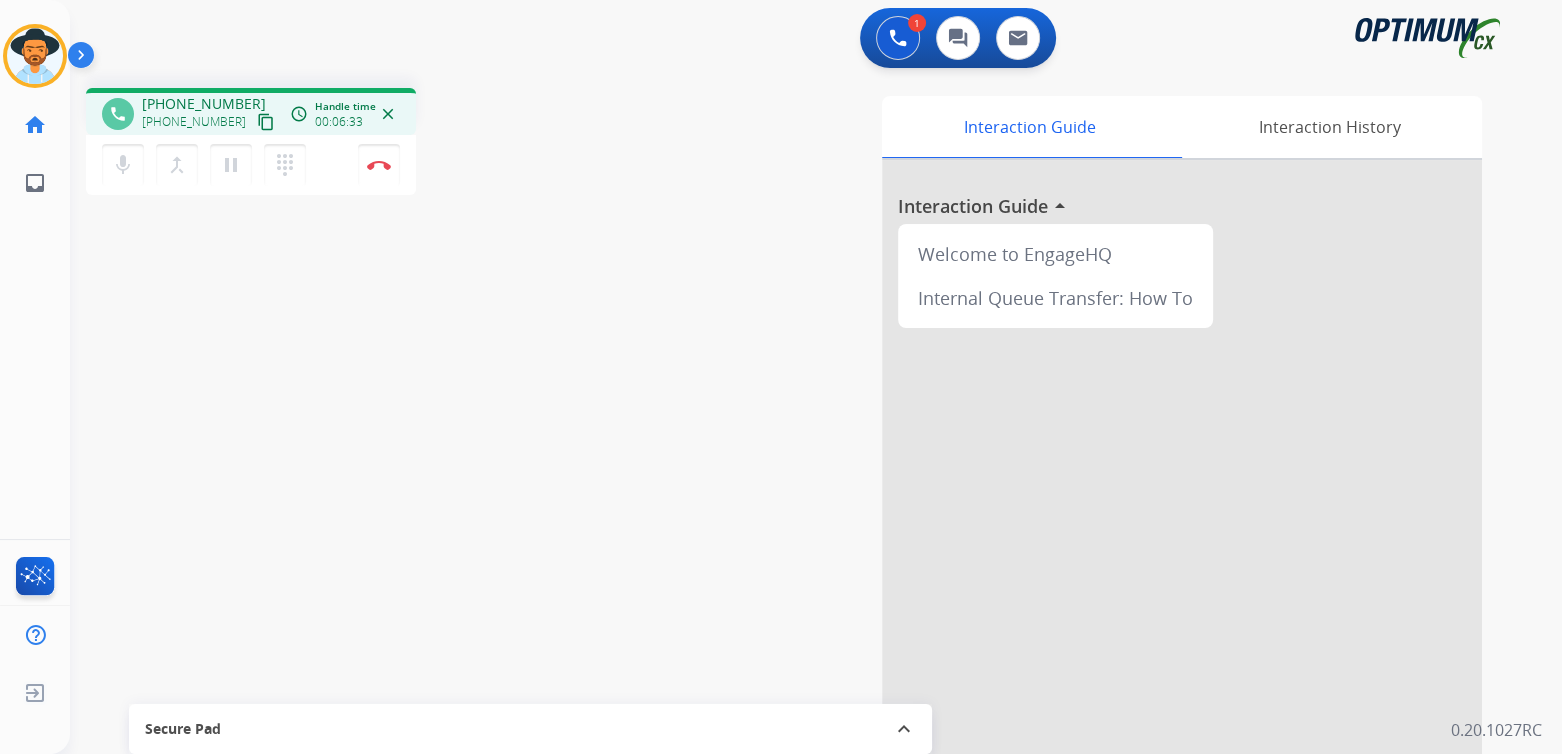 drag, startPoint x: 382, startPoint y: 165, endPoint x: 451, endPoint y: 193, distance: 74.46476 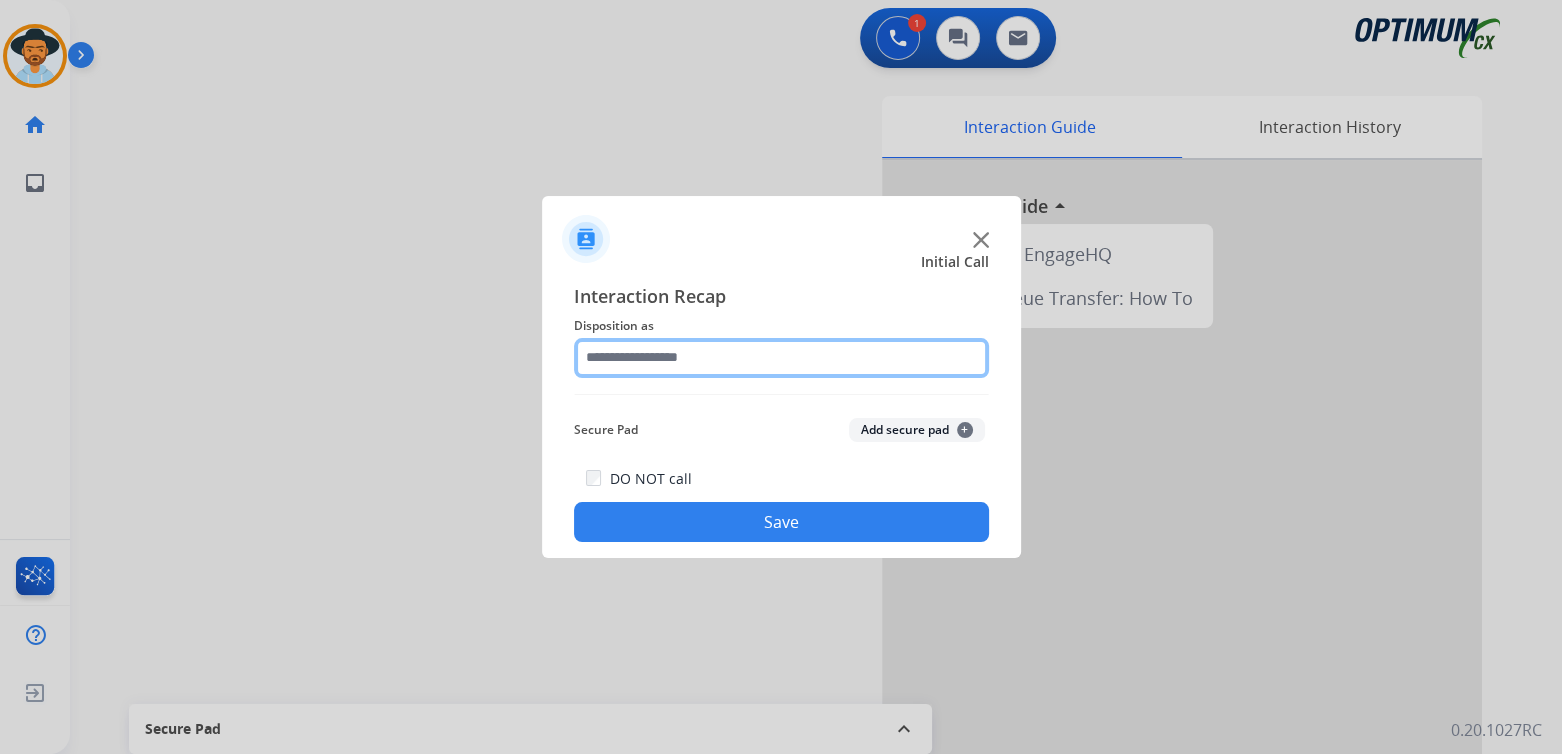 click 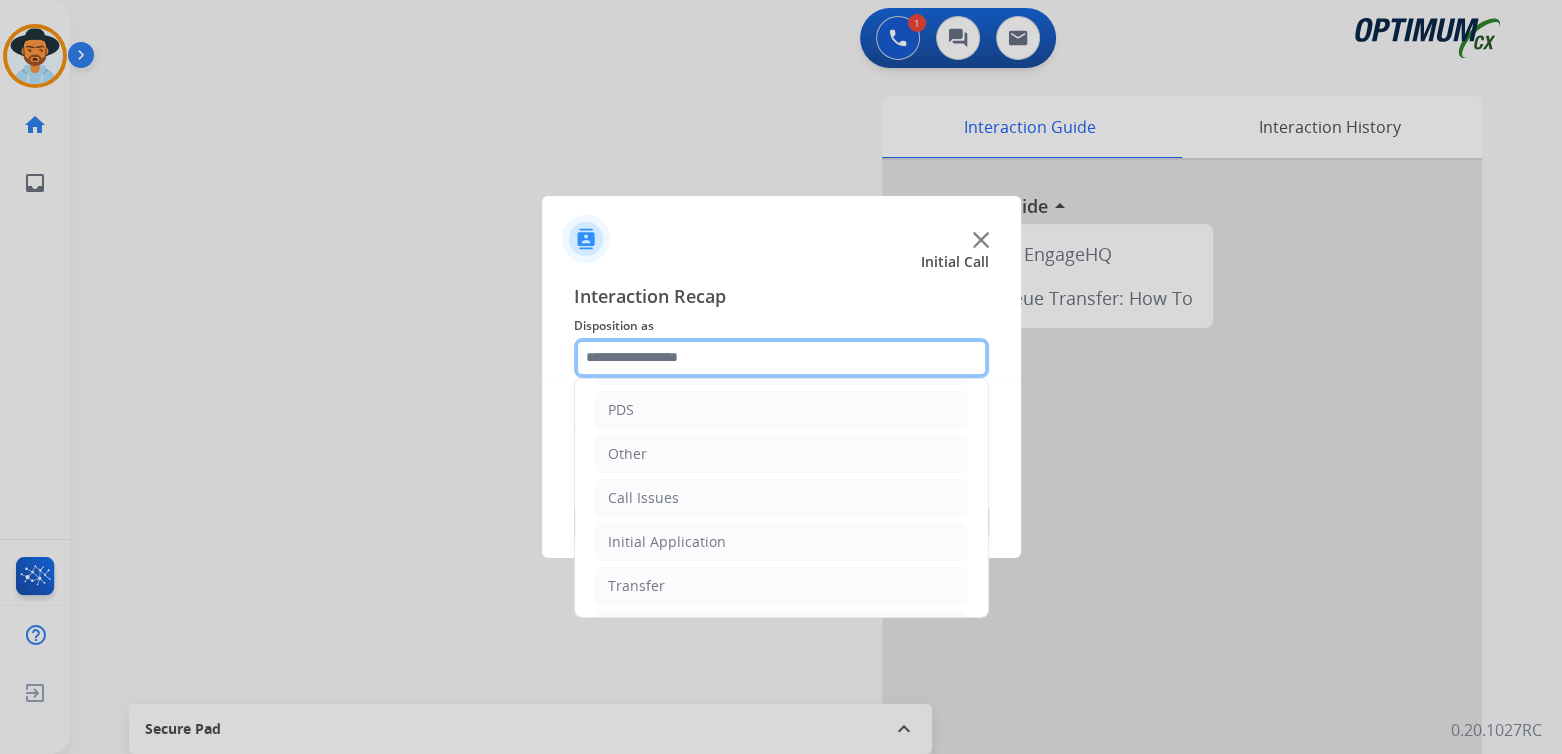 scroll, scrollTop: 132, scrollLeft: 0, axis: vertical 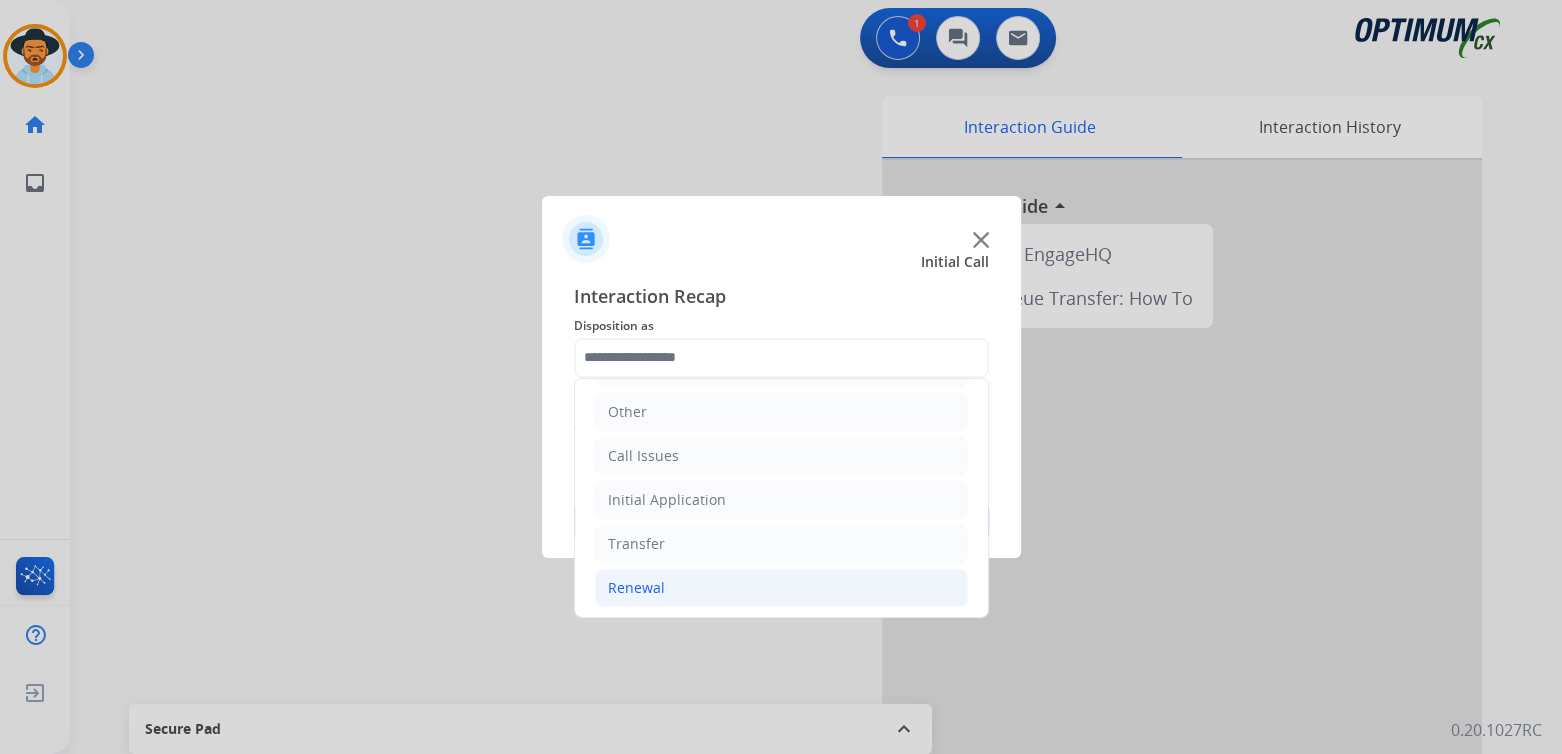 click on "Renewal" 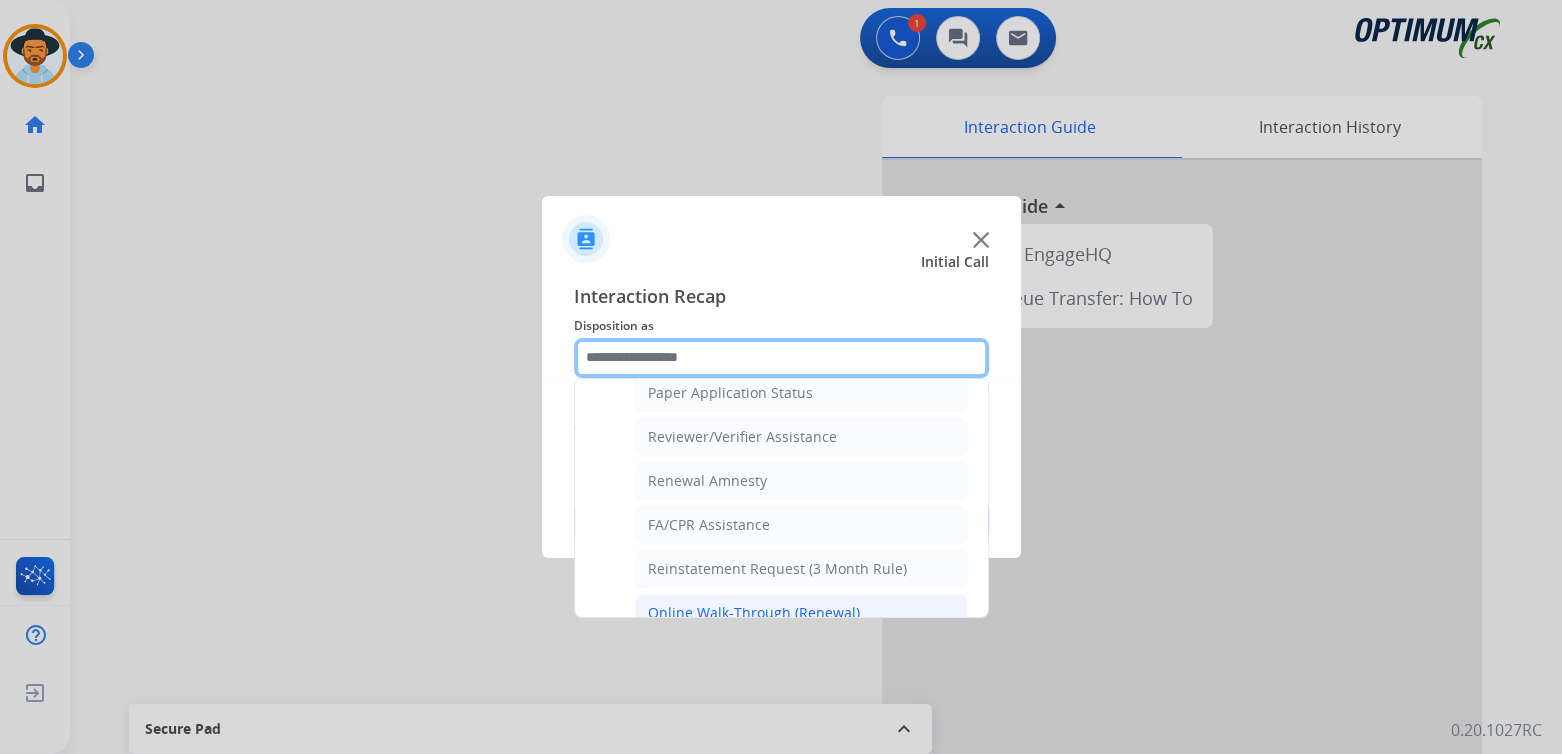scroll, scrollTop: 762, scrollLeft: 0, axis: vertical 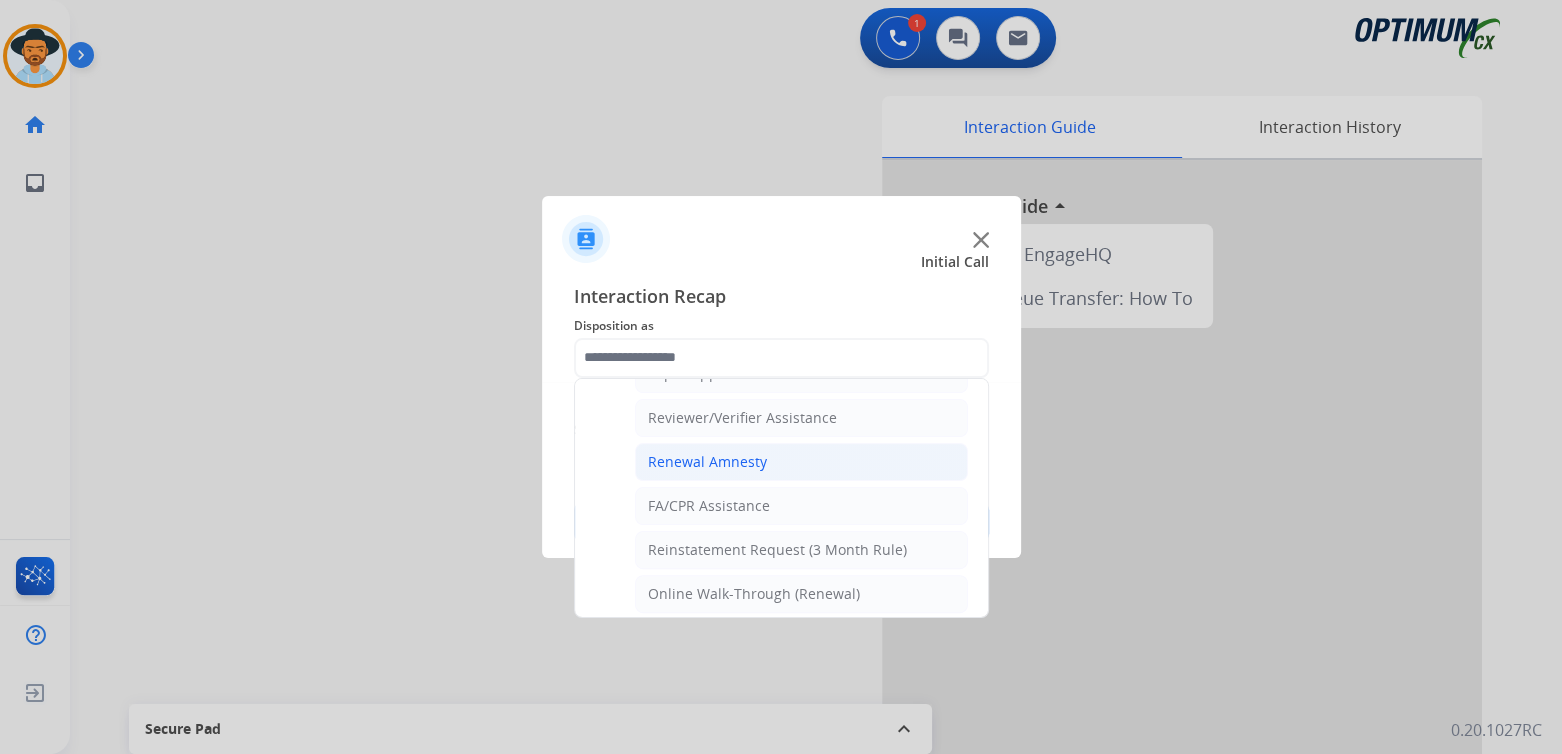 click on "Renewal Amnesty" 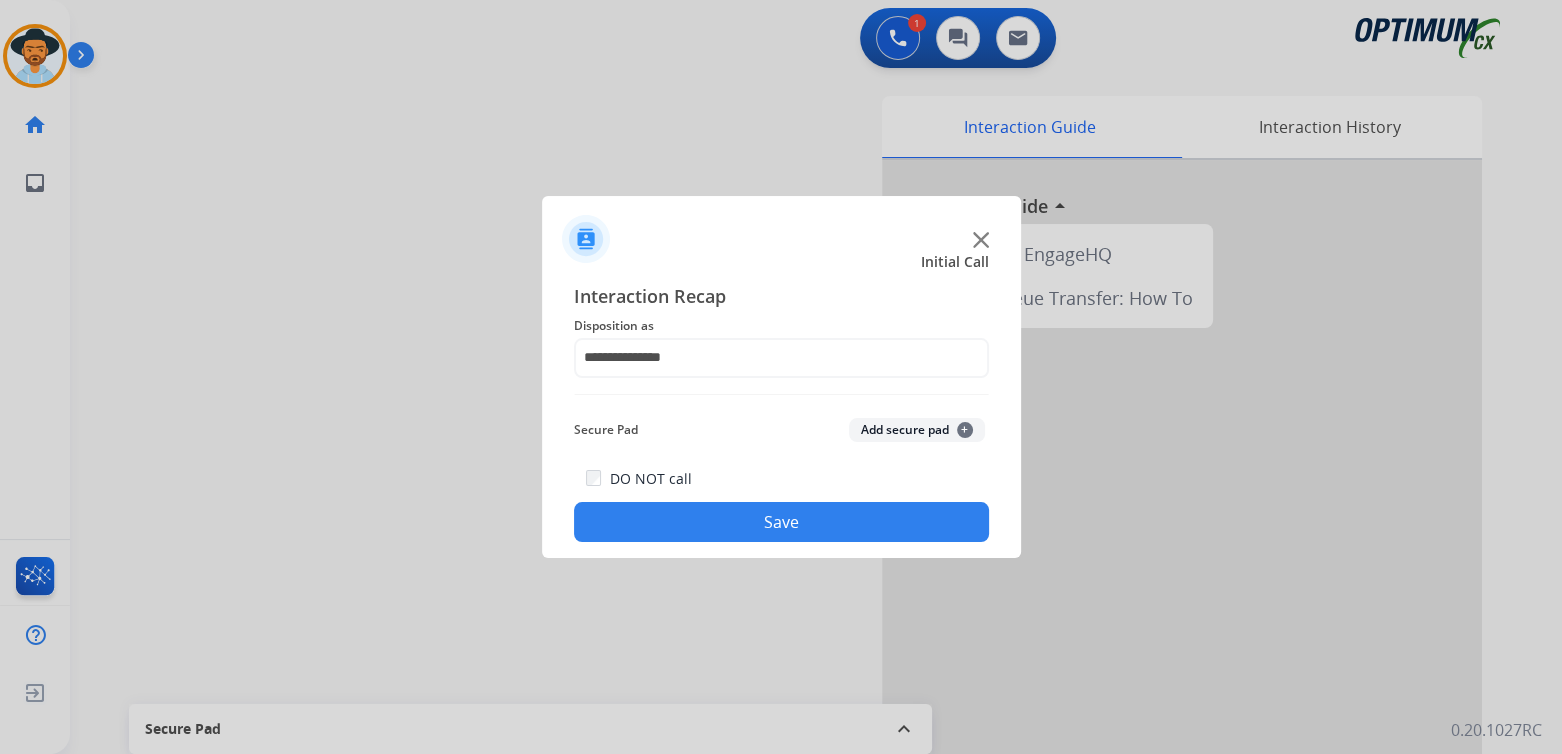 click on "Save" 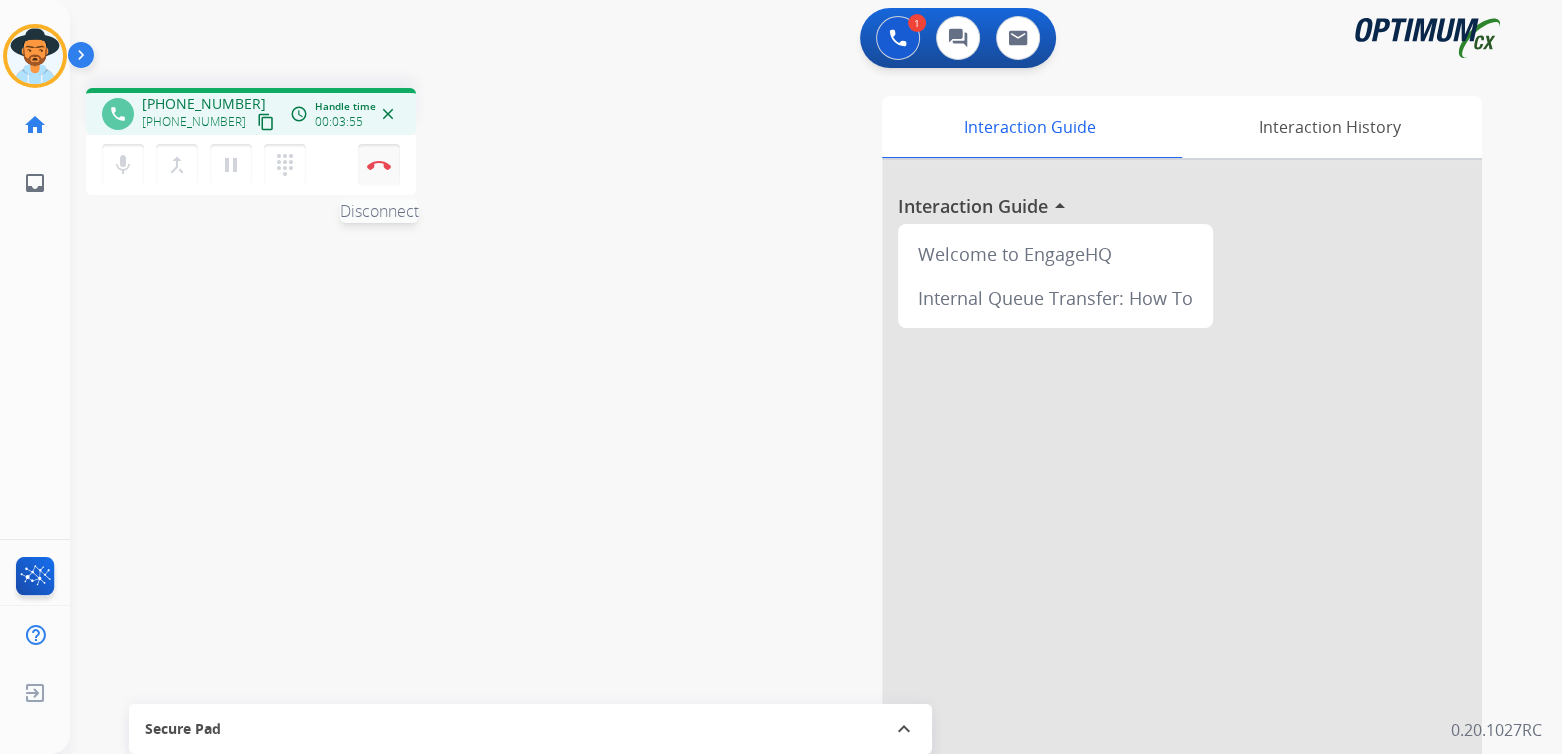 click at bounding box center [379, 165] 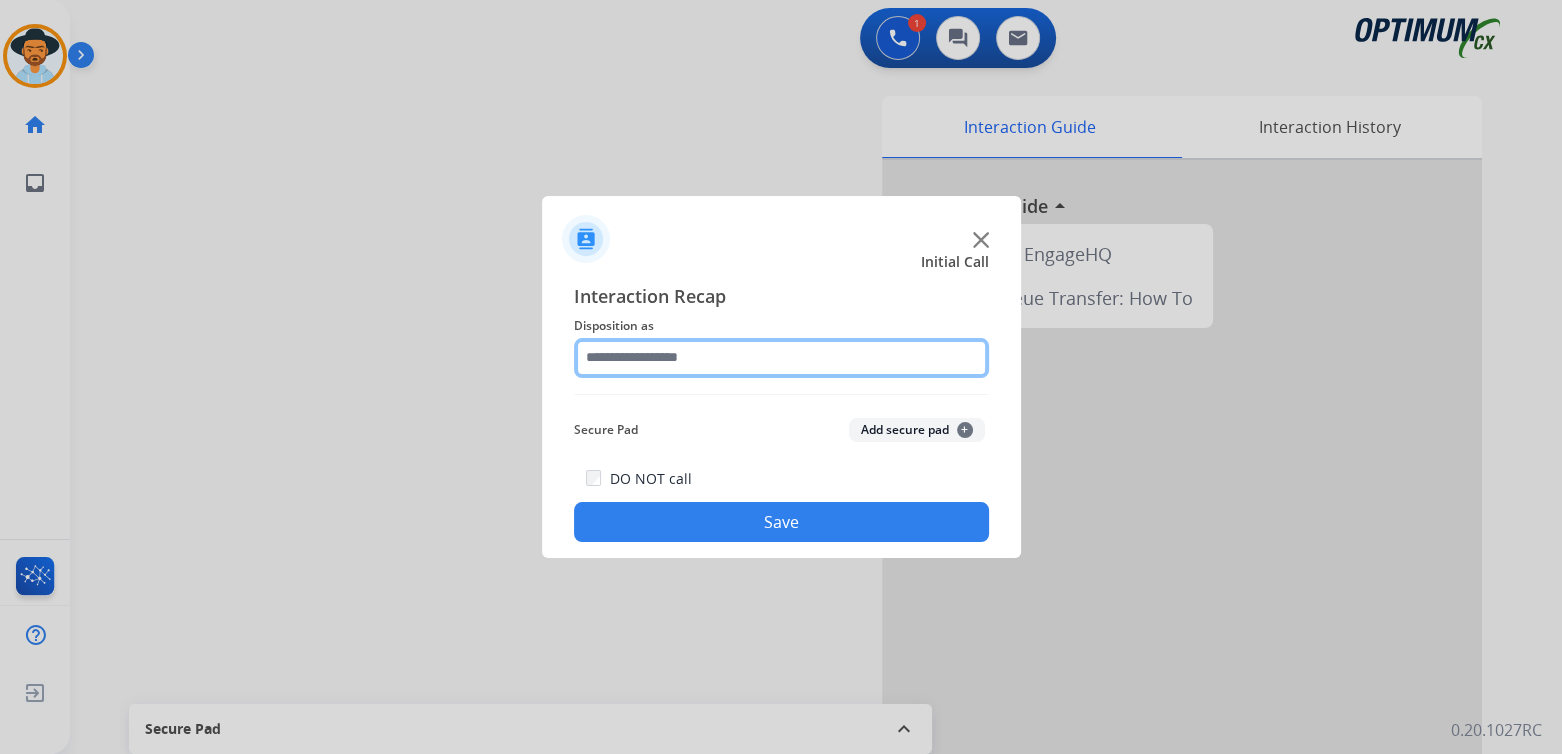 click 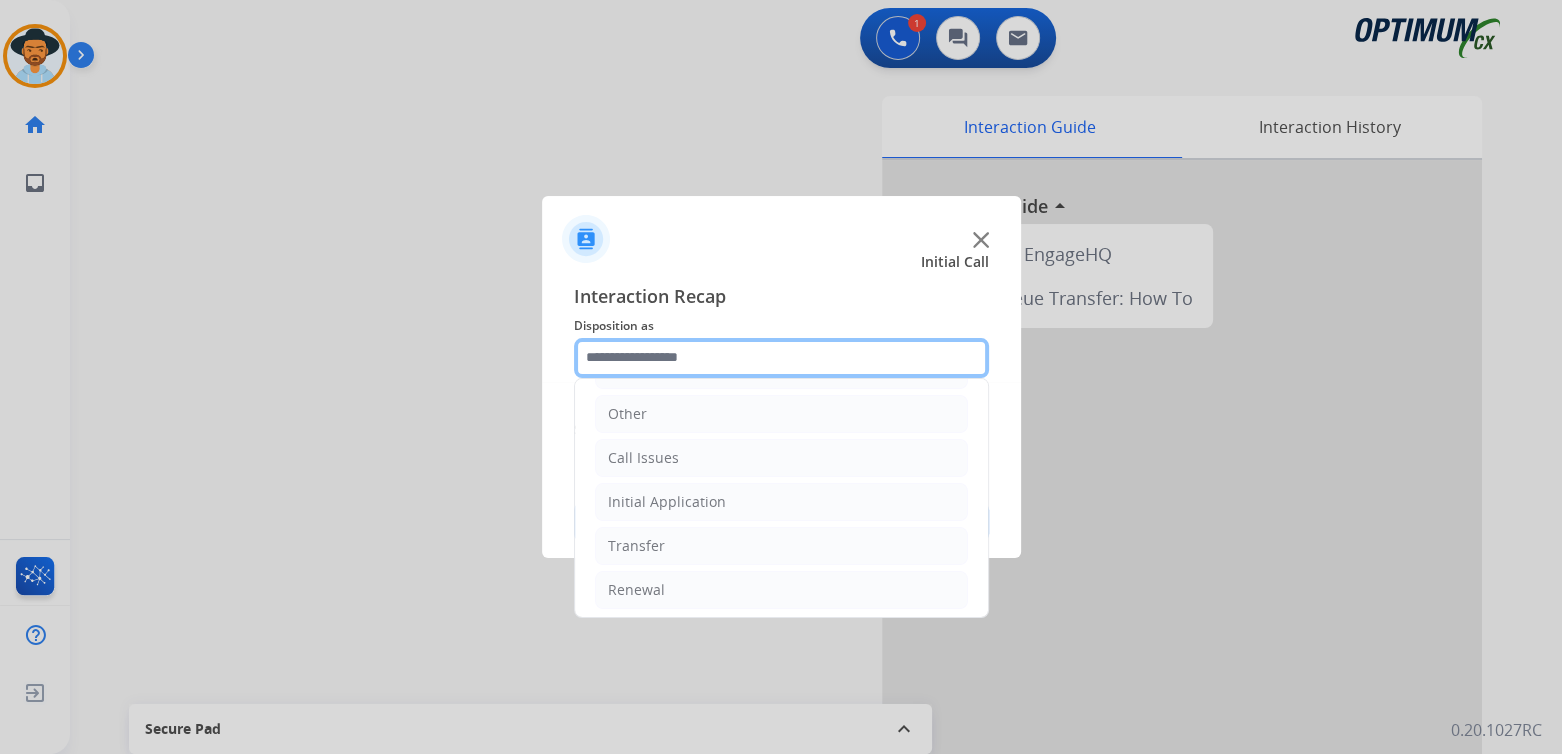 scroll, scrollTop: 132, scrollLeft: 0, axis: vertical 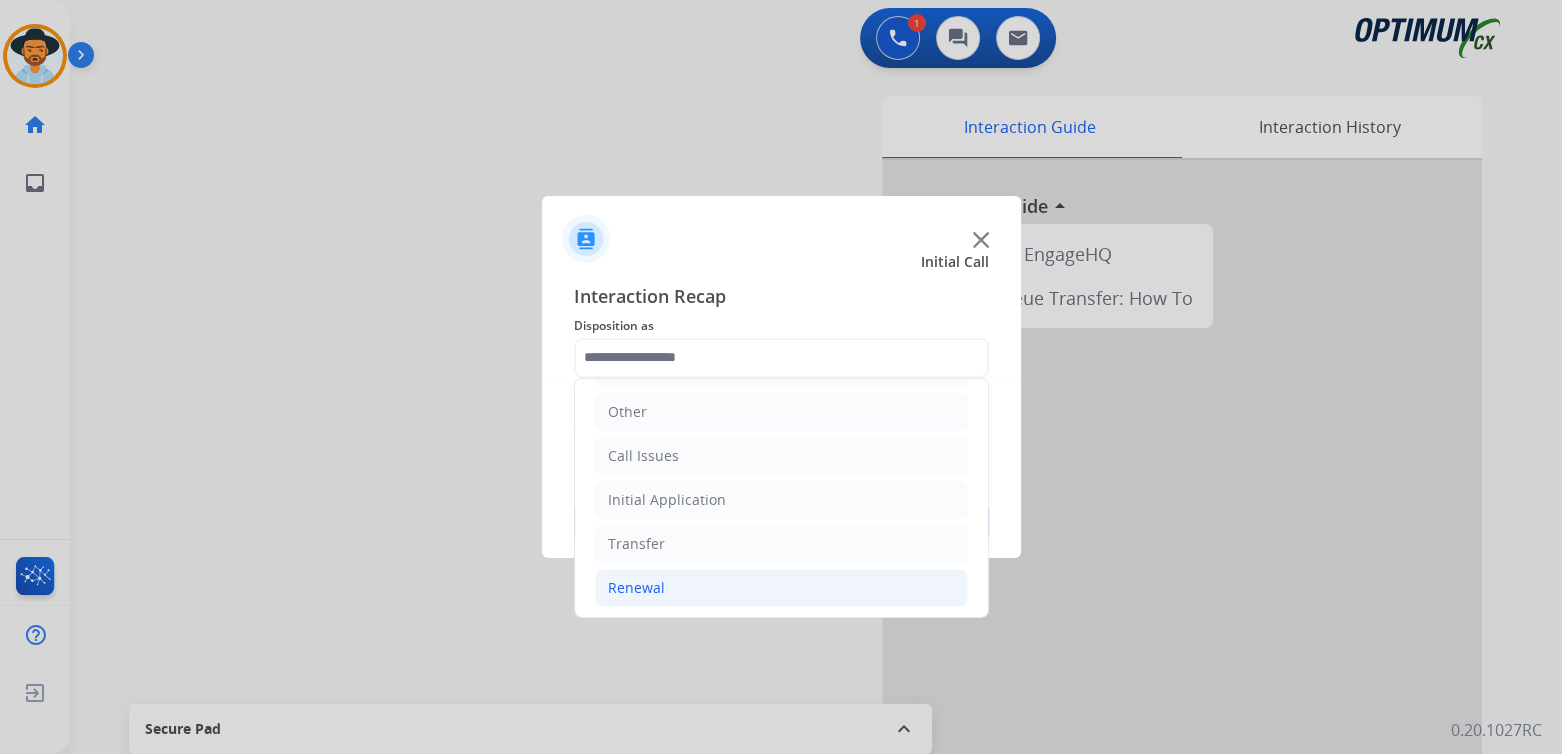 click on "Renewal" 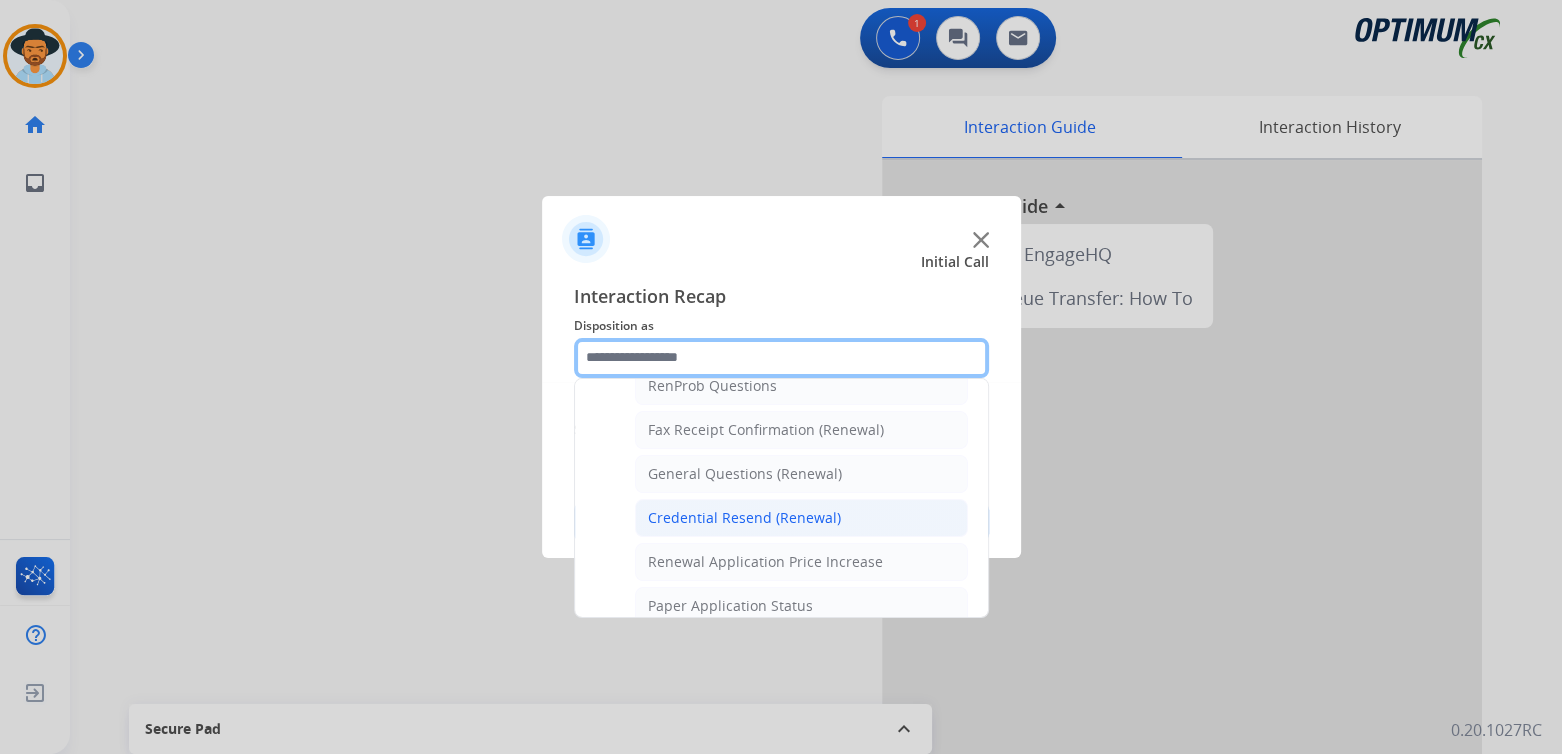 scroll, scrollTop: 530, scrollLeft: 0, axis: vertical 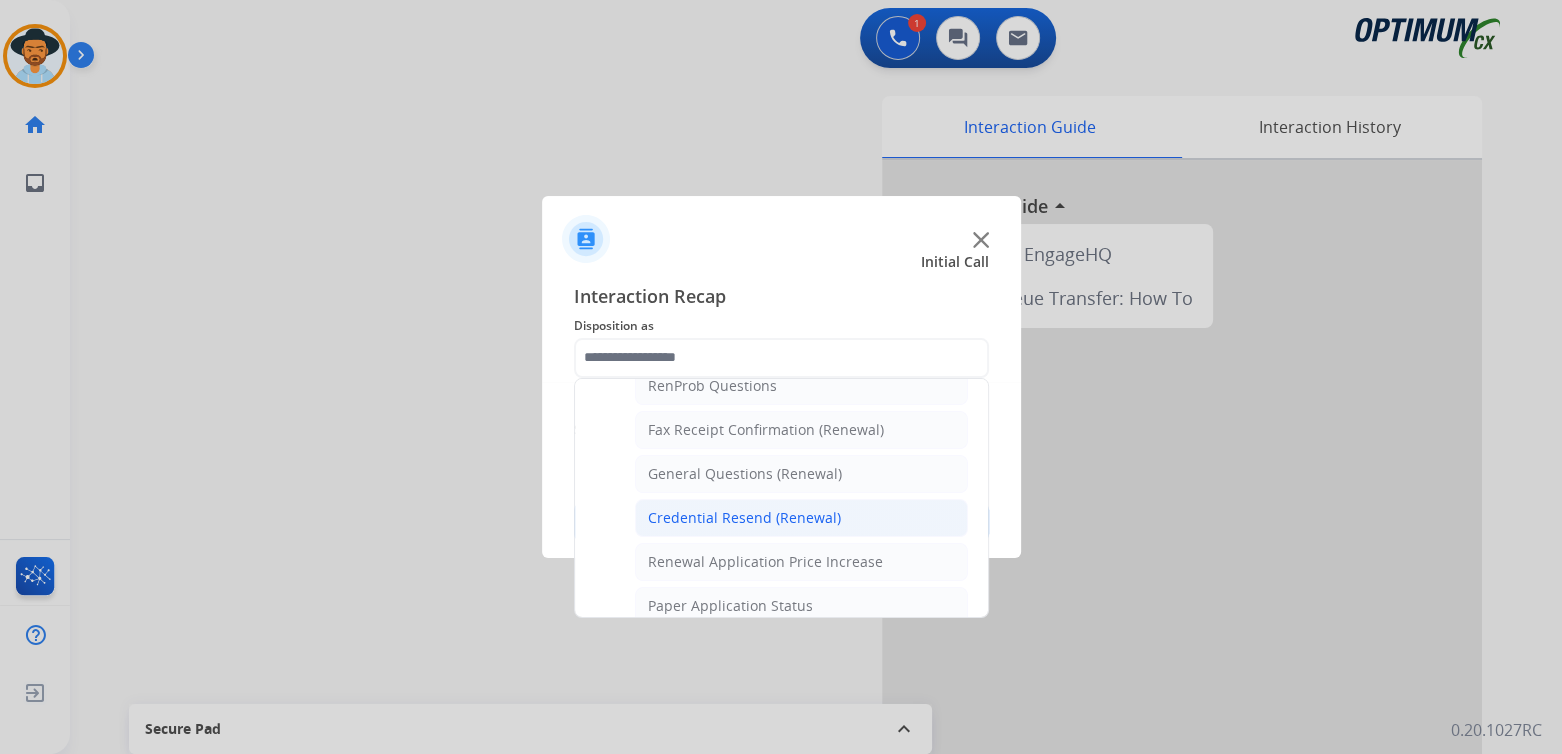 click on "Credential Resend (Renewal)" 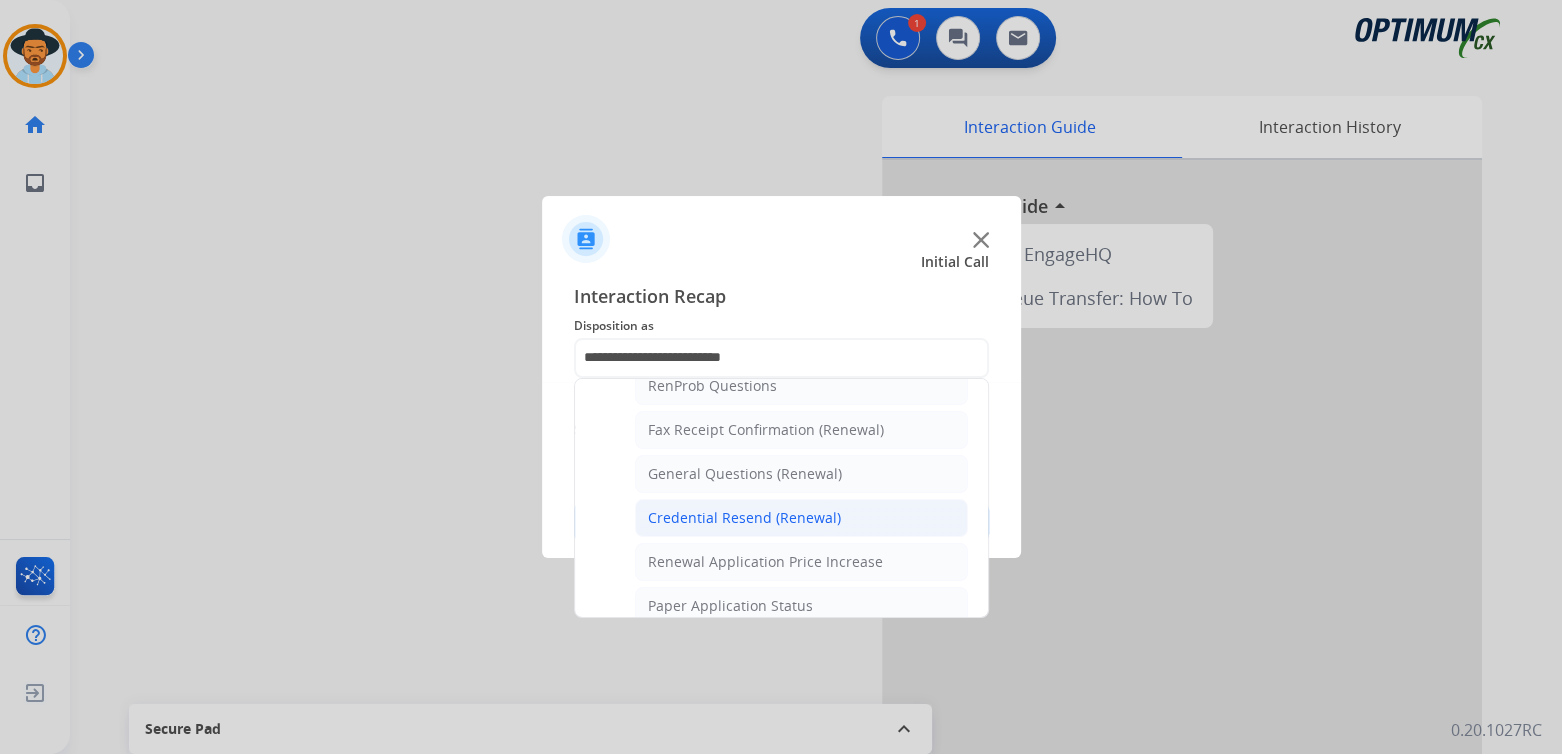 scroll, scrollTop: 0, scrollLeft: 0, axis: both 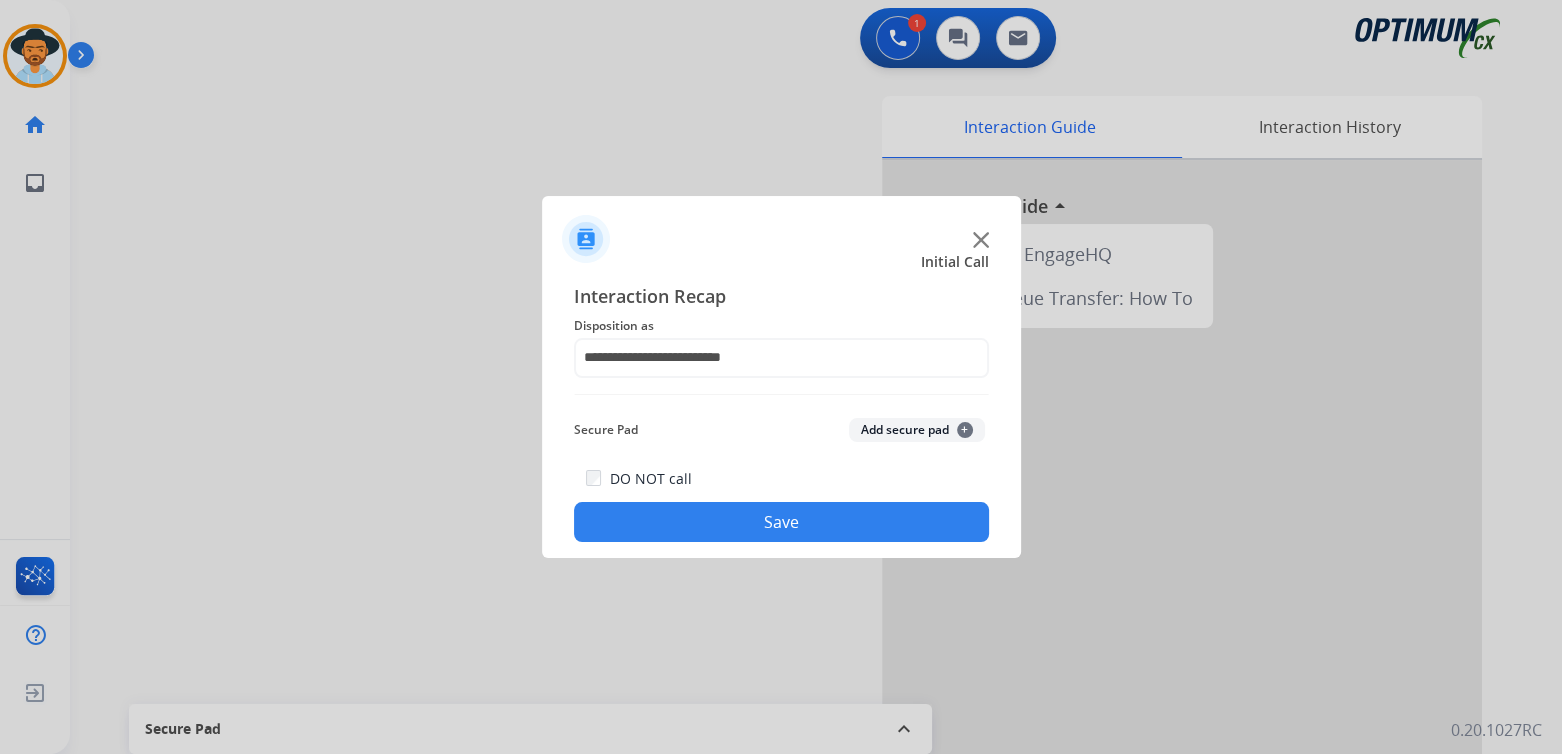 click on "Save" 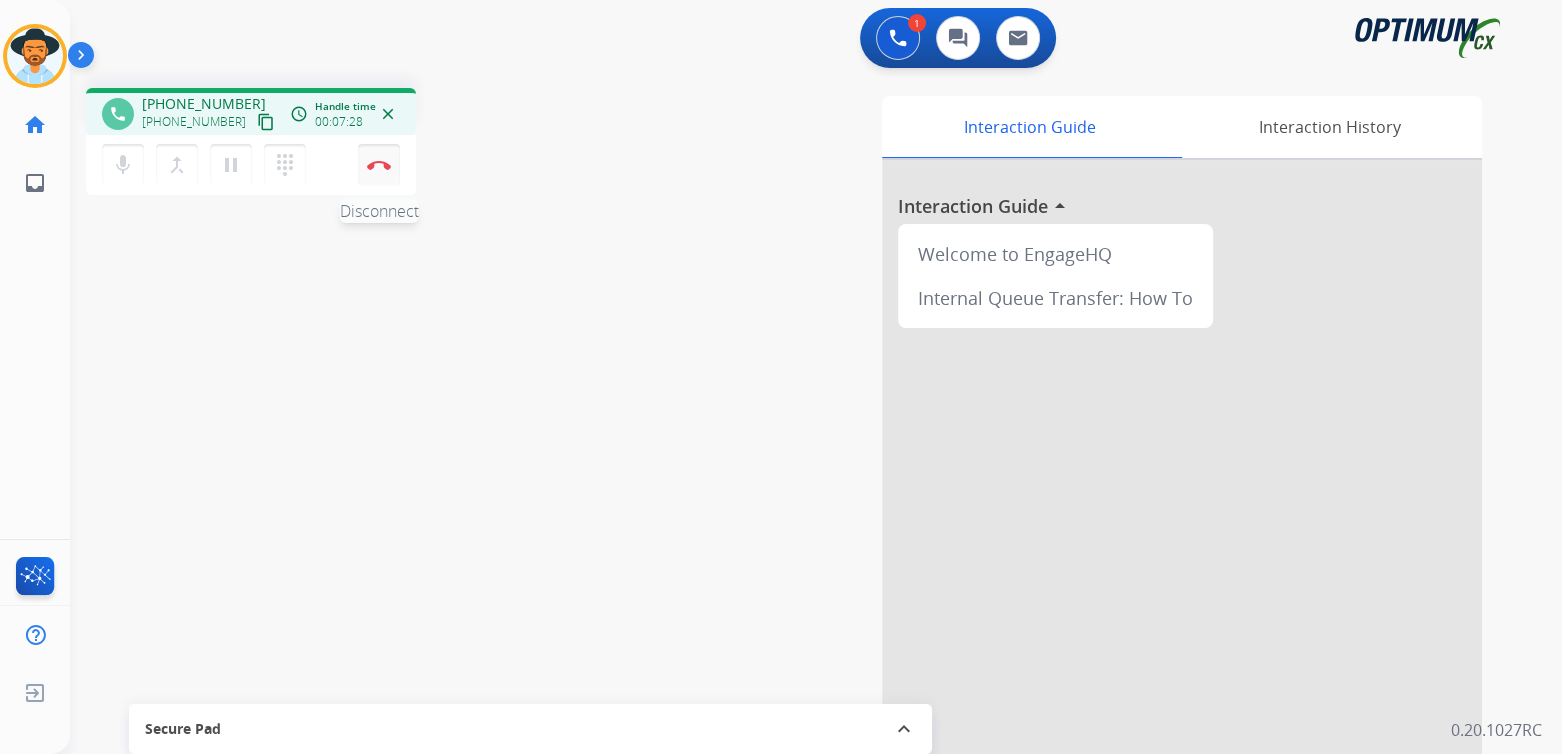 click on "Disconnect" at bounding box center [379, 165] 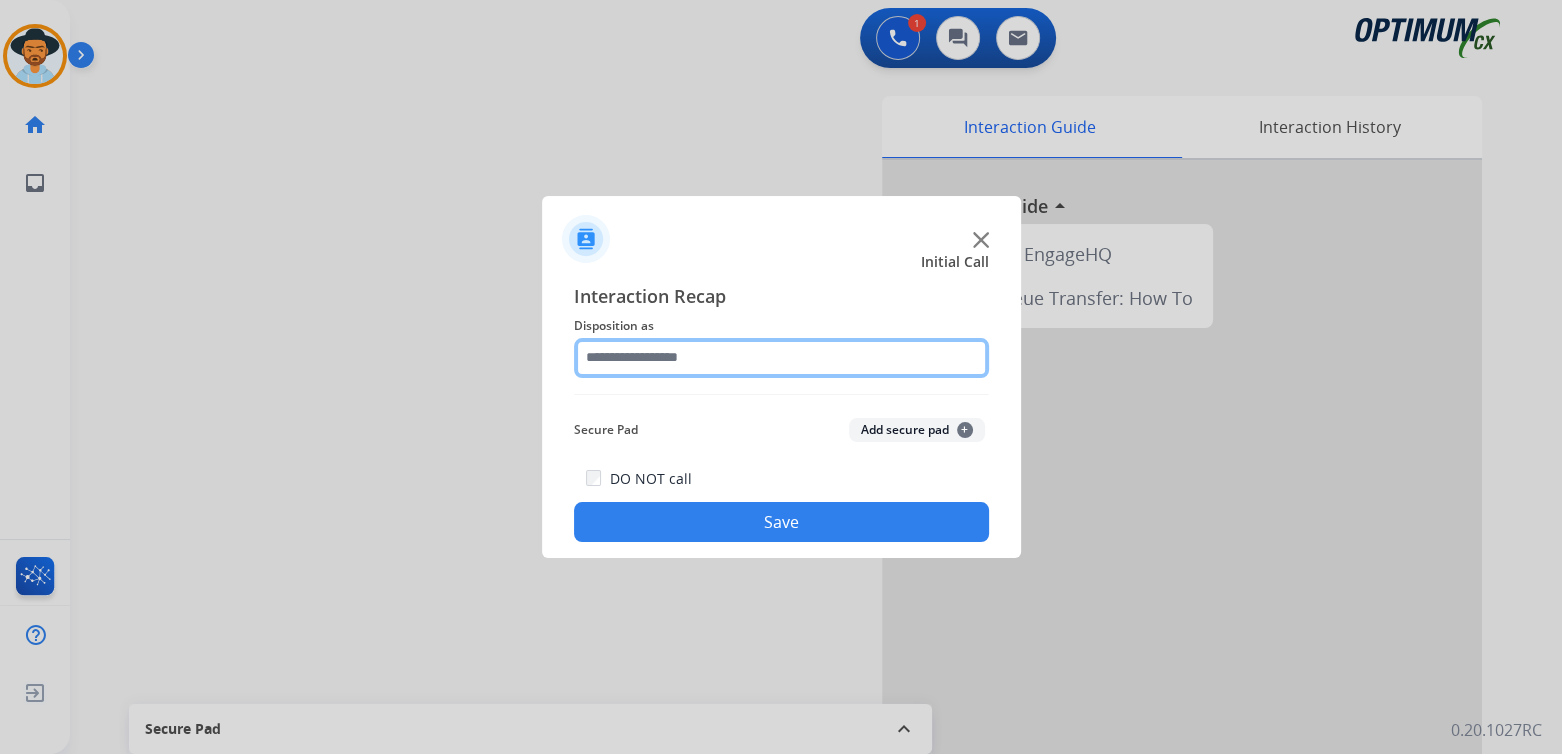 click 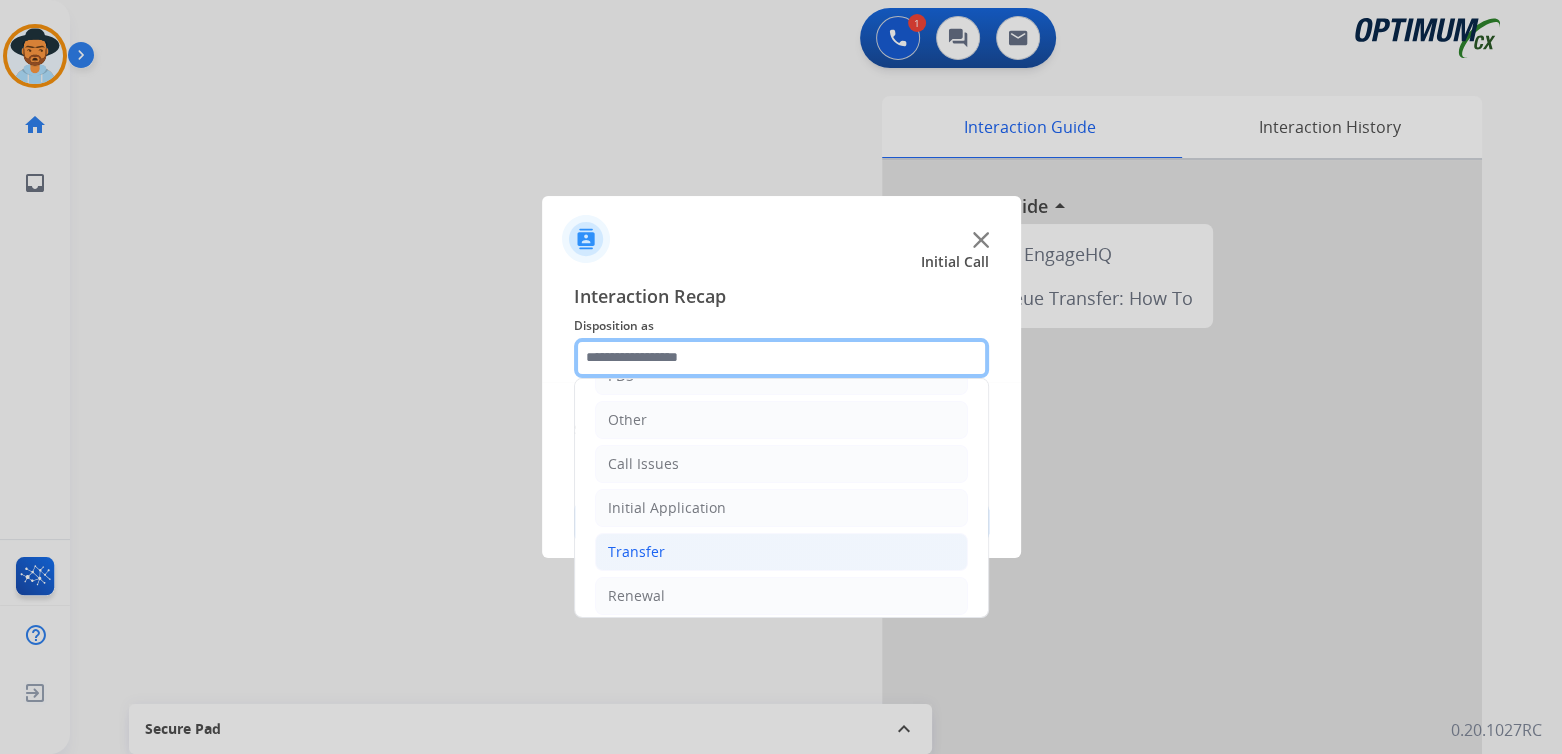 scroll, scrollTop: 132, scrollLeft: 0, axis: vertical 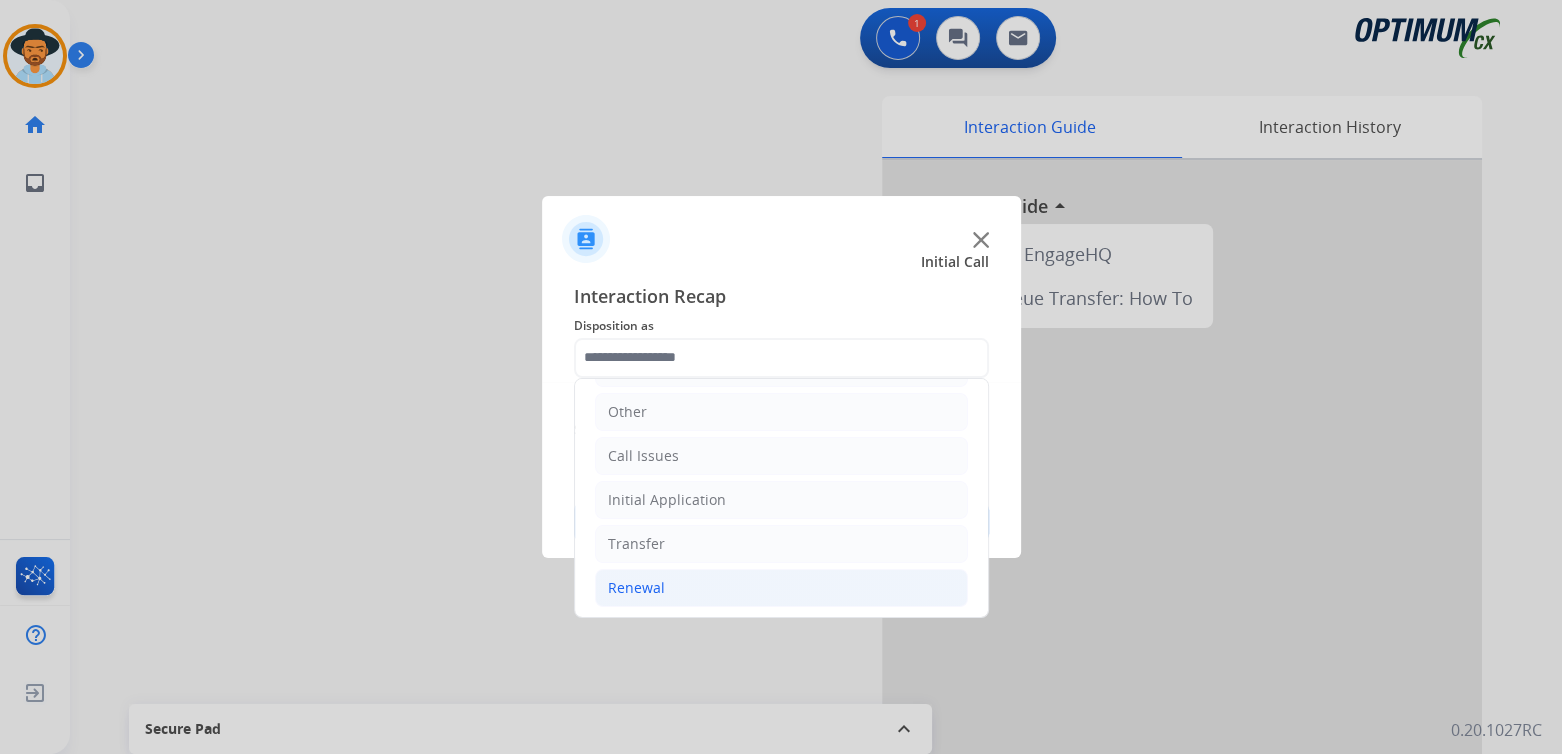 click on "Renewal" 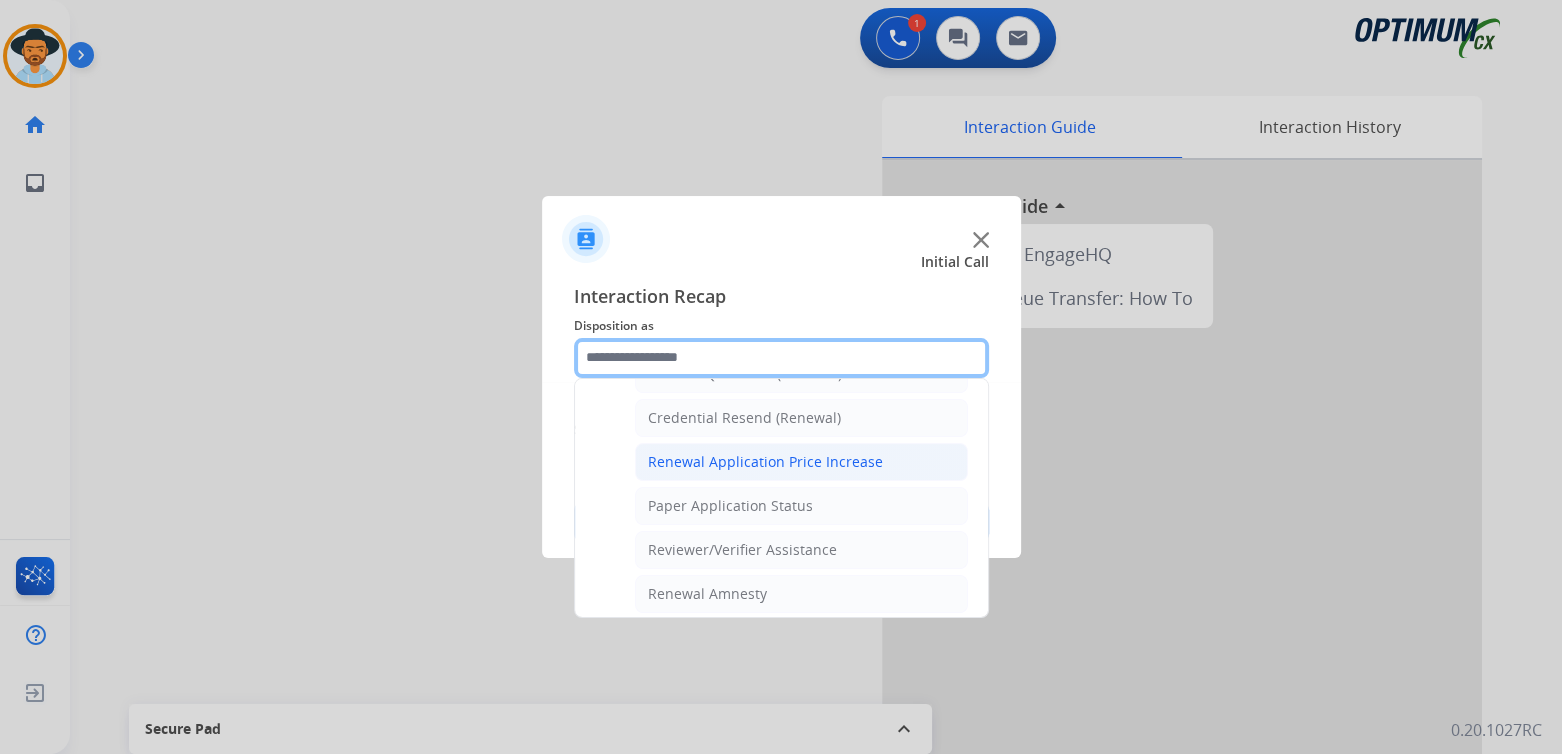 scroll, scrollTop: 631, scrollLeft: 0, axis: vertical 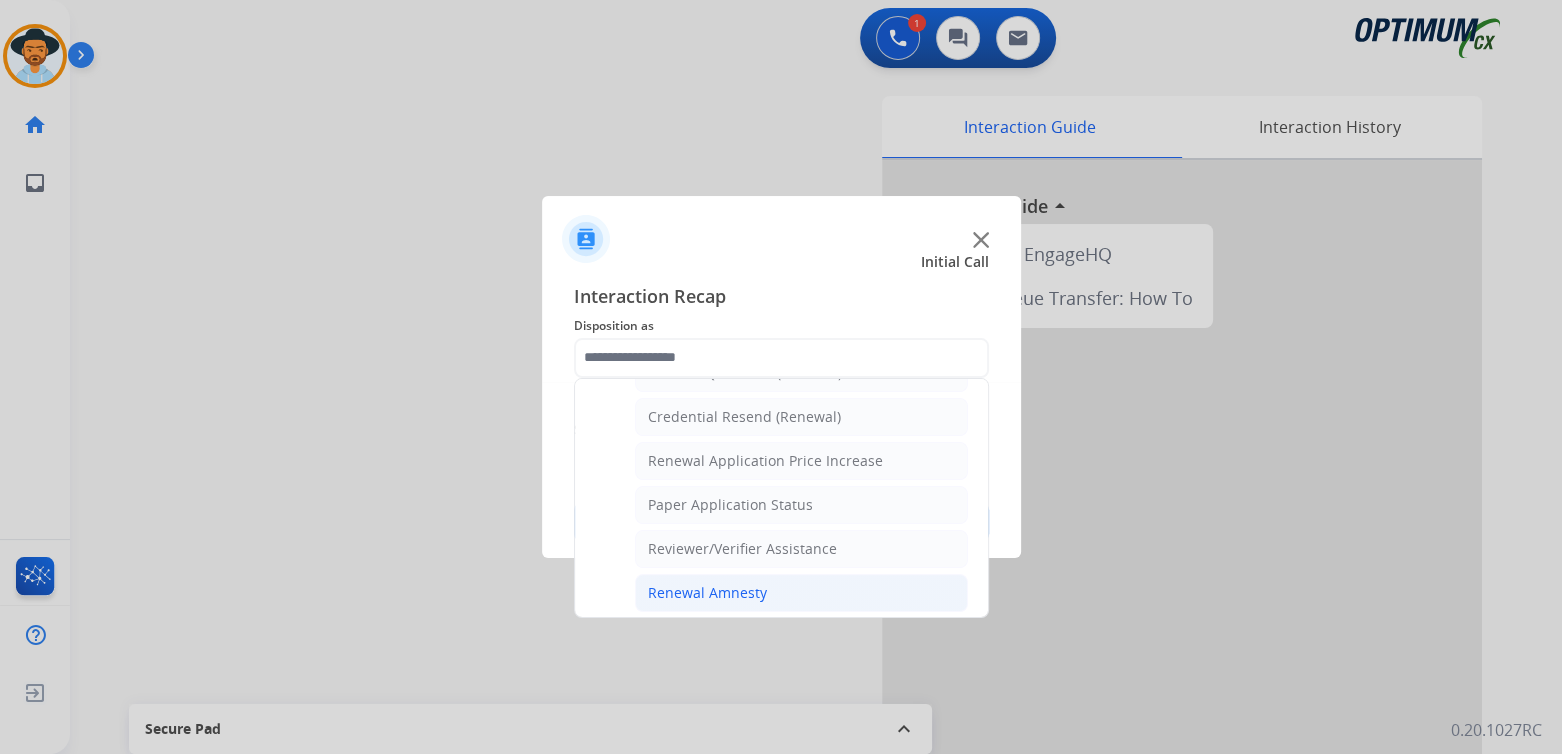 click on "Renewal Amnesty" 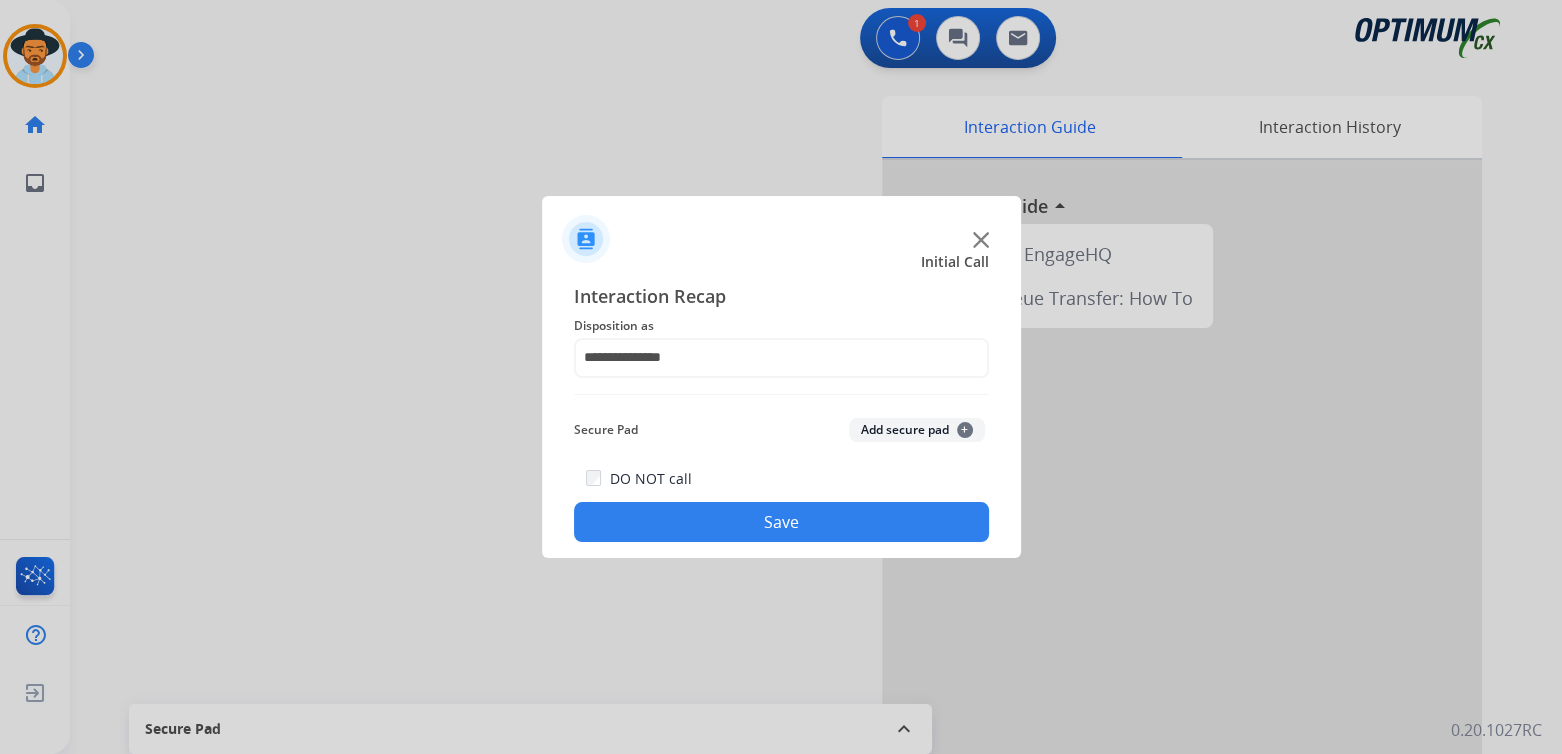 click on "Save" 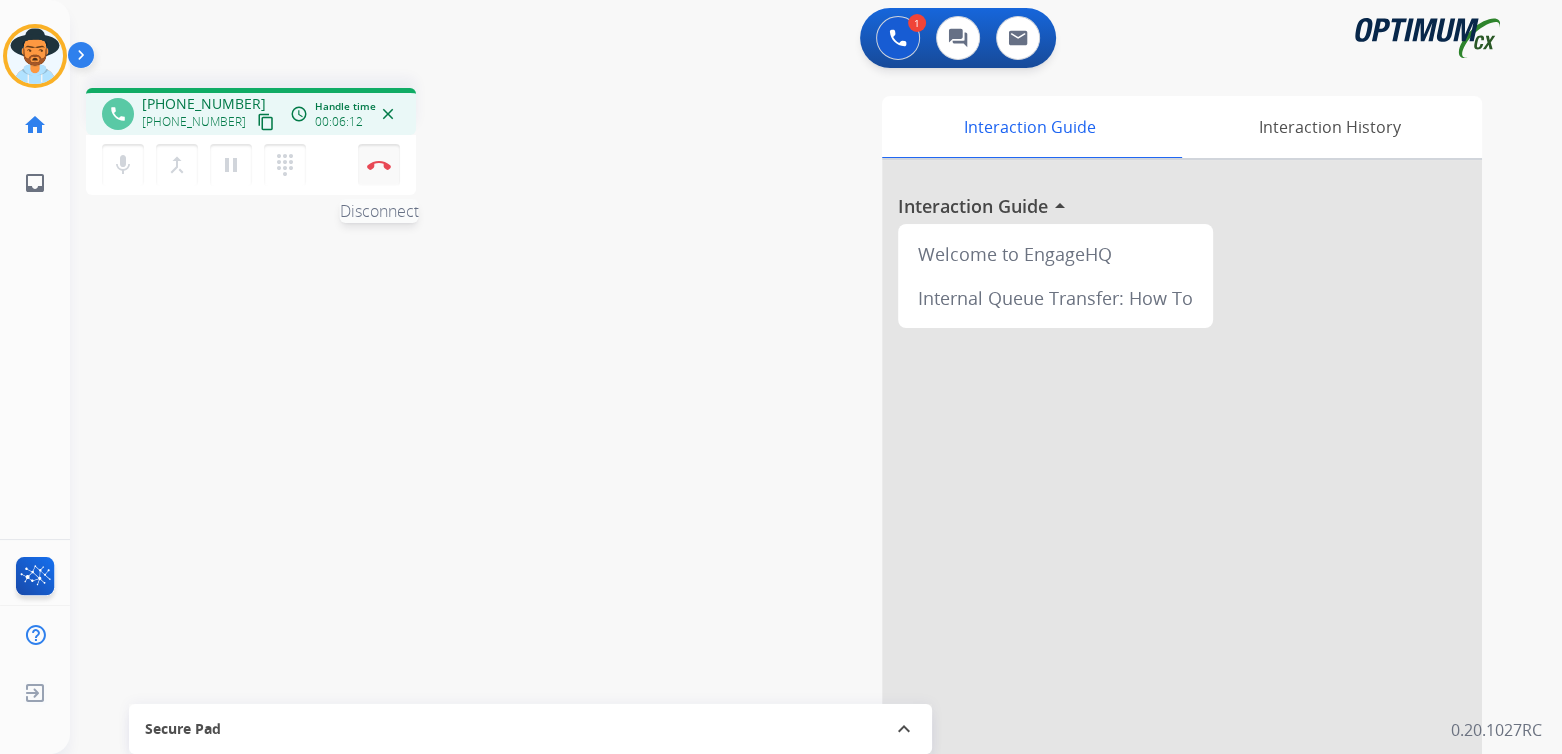 drag, startPoint x: 386, startPoint y: 165, endPoint x: 399, endPoint y: 174, distance: 15.811388 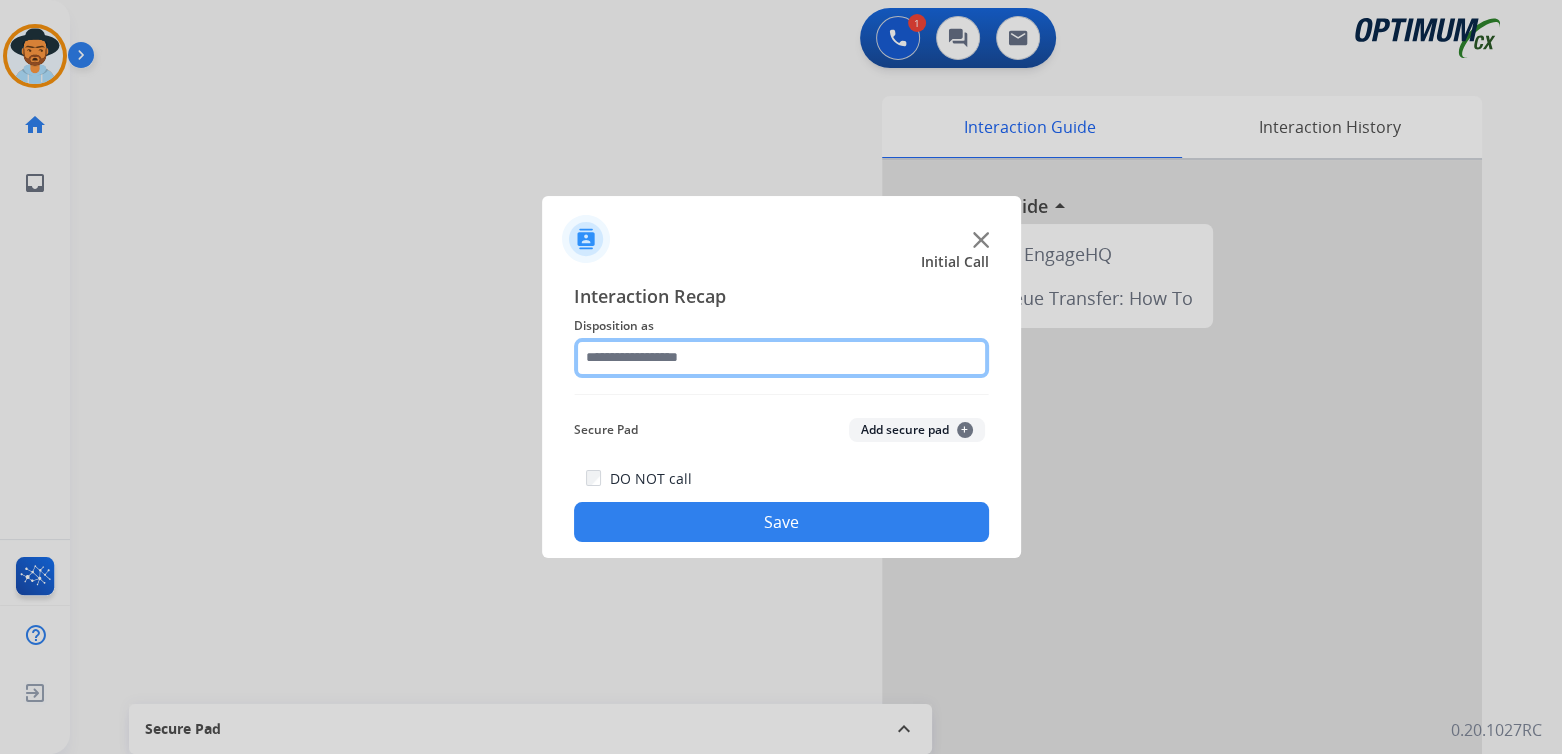 click 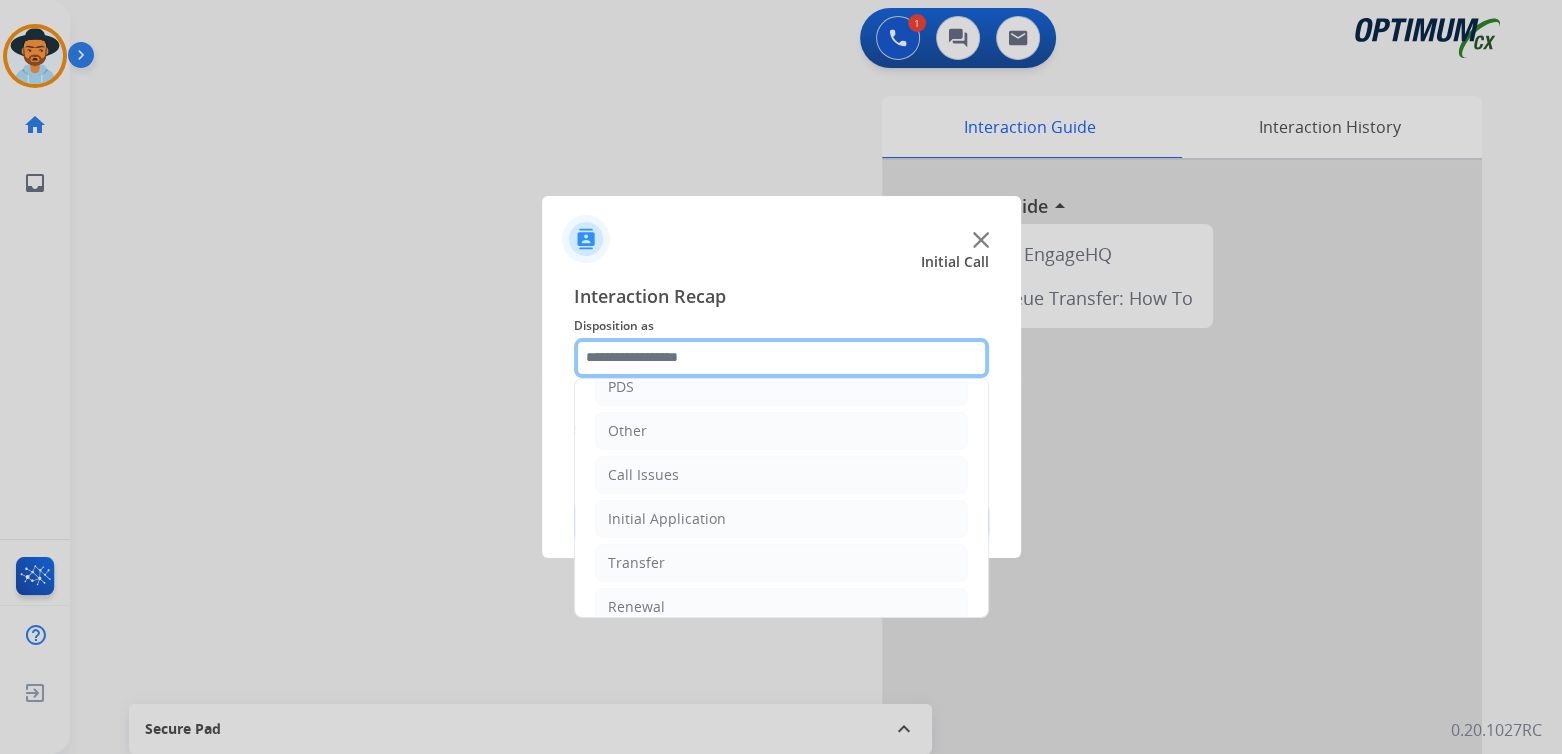 scroll, scrollTop: 132, scrollLeft: 0, axis: vertical 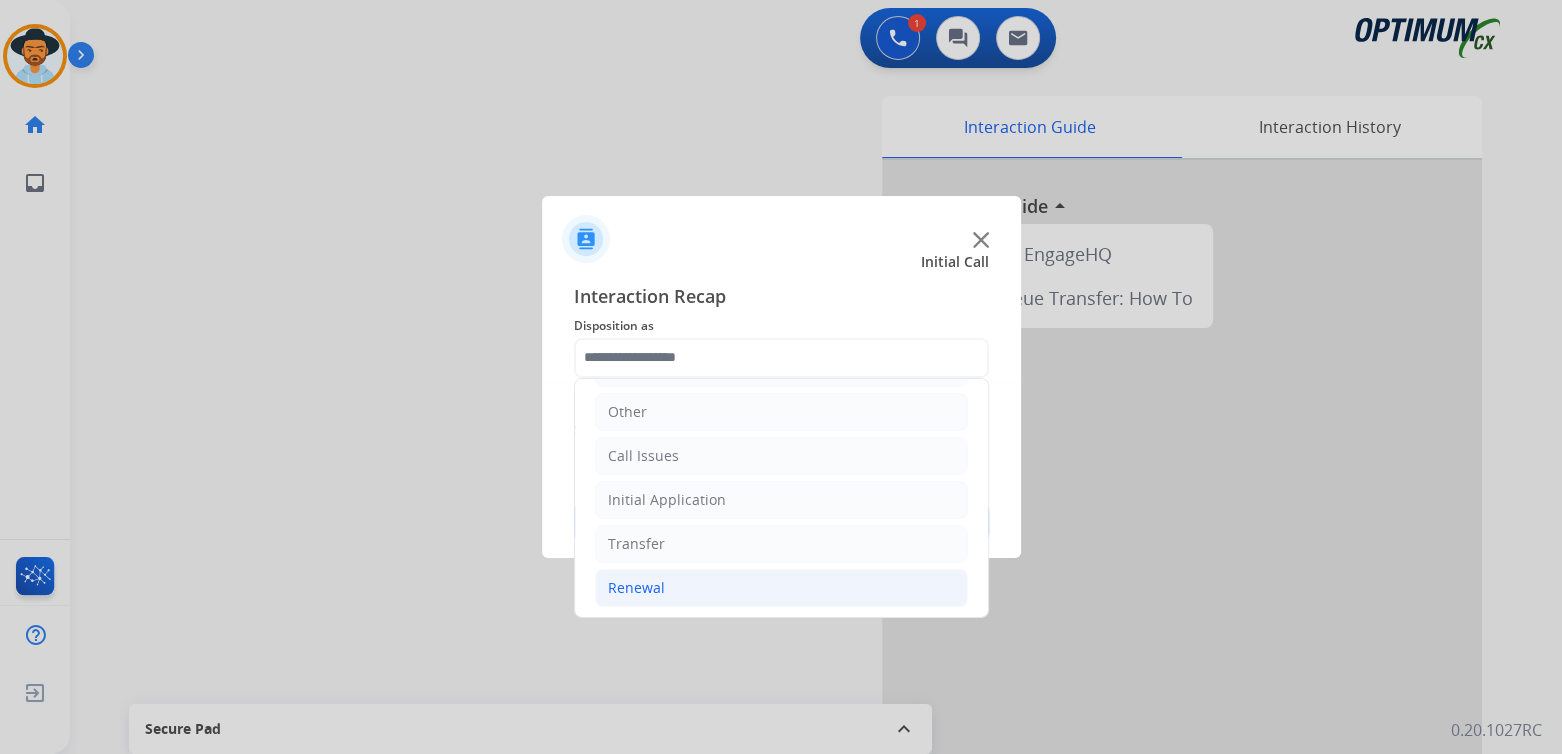 click on "Renewal" 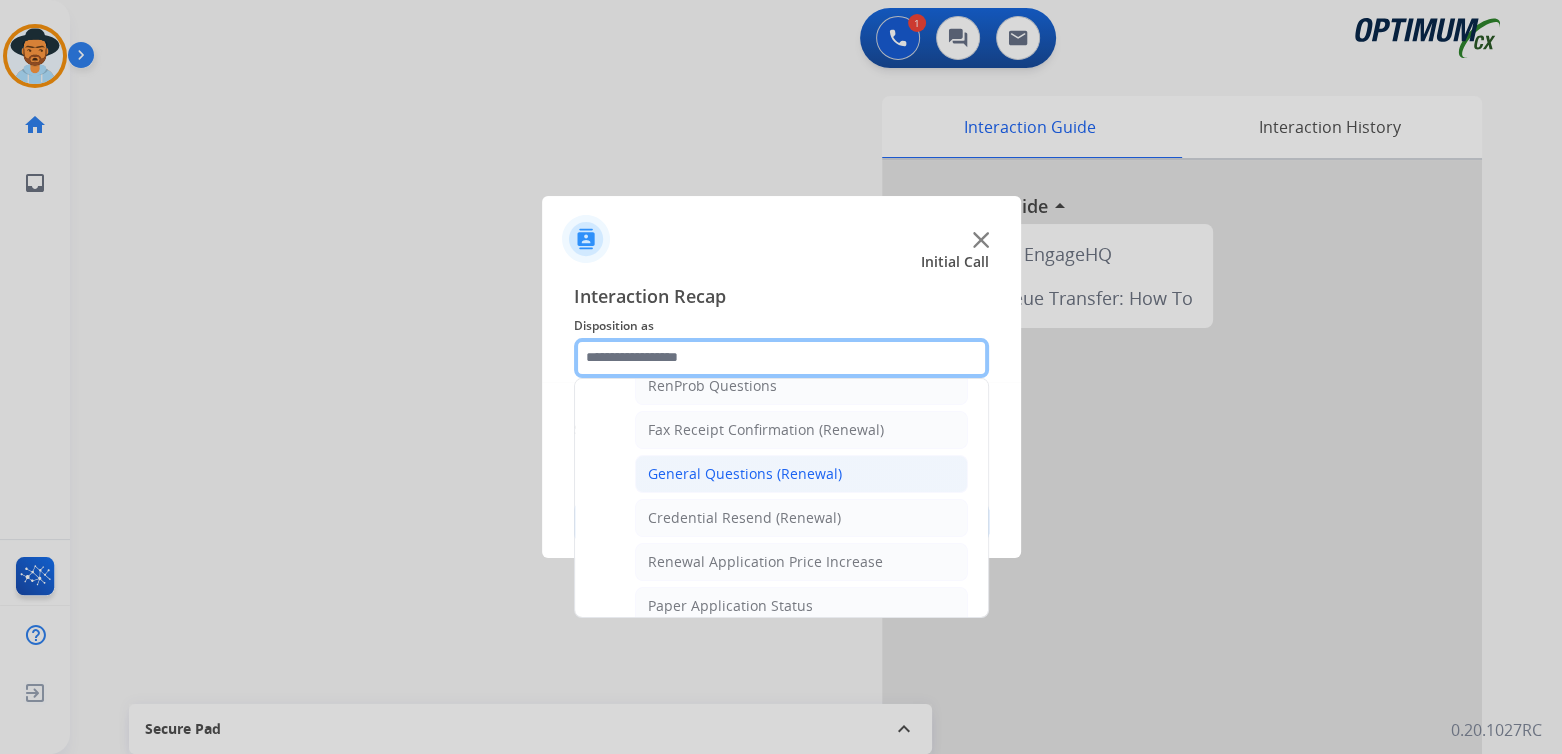 scroll, scrollTop: 531, scrollLeft: 0, axis: vertical 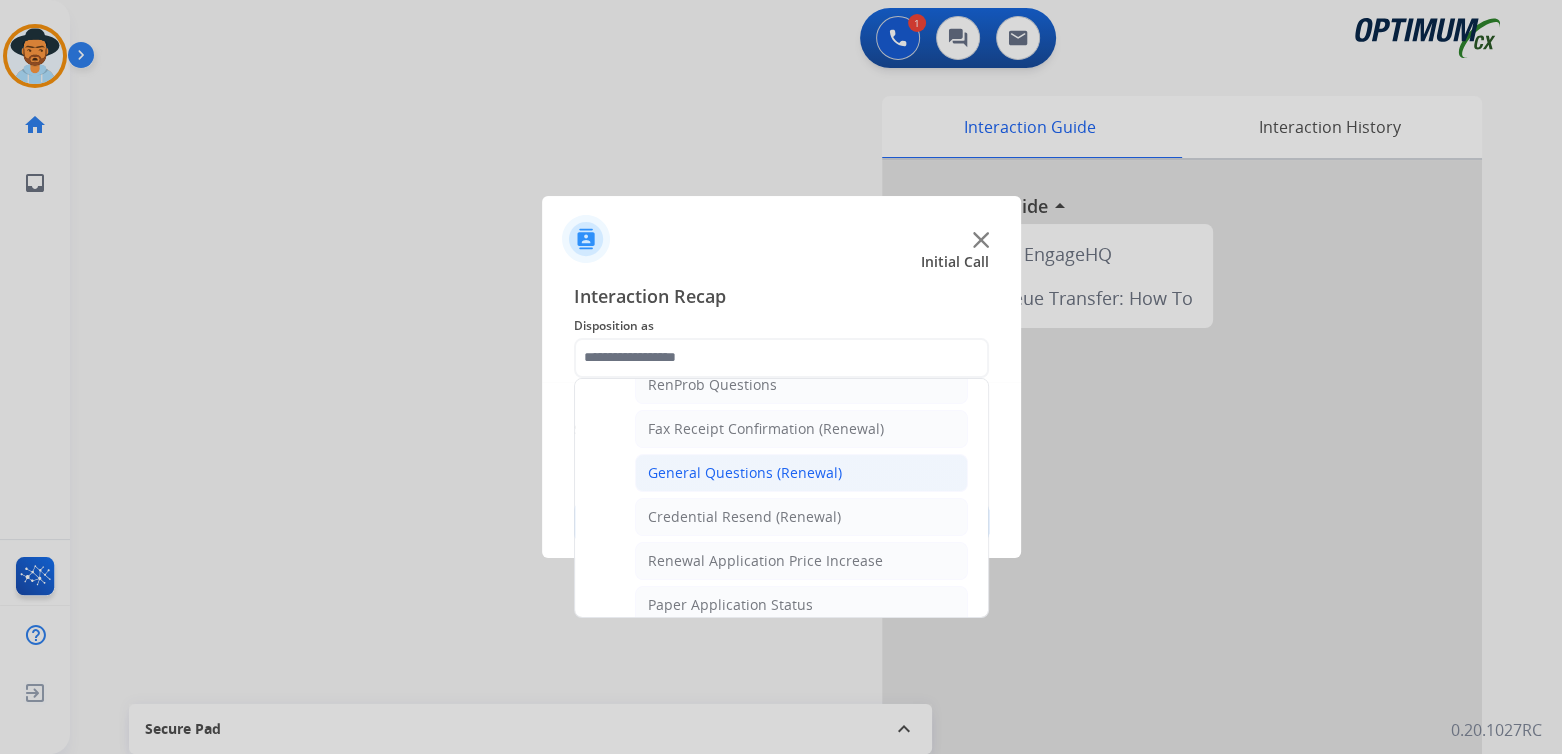 click on "General Questions (Renewal)" 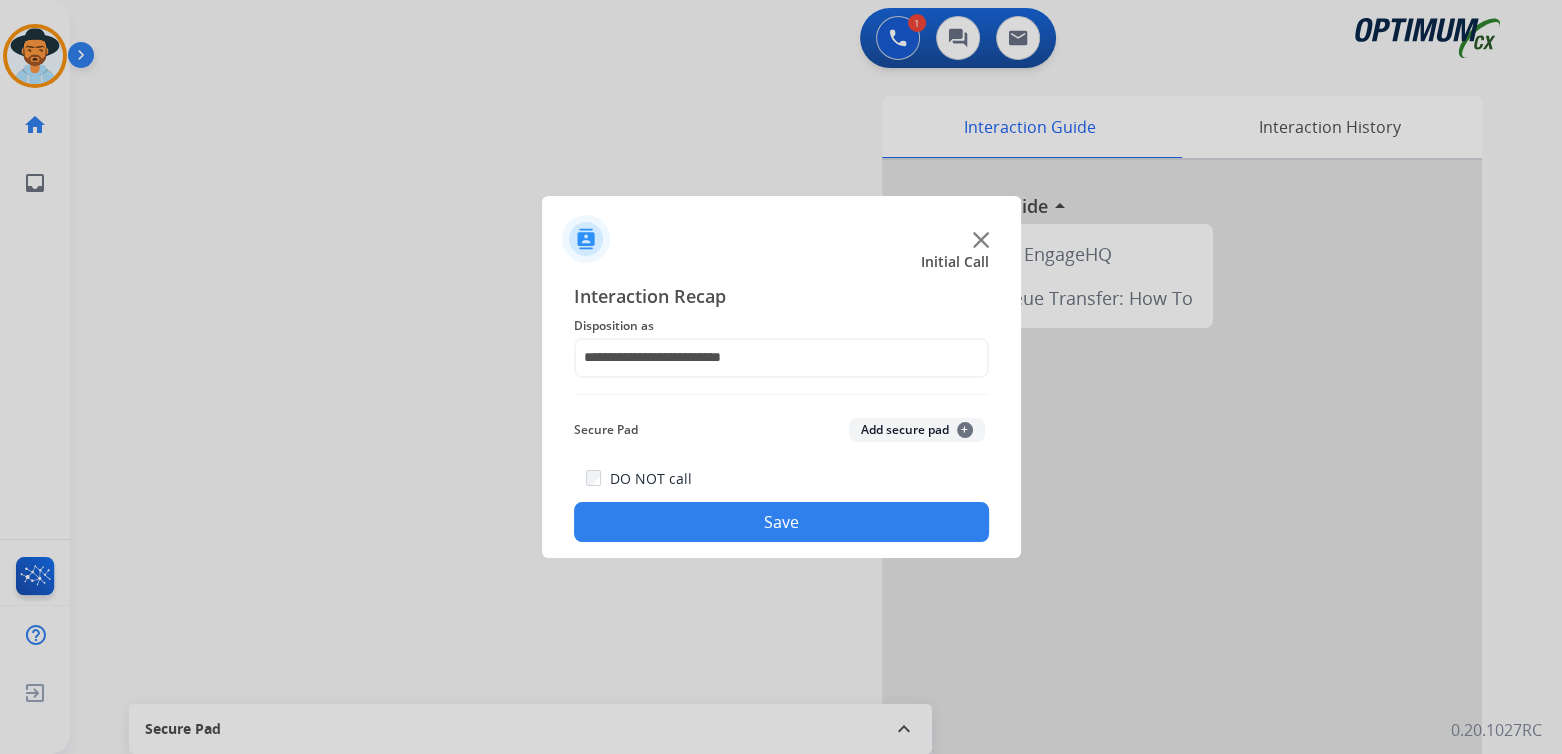click on "Save" 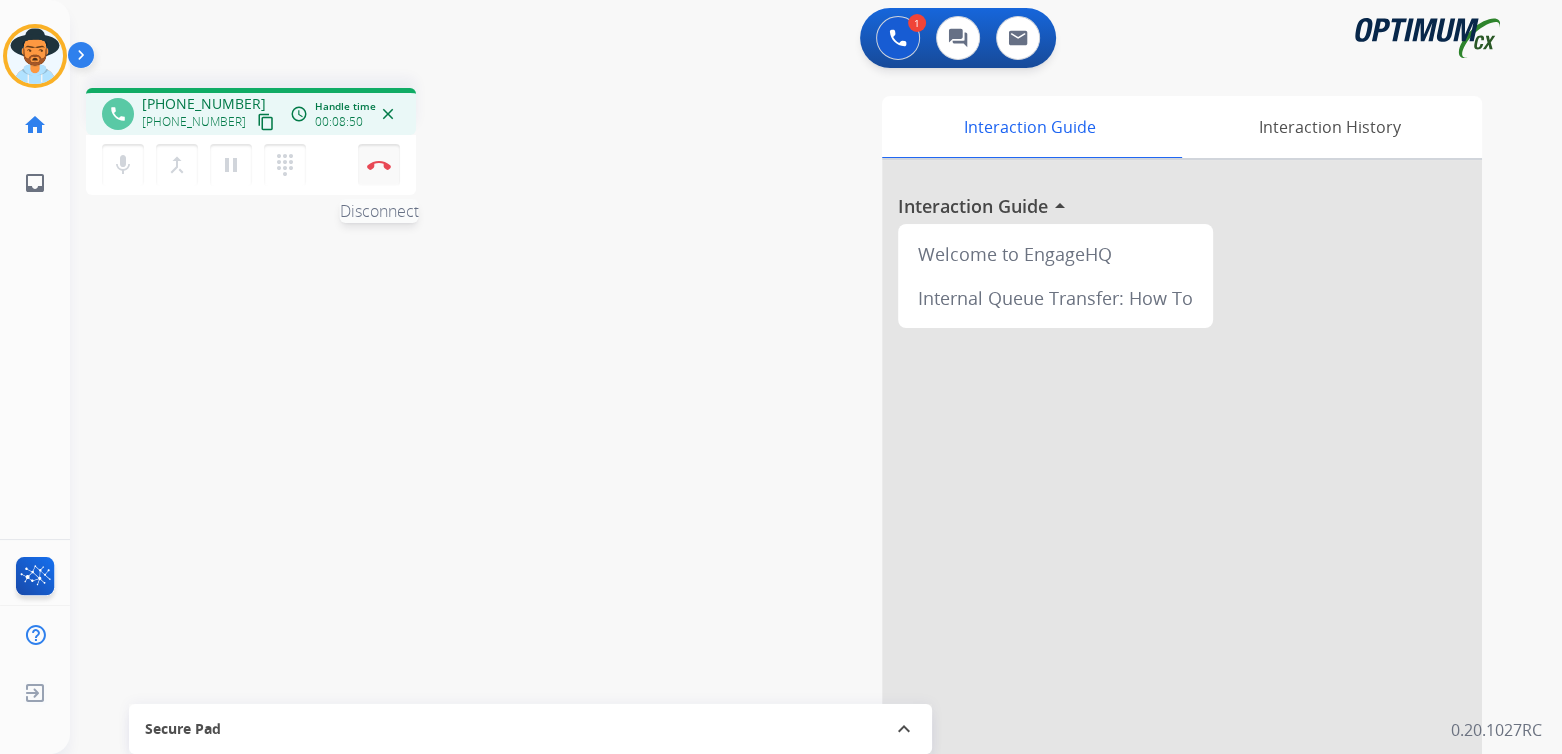 drag, startPoint x: 384, startPoint y: 158, endPoint x: 395, endPoint y: 163, distance: 12.083046 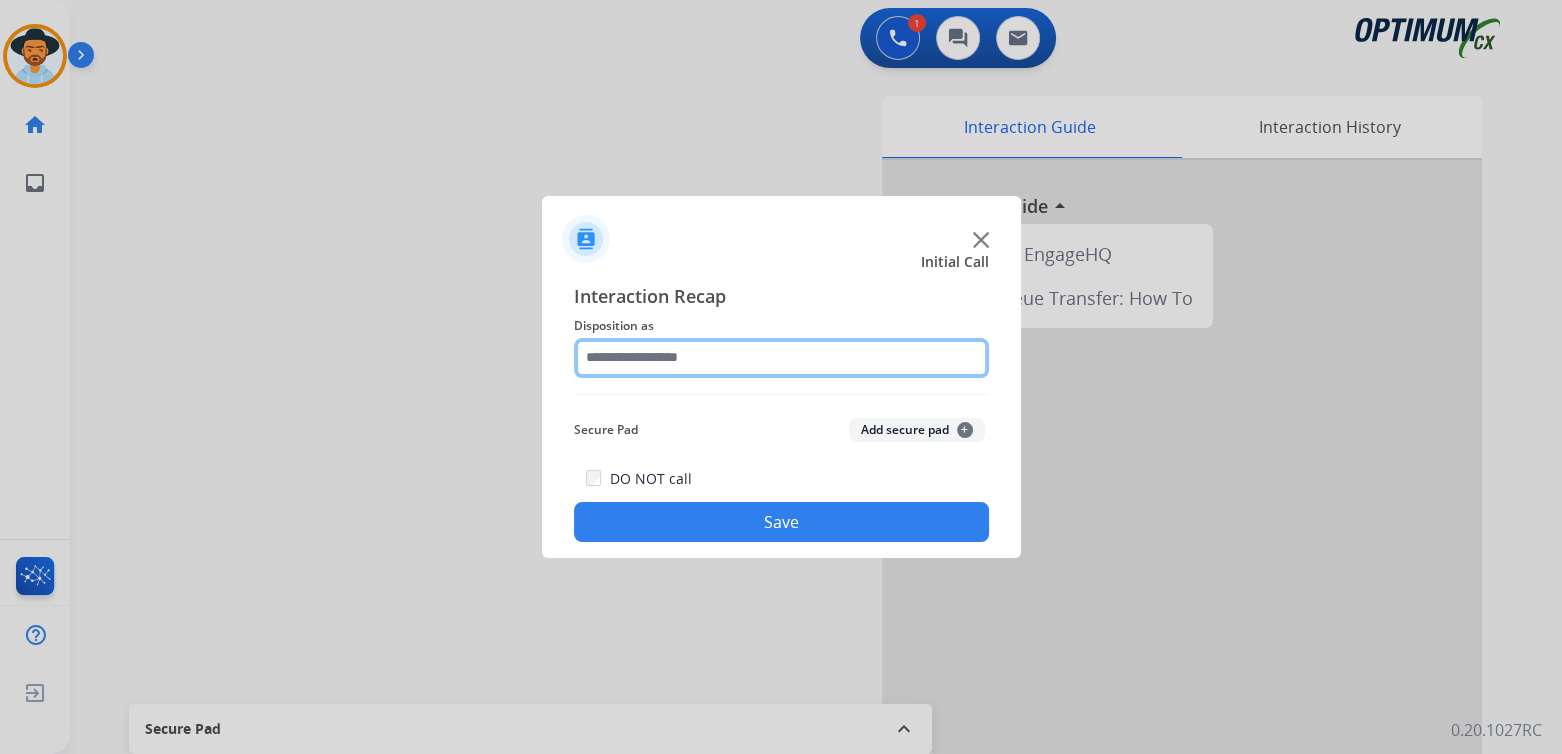 click 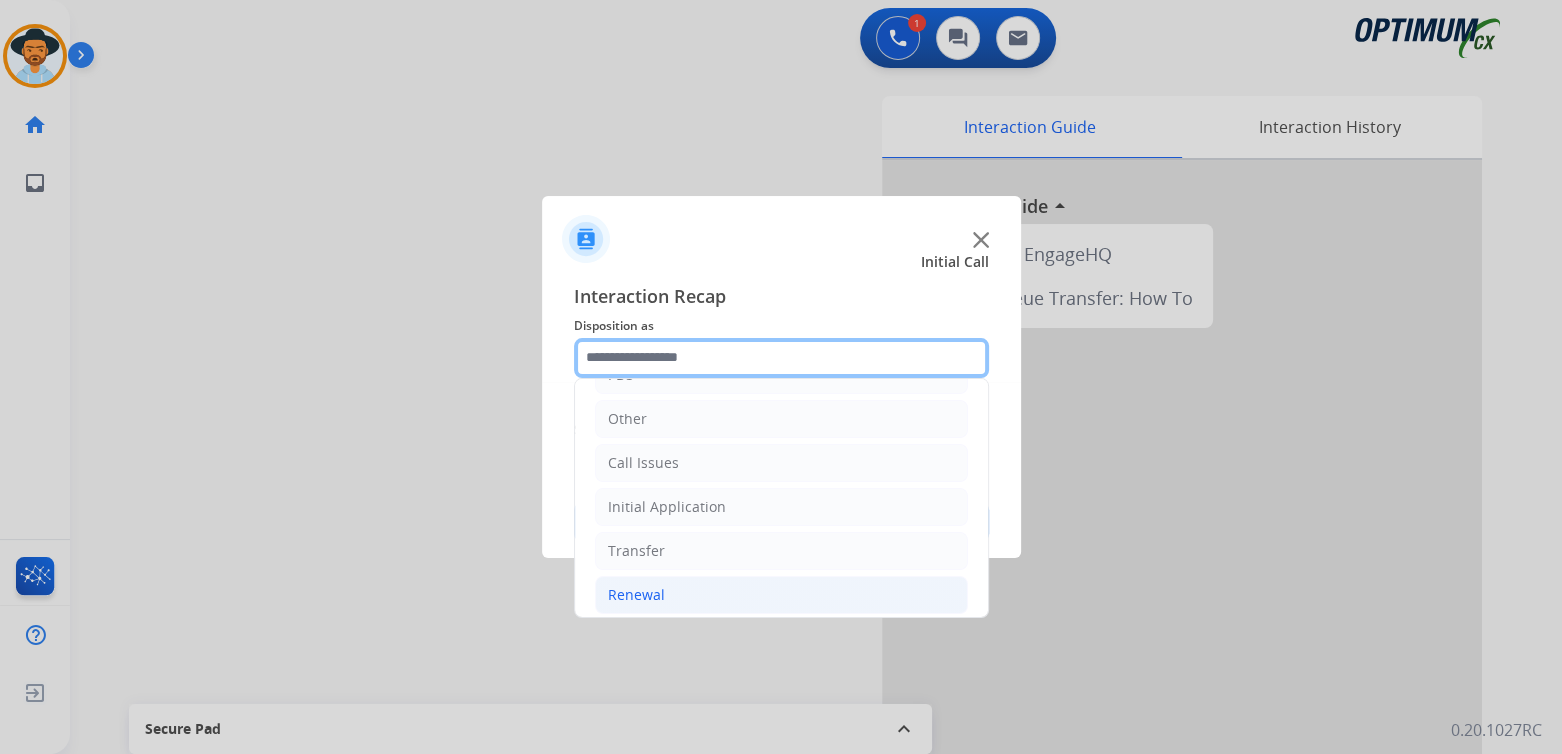 scroll, scrollTop: 132, scrollLeft: 0, axis: vertical 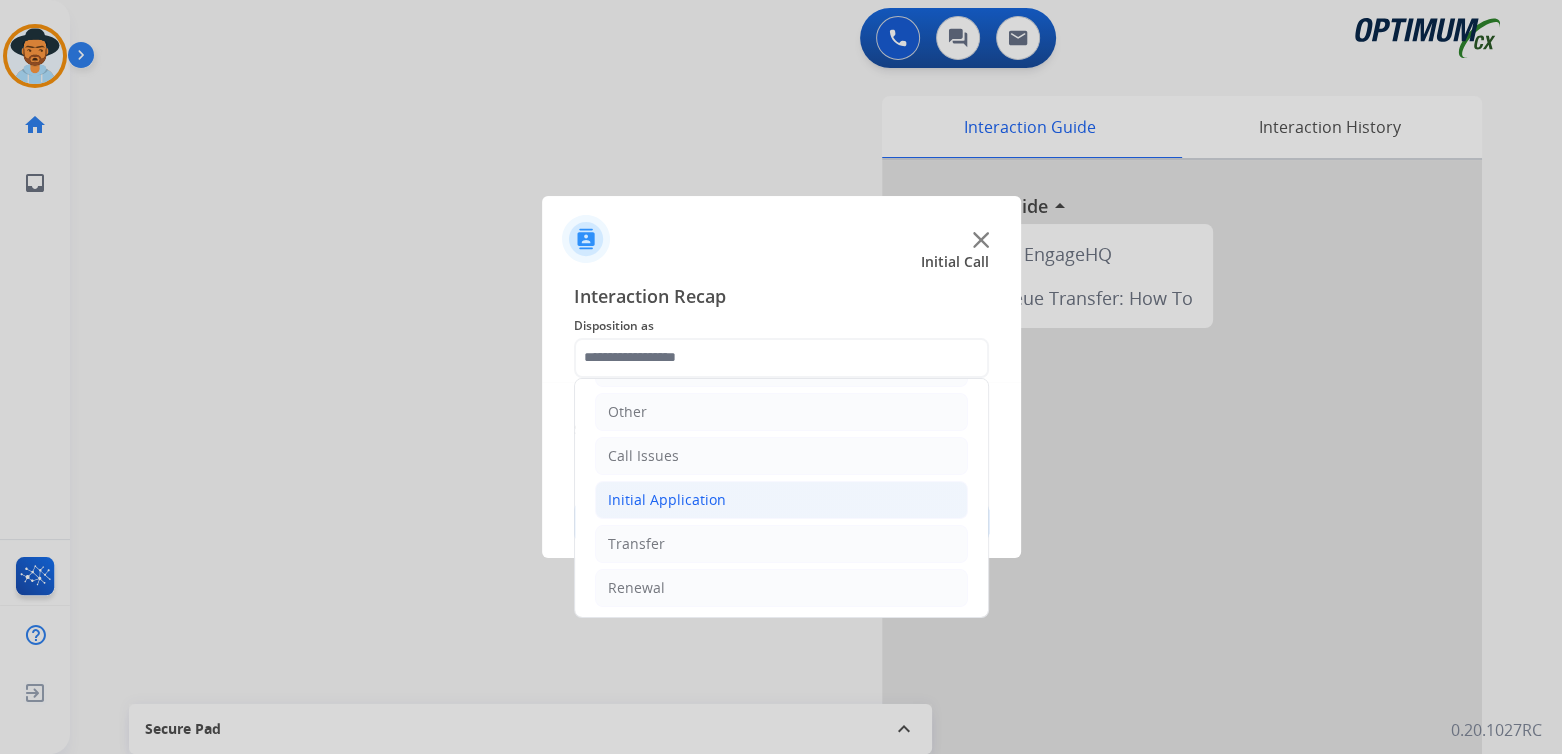 click on "Initial Application" 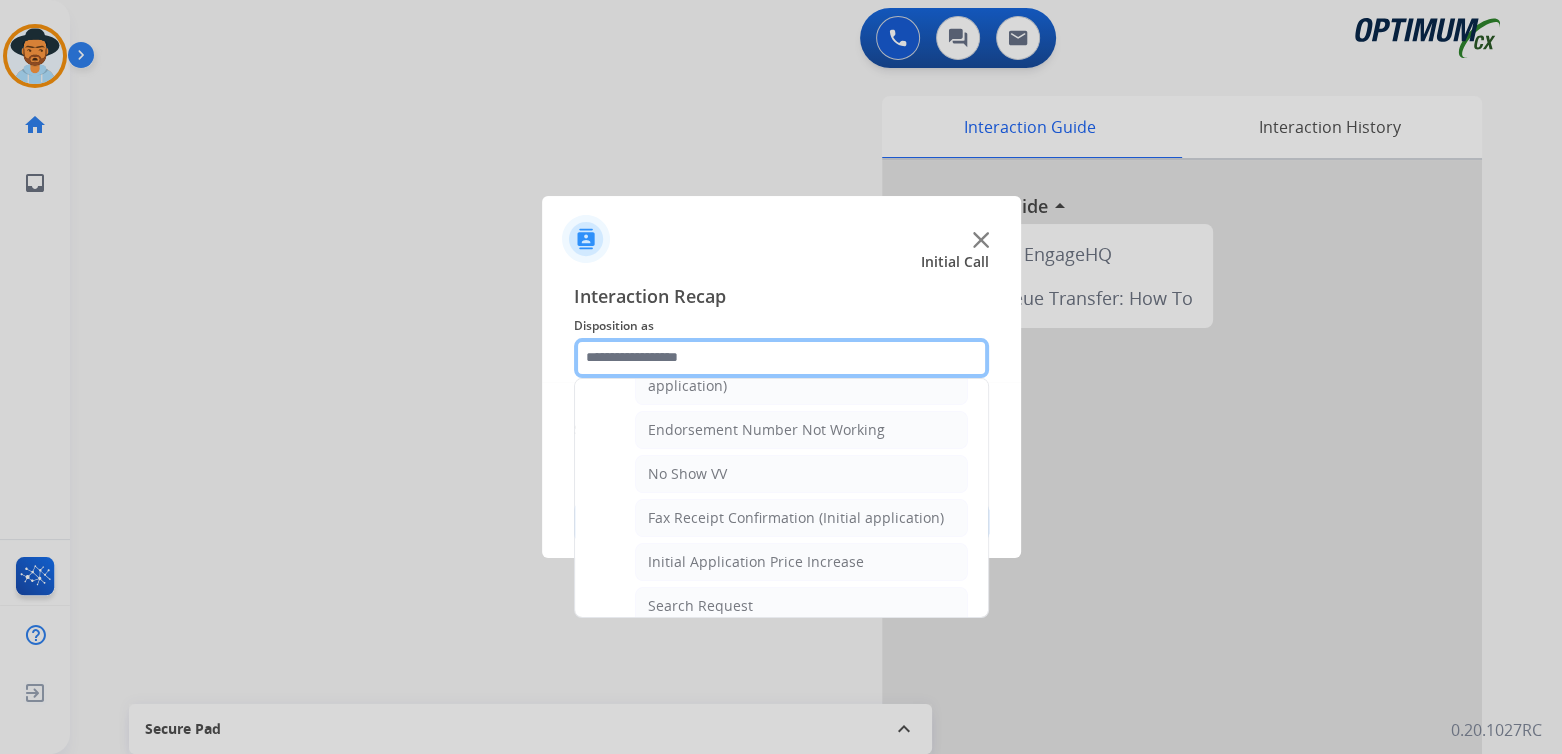 scroll, scrollTop: 531, scrollLeft: 0, axis: vertical 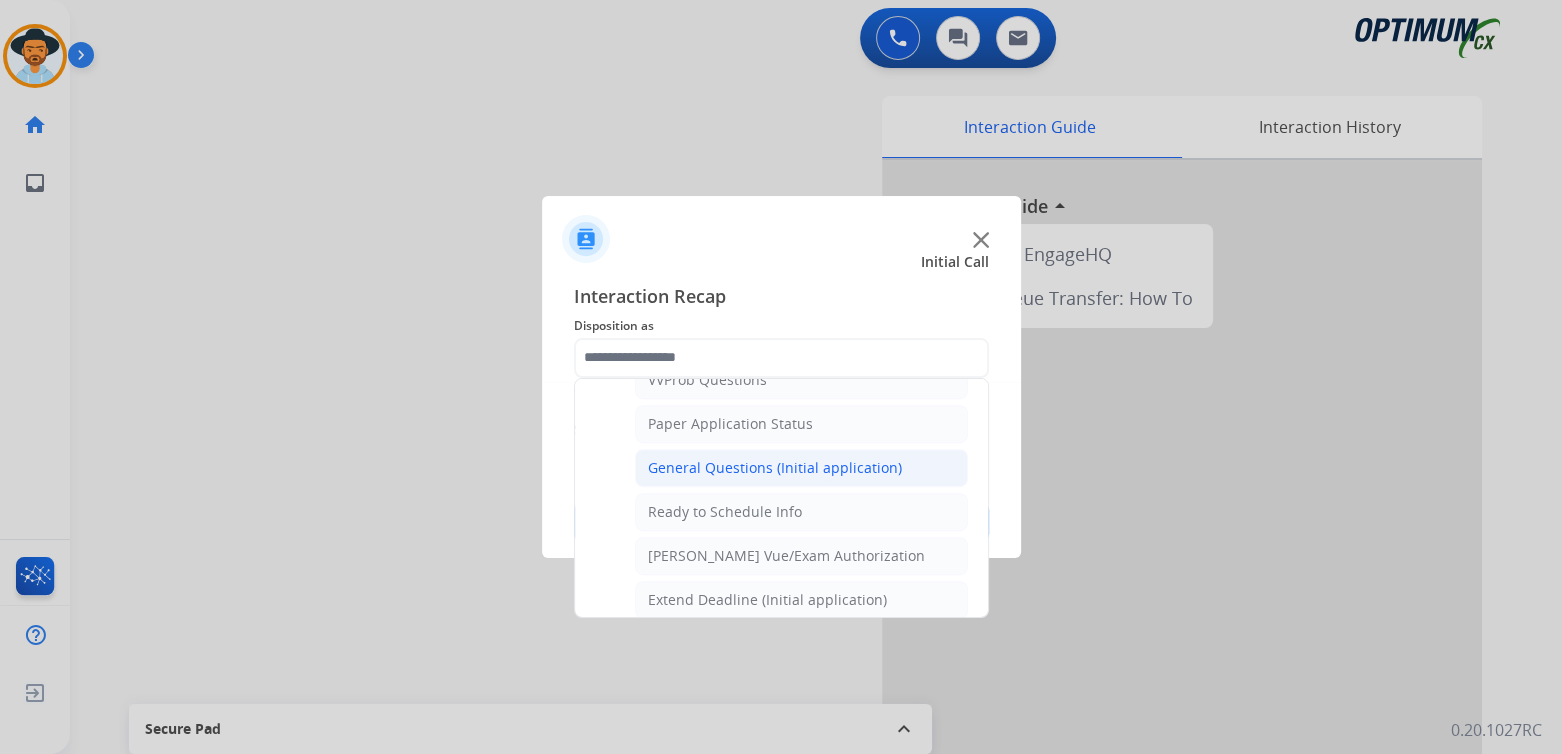 click on "General Questions (Initial application)" 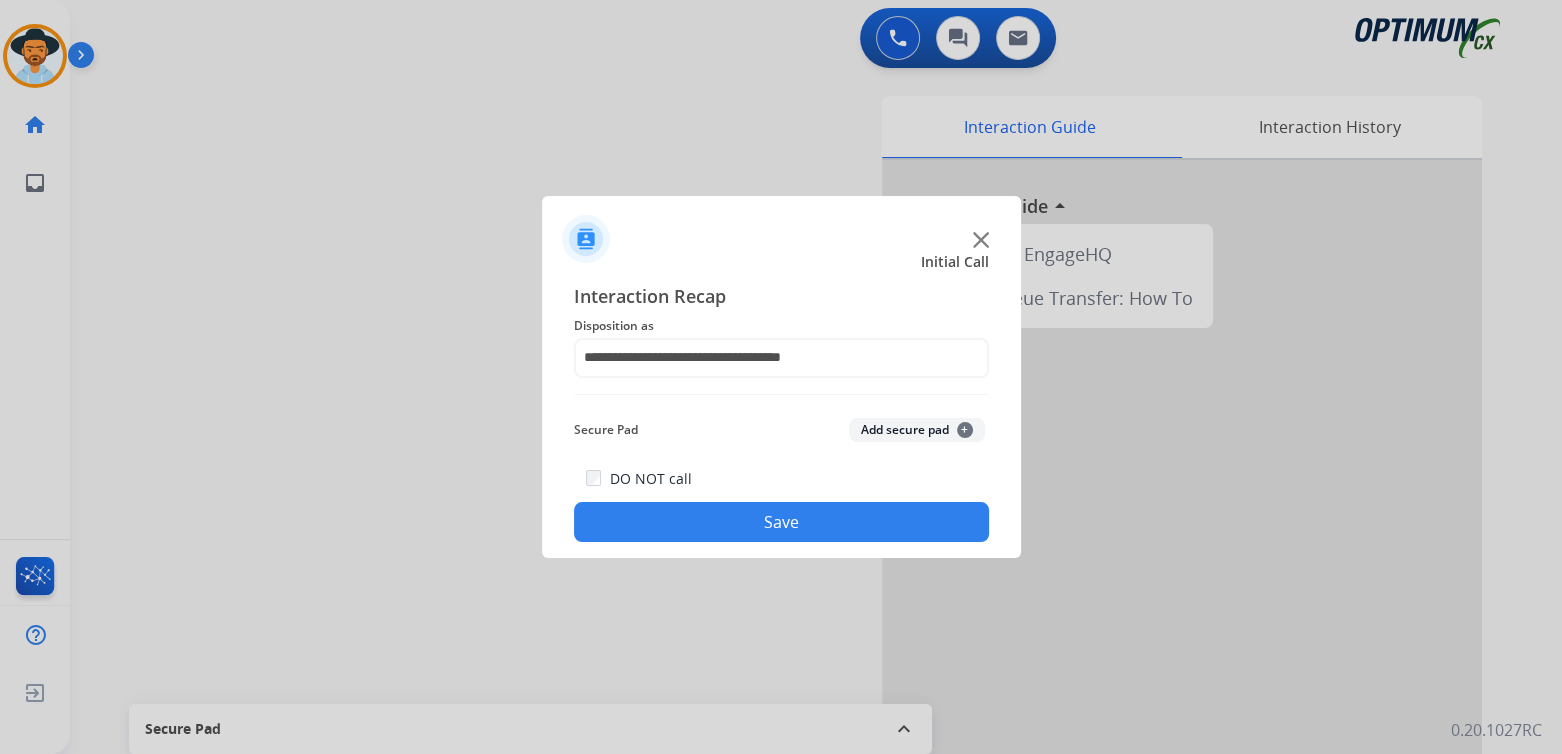click on "Save" 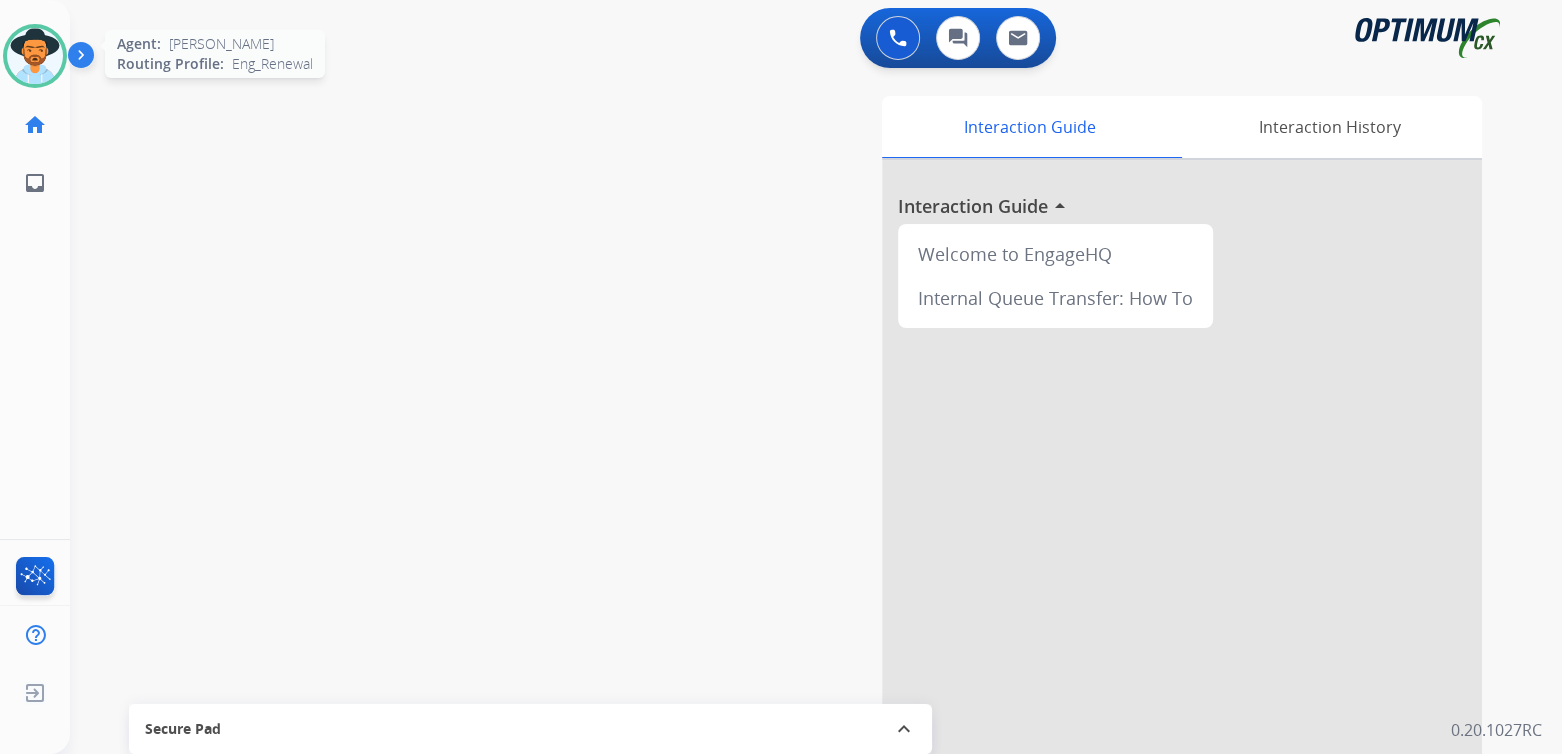 drag, startPoint x: 44, startPoint y: 52, endPoint x: 60, endPoint y: 58, distance: 17.088007 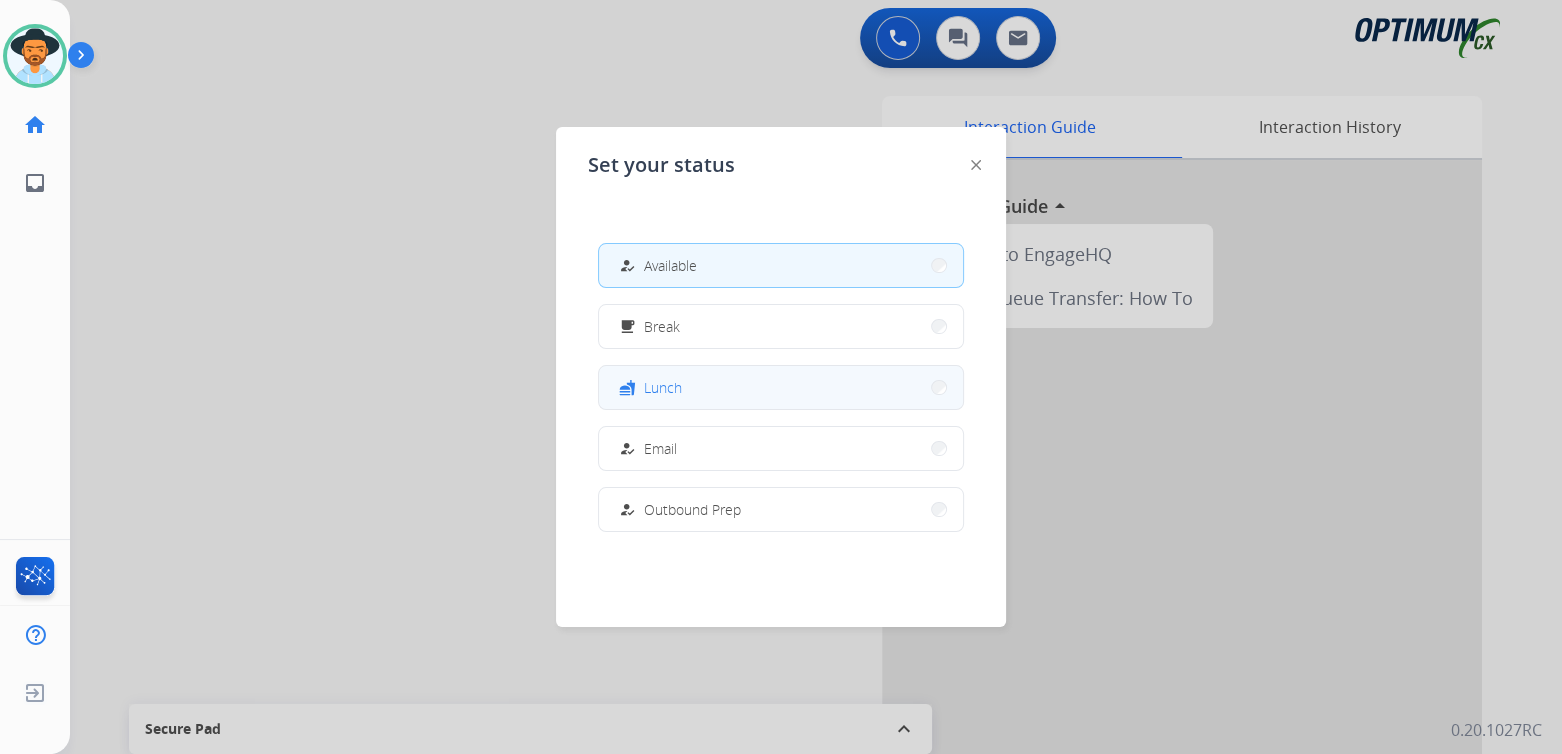 click on "fastfood Lunch" at bounding box center [781, 387] 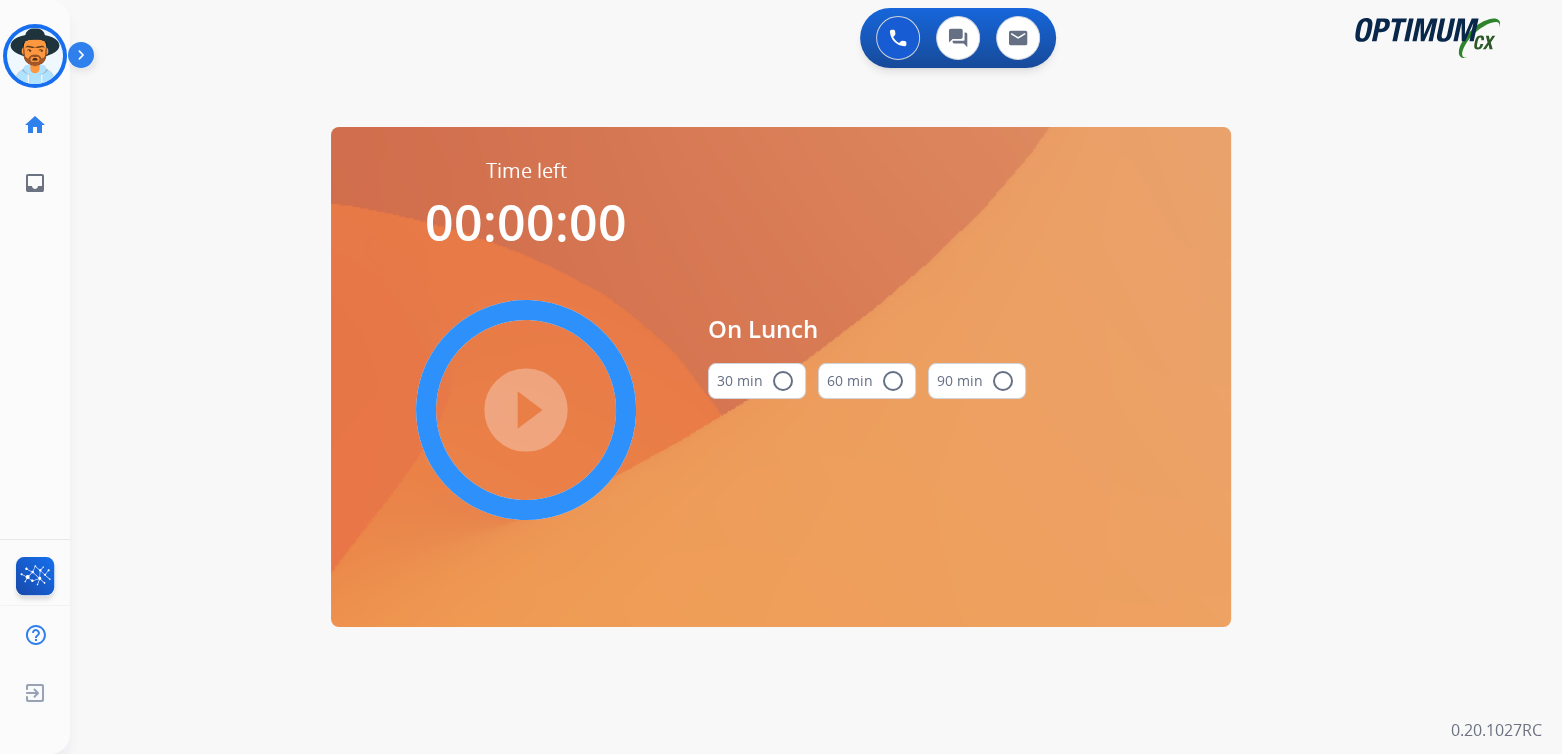 click on "radio_button_unchecked" at bounding box center (783, 381) 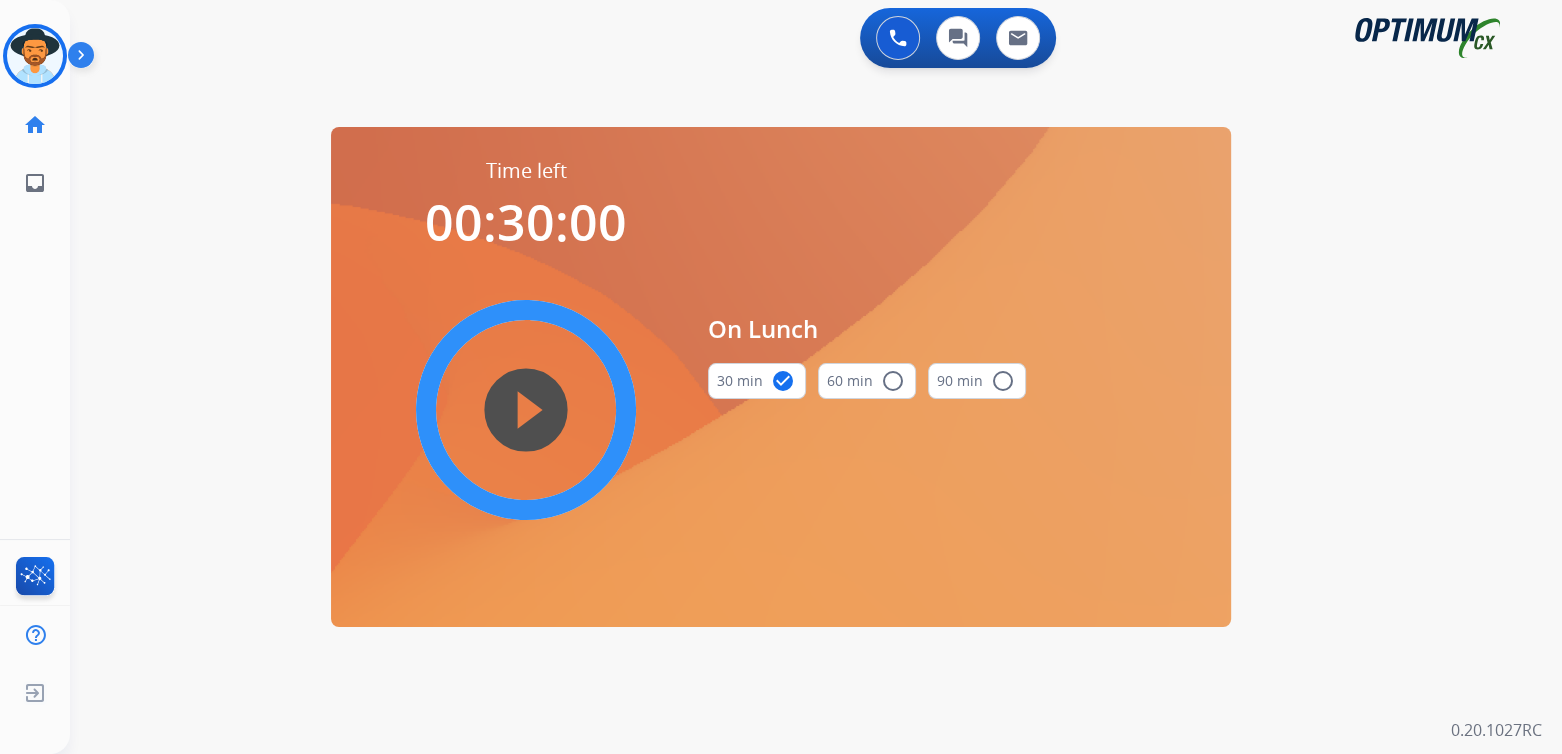 click on "play_circle_filled" at bounding box center [526, 410] 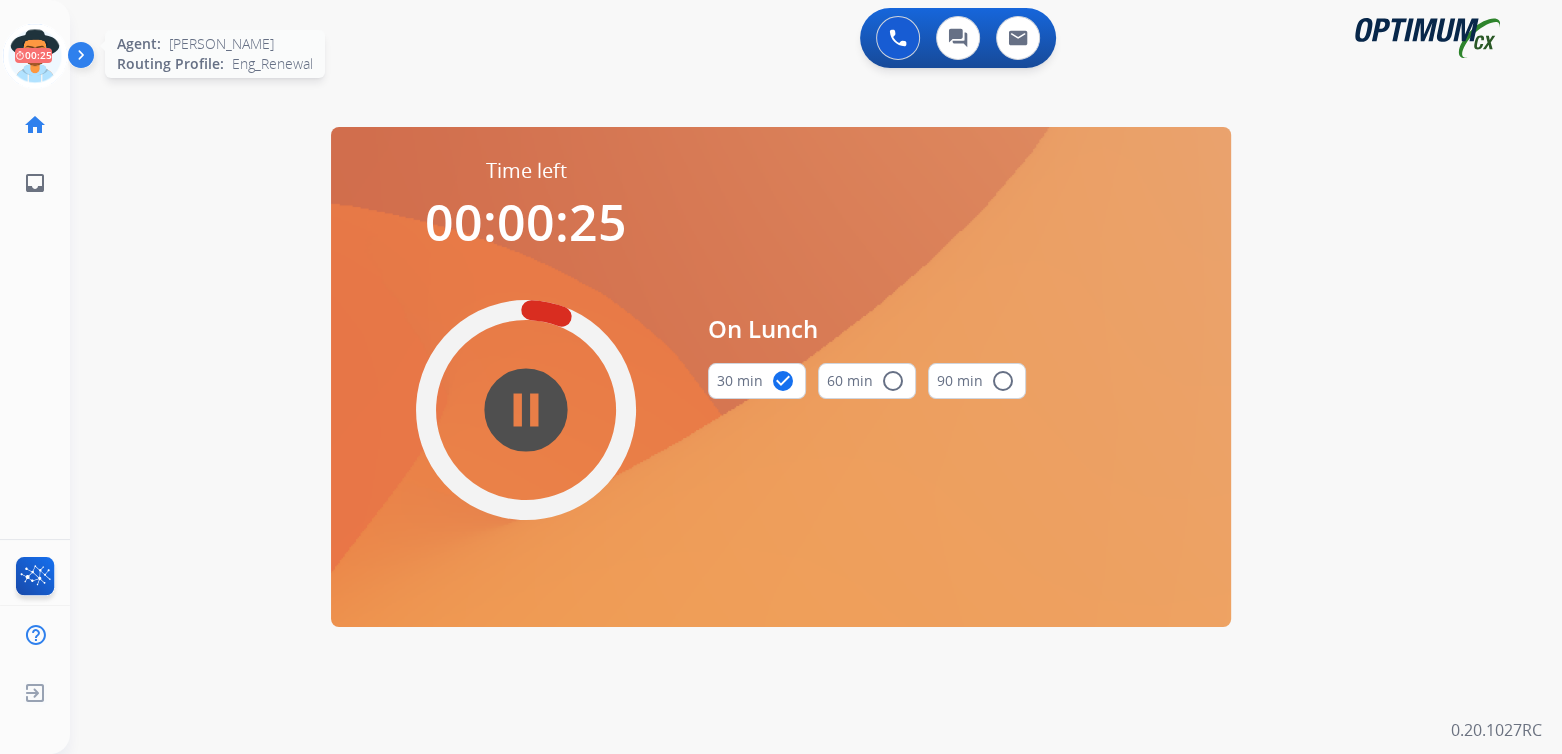 drag, startPoint x: 29, startPoint y: 56, endPoint x: 39, endPoint y: 67, distance: 14.866069 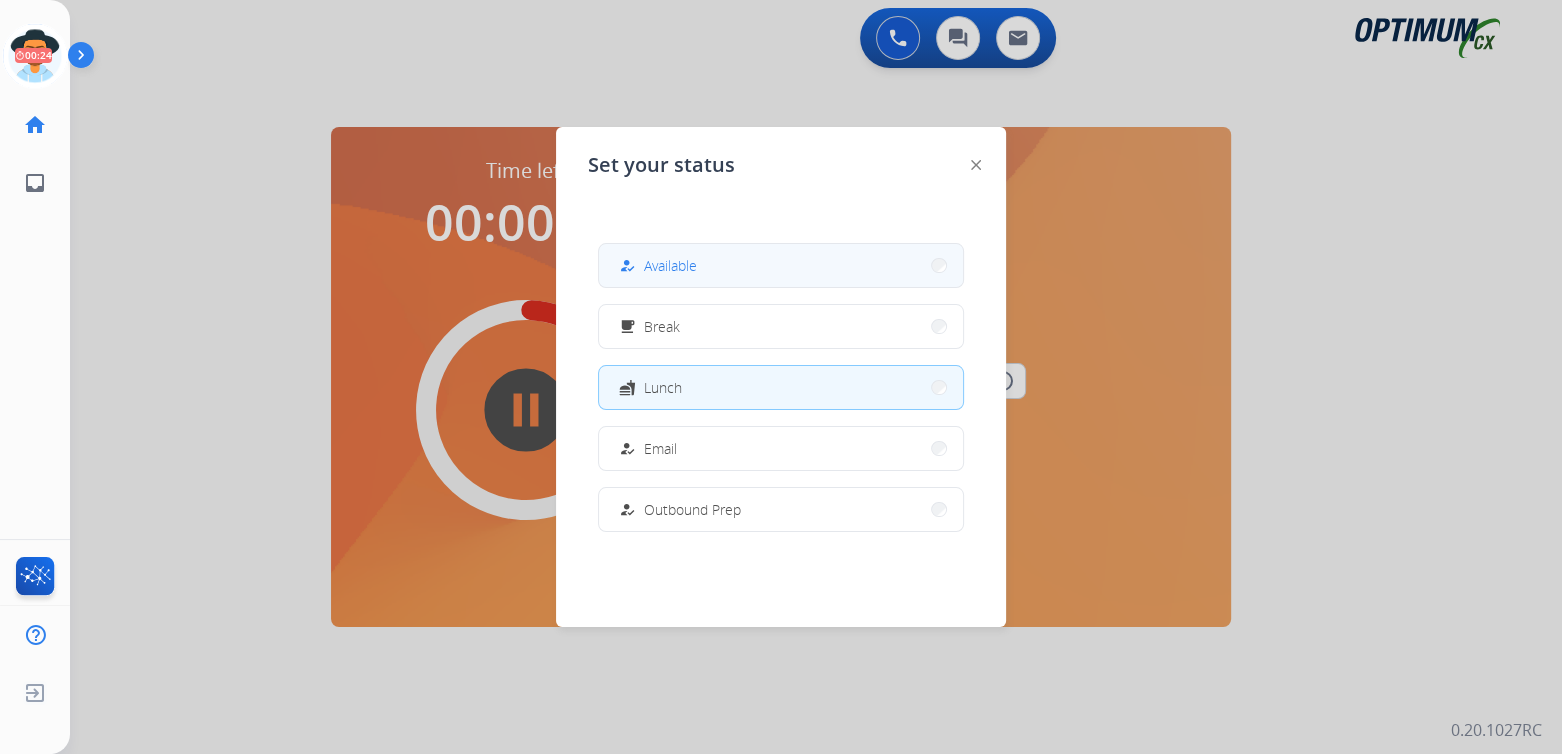 click on "how_to_reg Available" at bounding box center (781, 265) 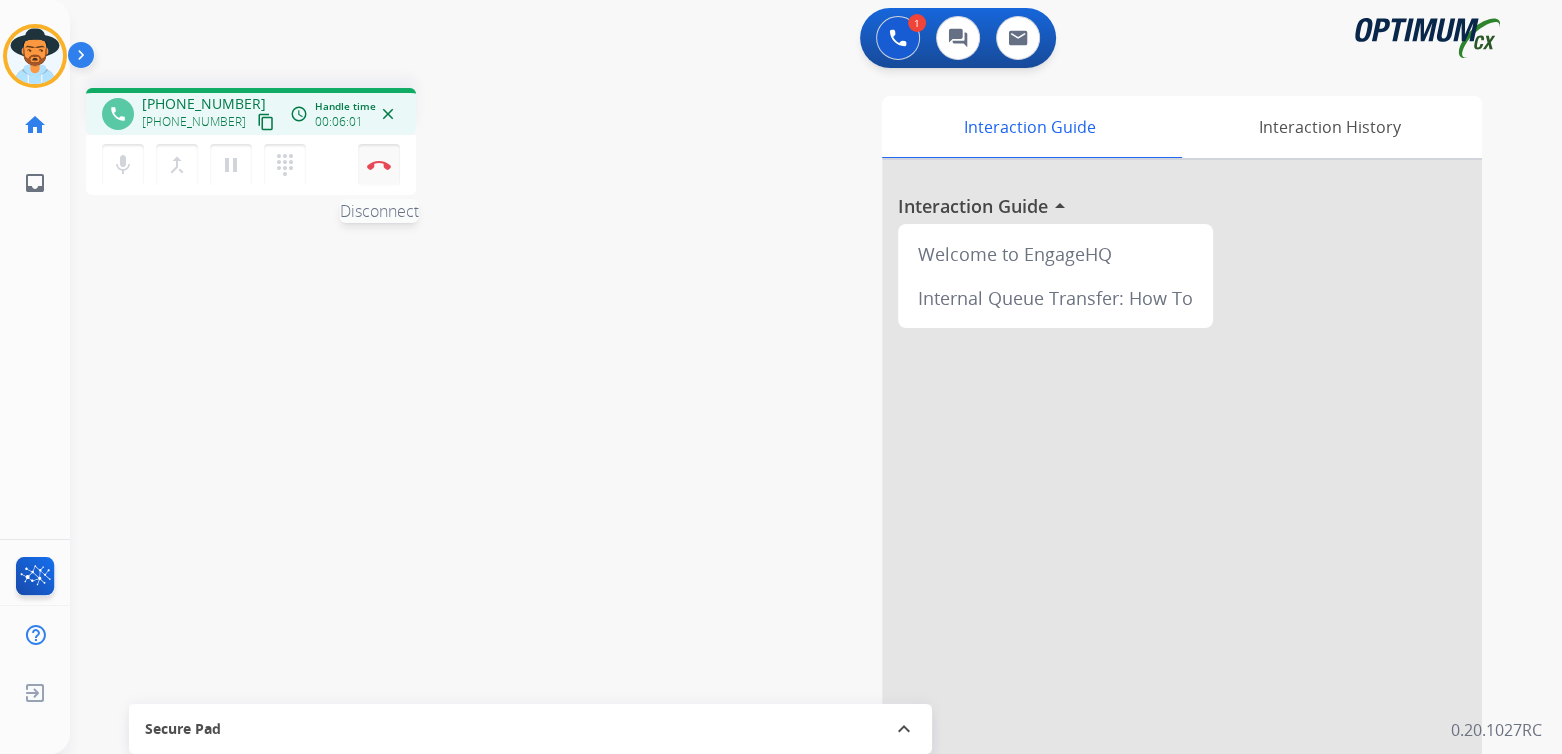 click at bounding box center (379, 165) 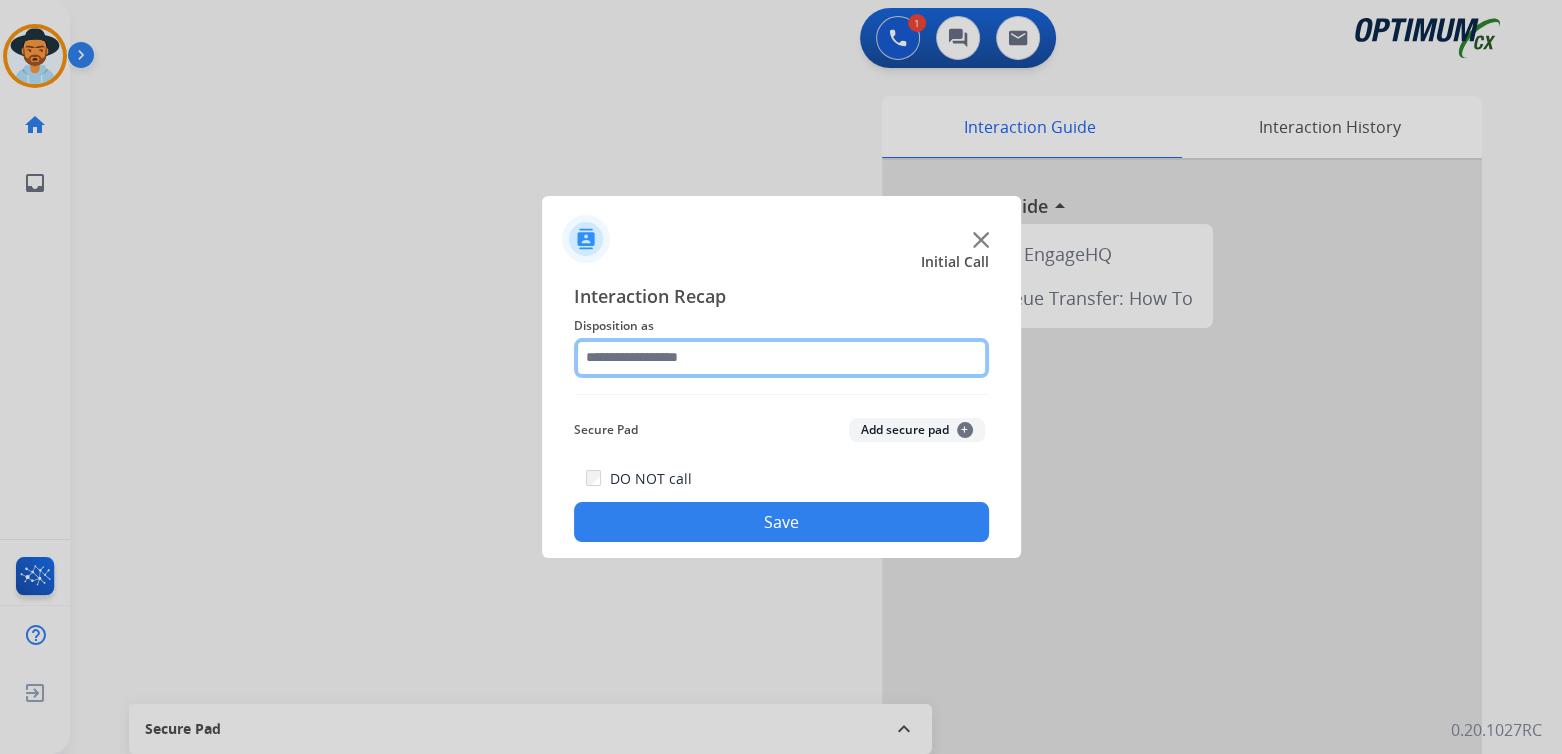 click 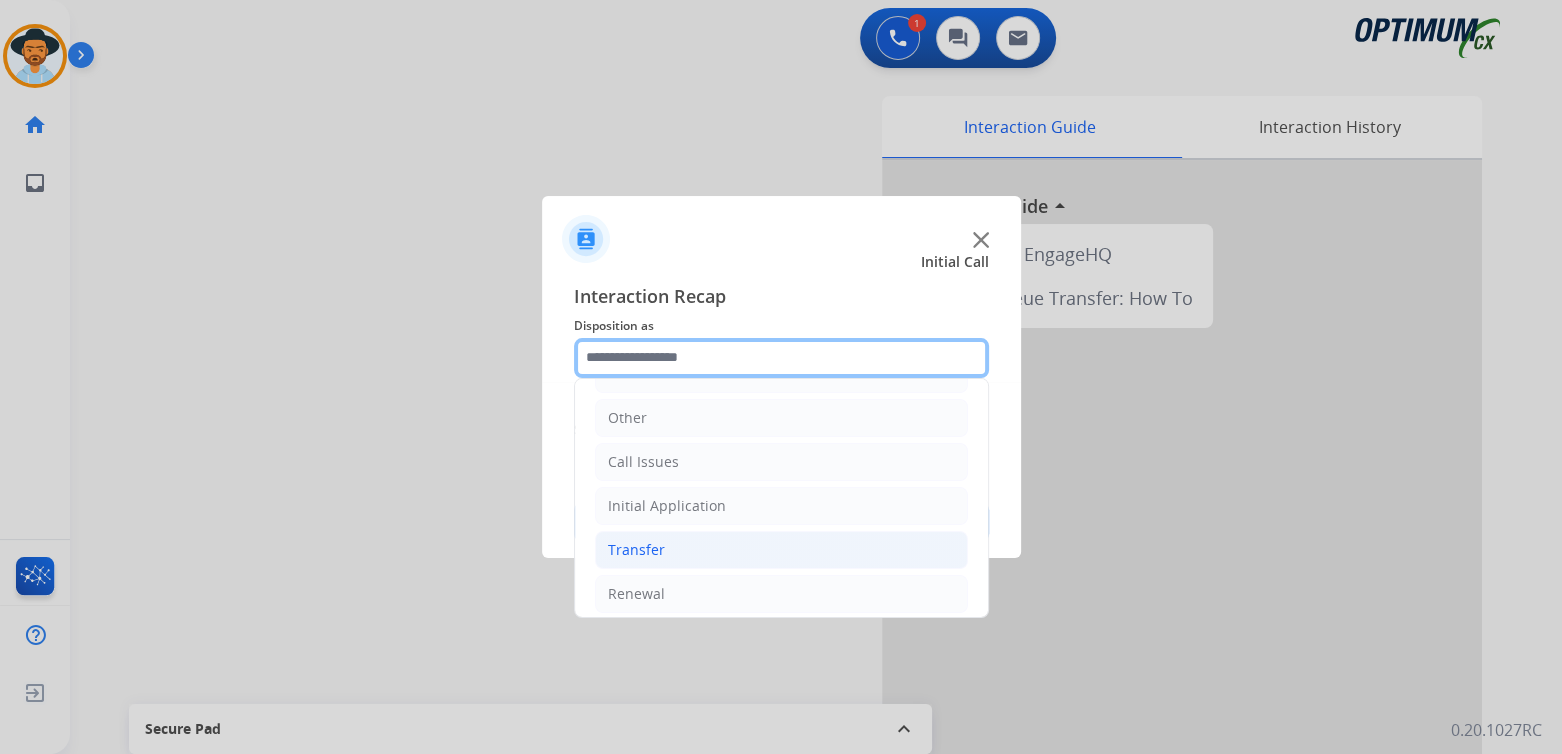 scroll, scrollTop: 132, scrollLeft: 0, axis: vertical 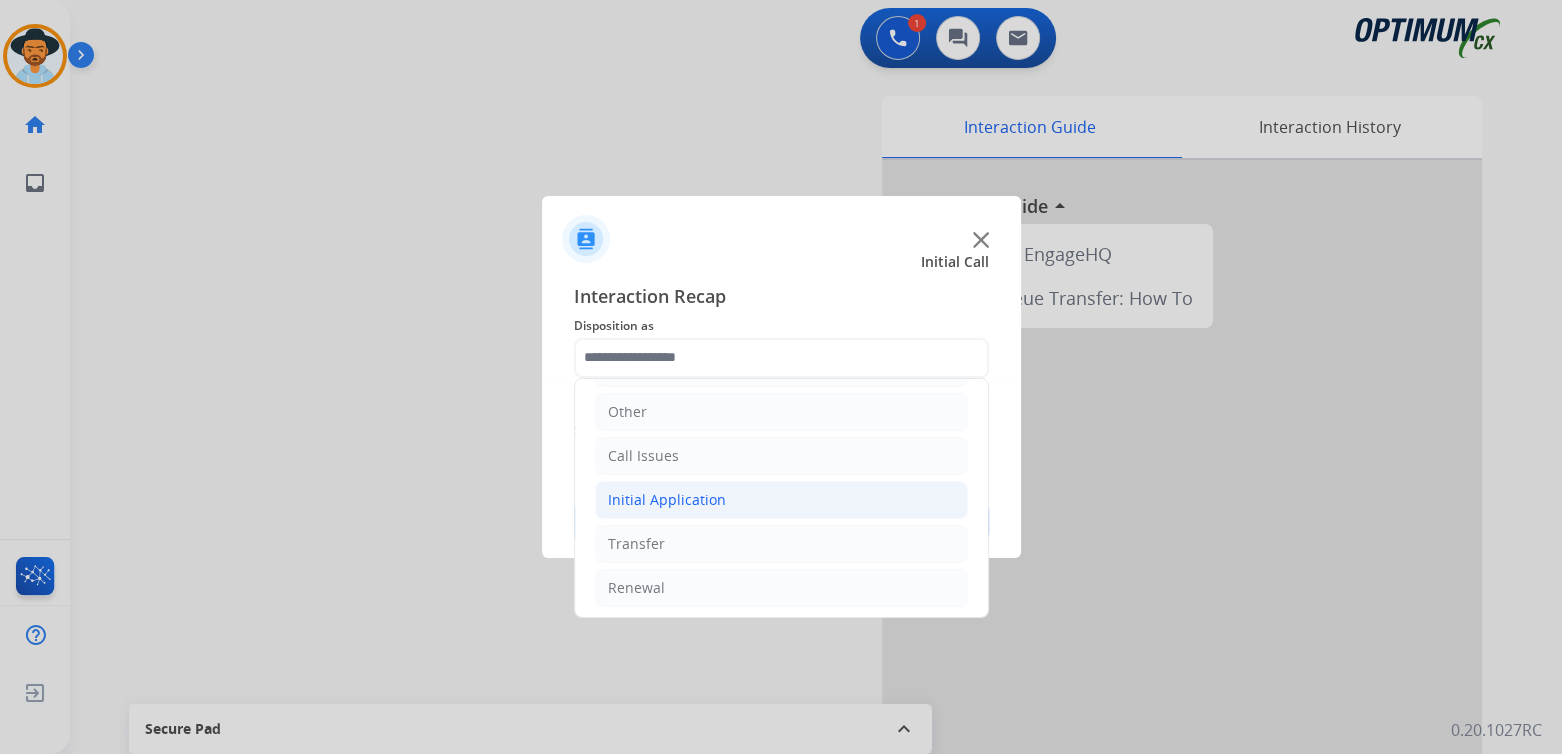 click on "Initial Application" 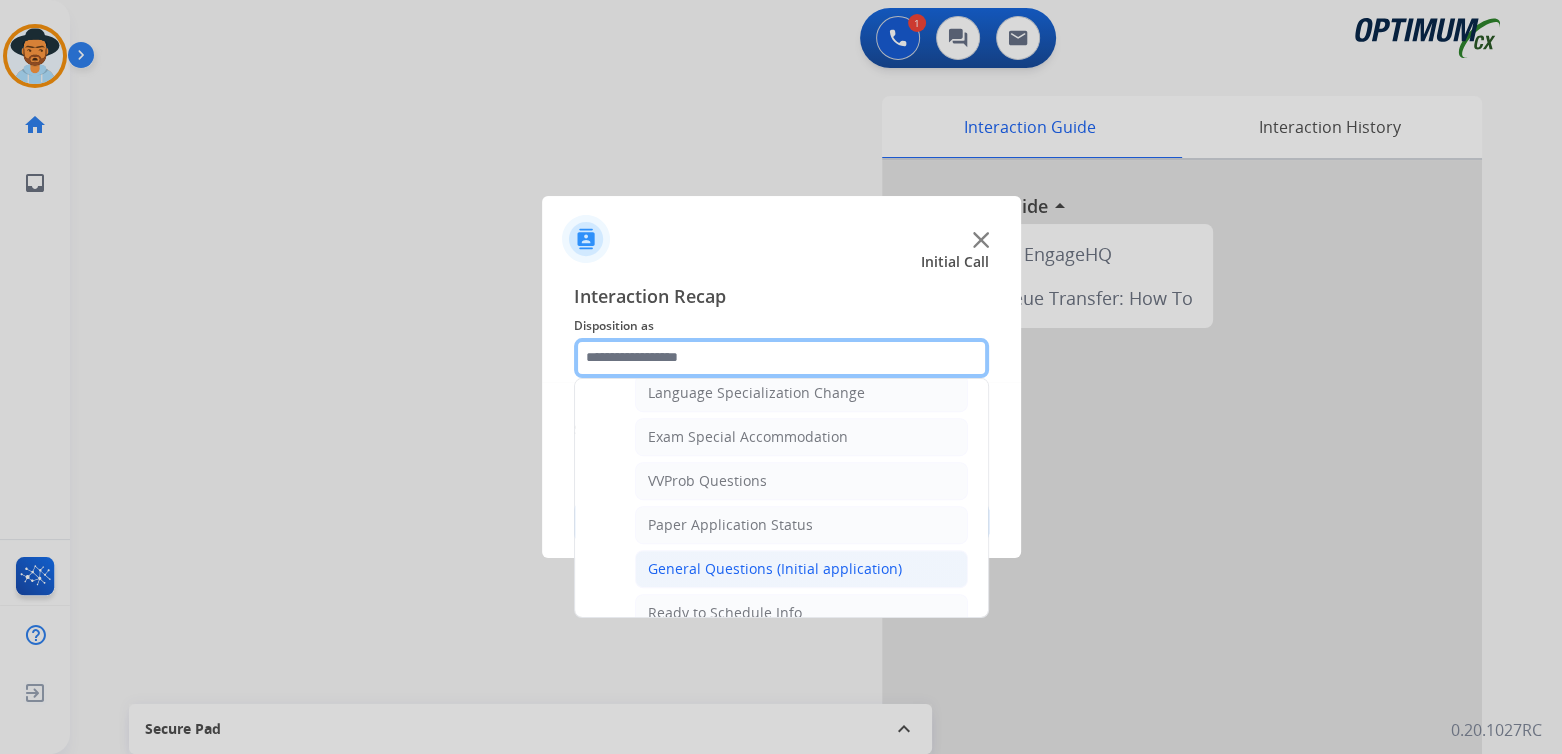 scroll, scrollTop: 1013, scrollLeft: 0, axis: vertical 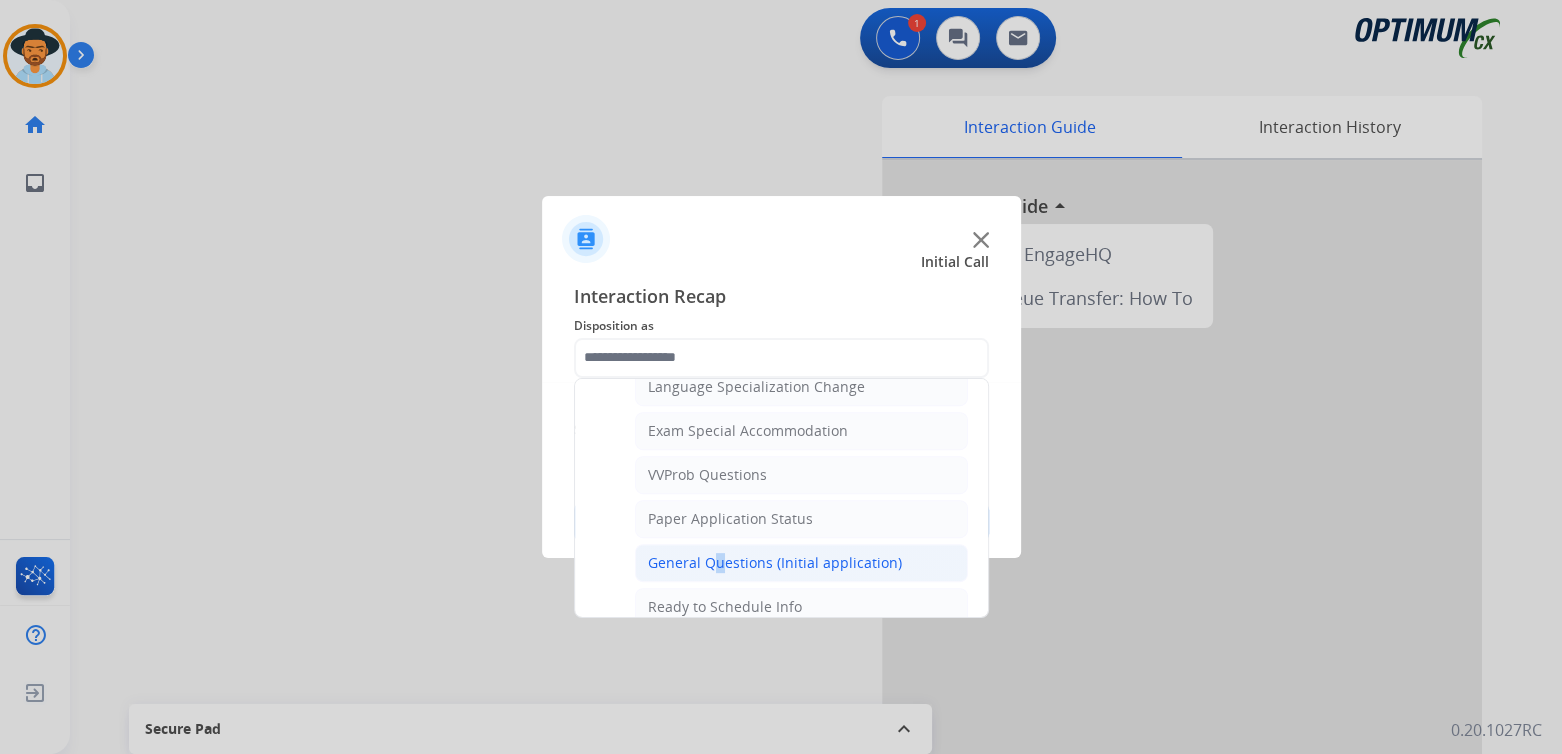 click on "General Questions (Initial application)" 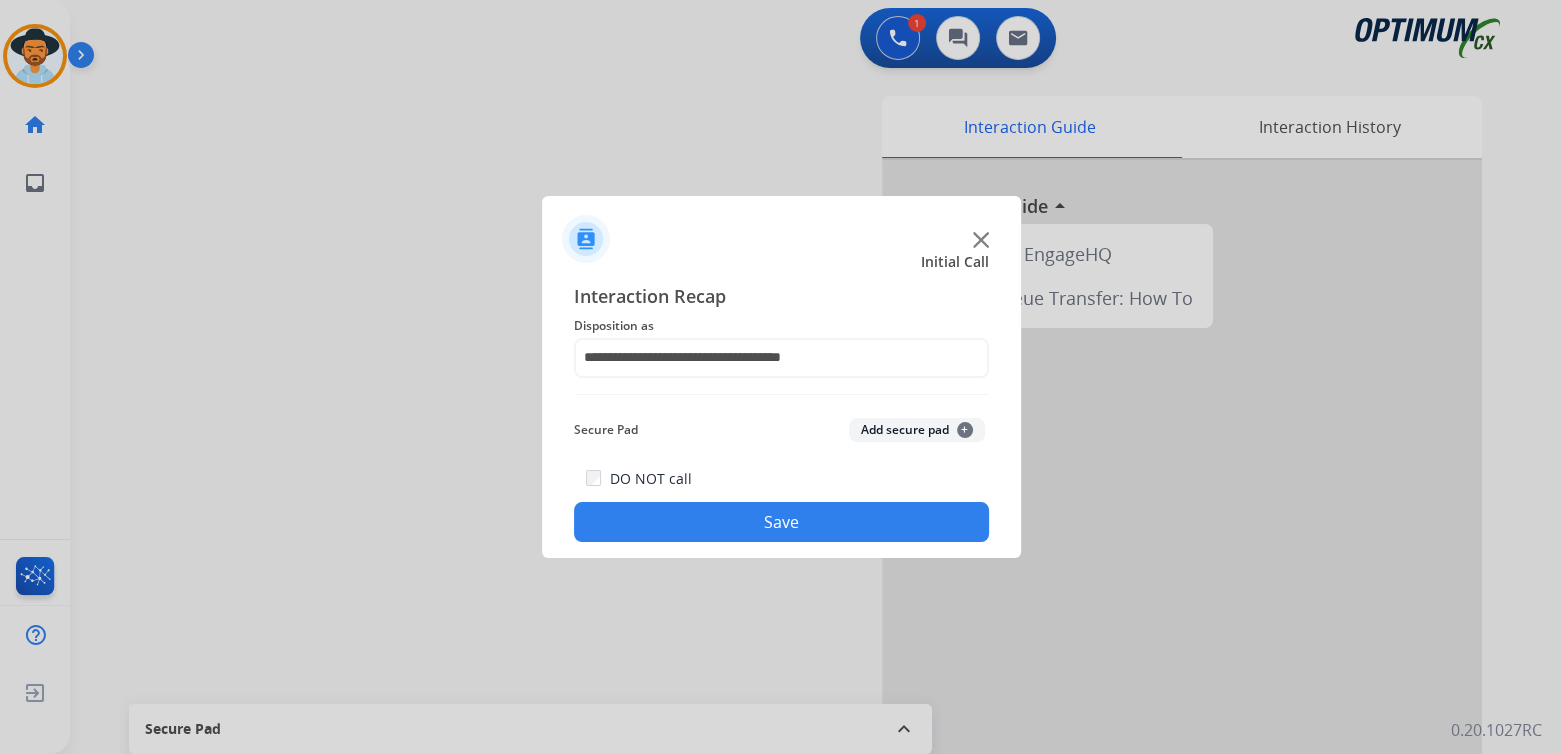 drag, startPoint x: 814, startPoint y: 521, endPoint x: 1008, endPoint y: 541, distance: 195.0282 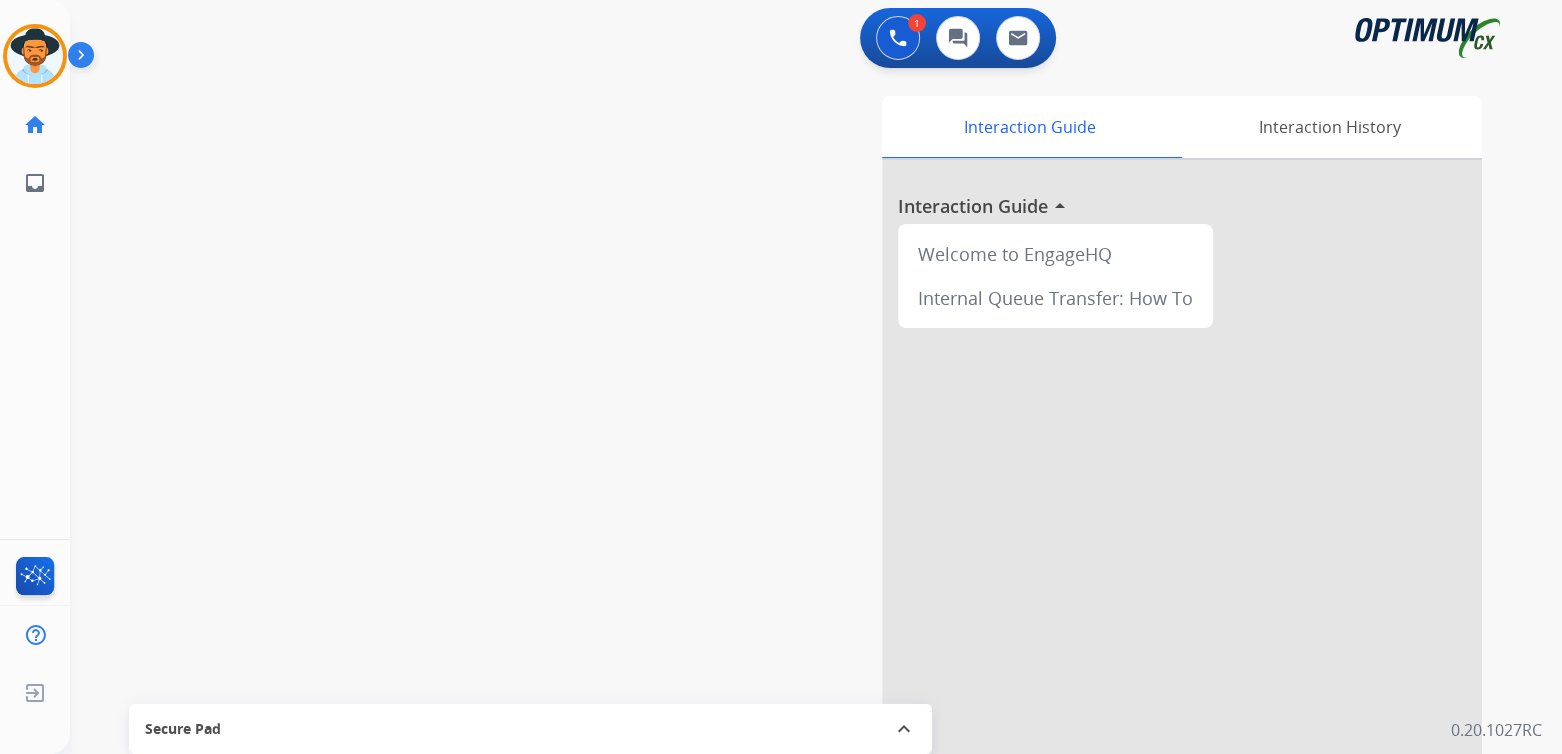 scroll, scrollTop: 0, scrollLeft: 0, axis: both 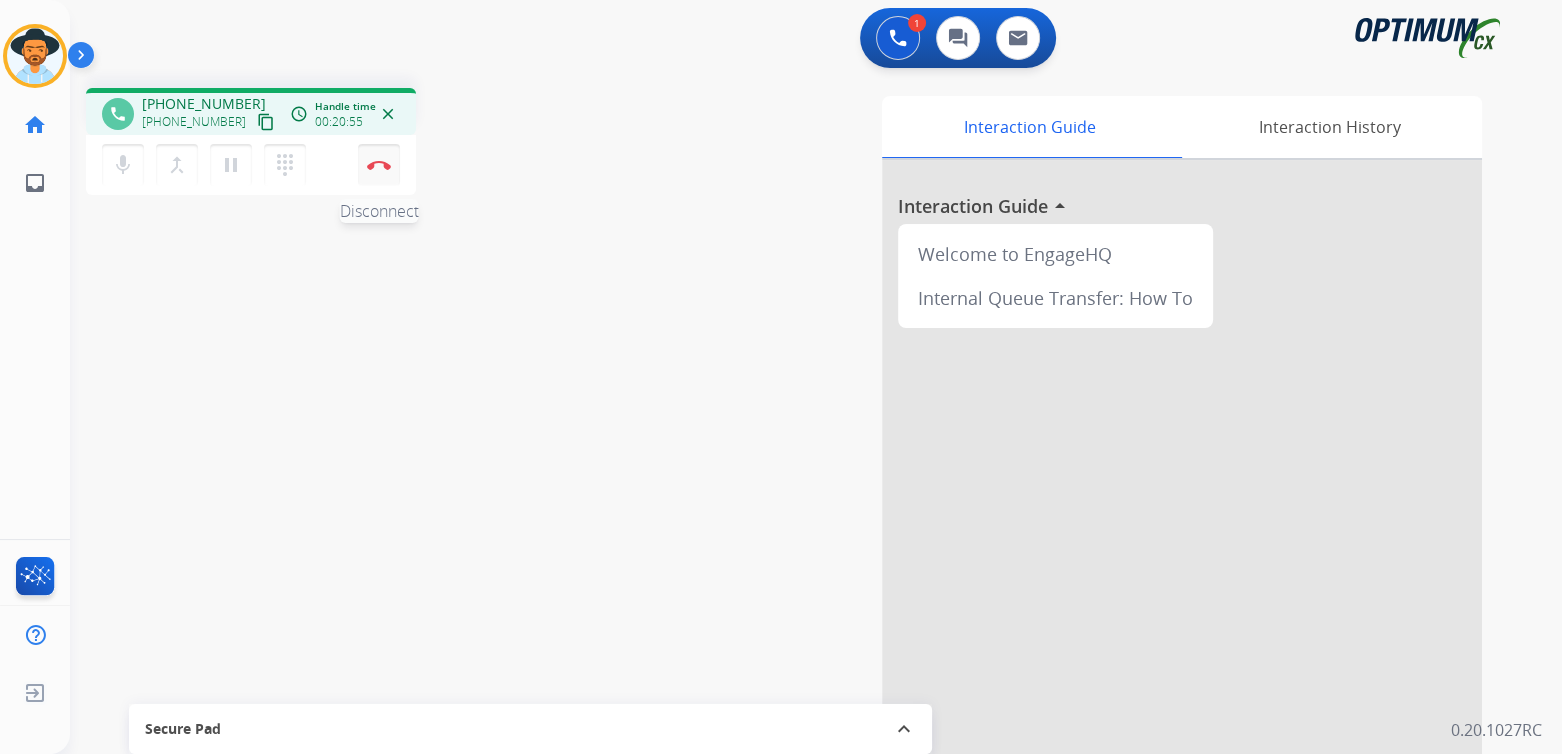 click on "Disconnect" at bounding box center (379, 165) 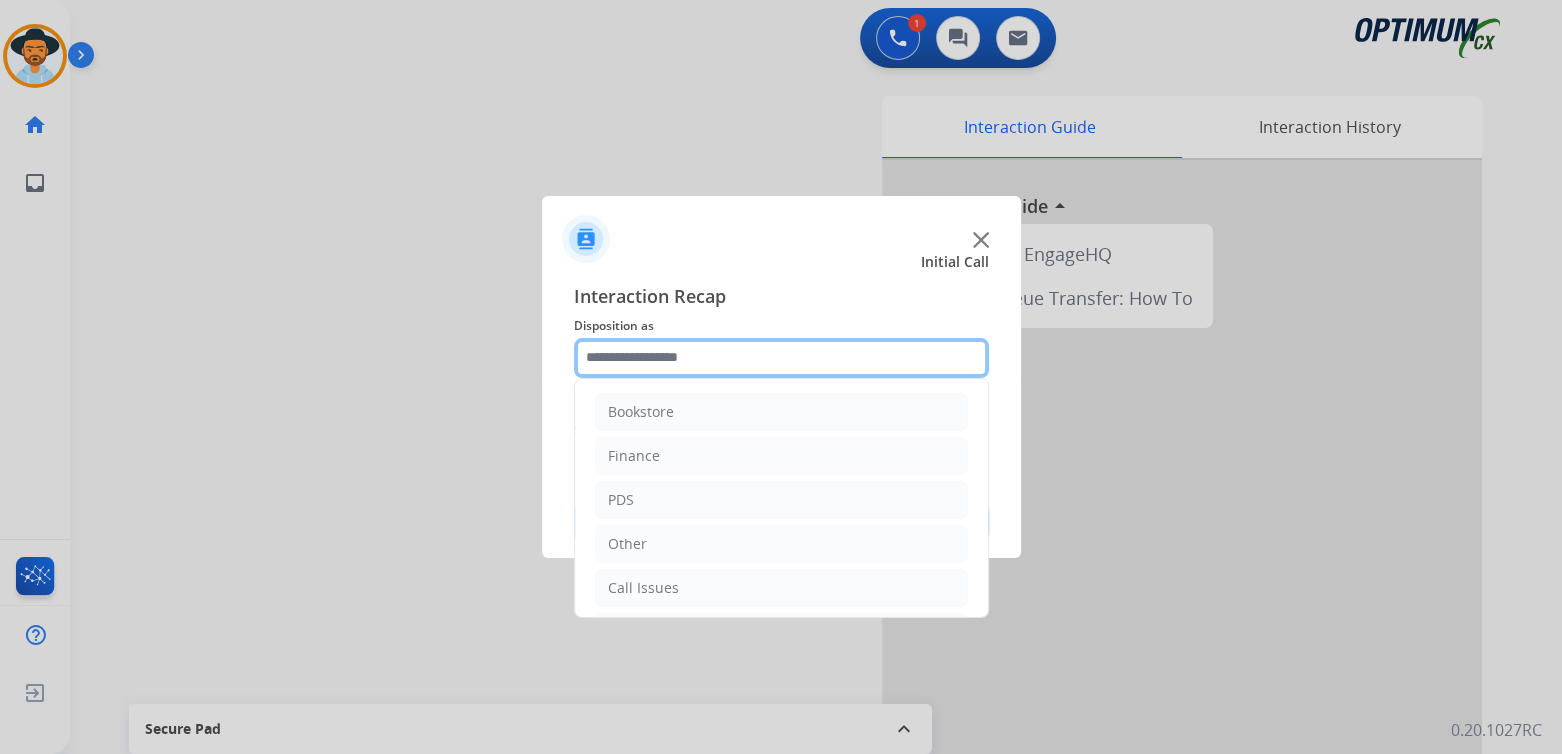 click 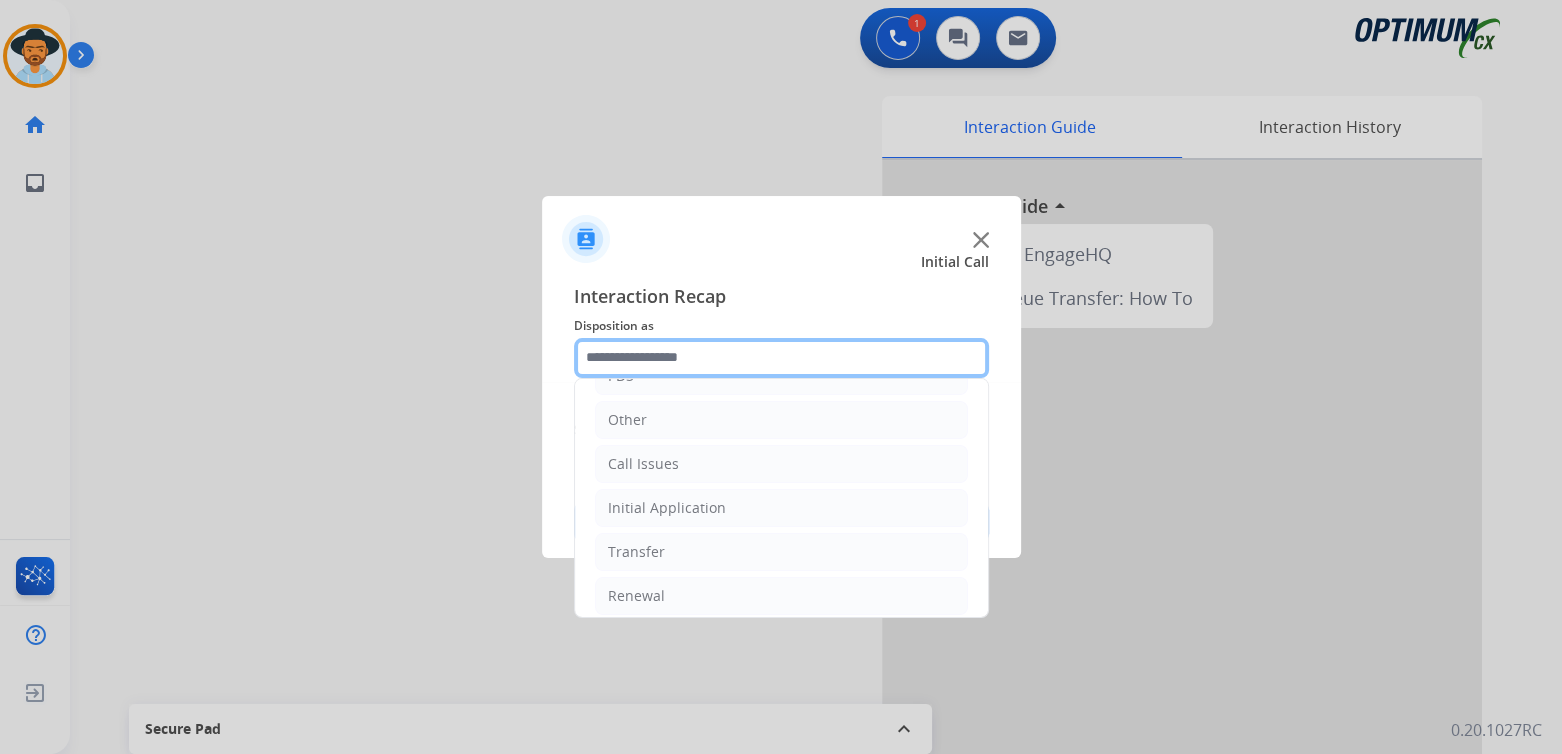 scroll, scrollTop: 132, scrollLeft: 0, axis: vertical 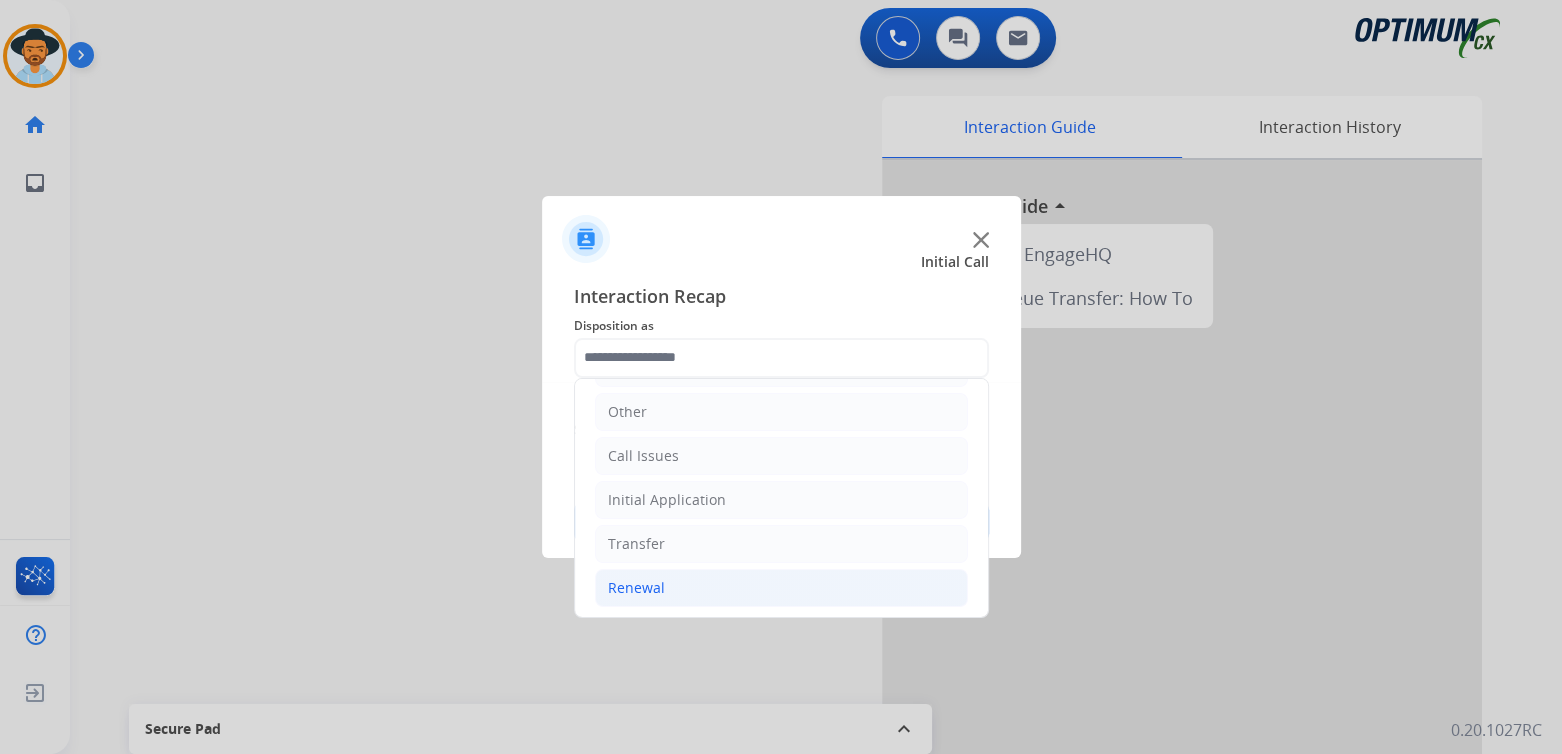 click on "Renewal" 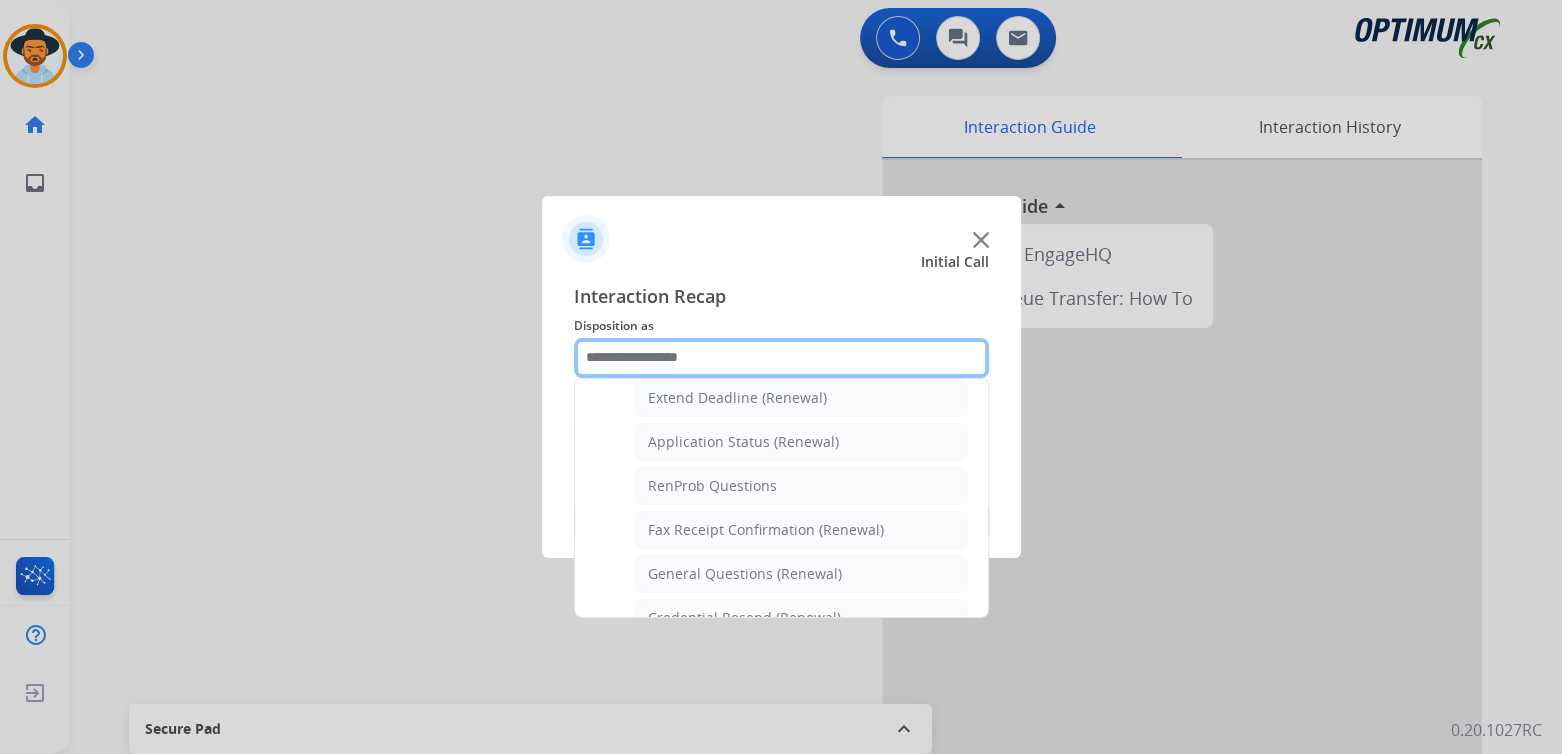 scroll, scrollTop: 431, scrollLeft: 0, axis: vertical 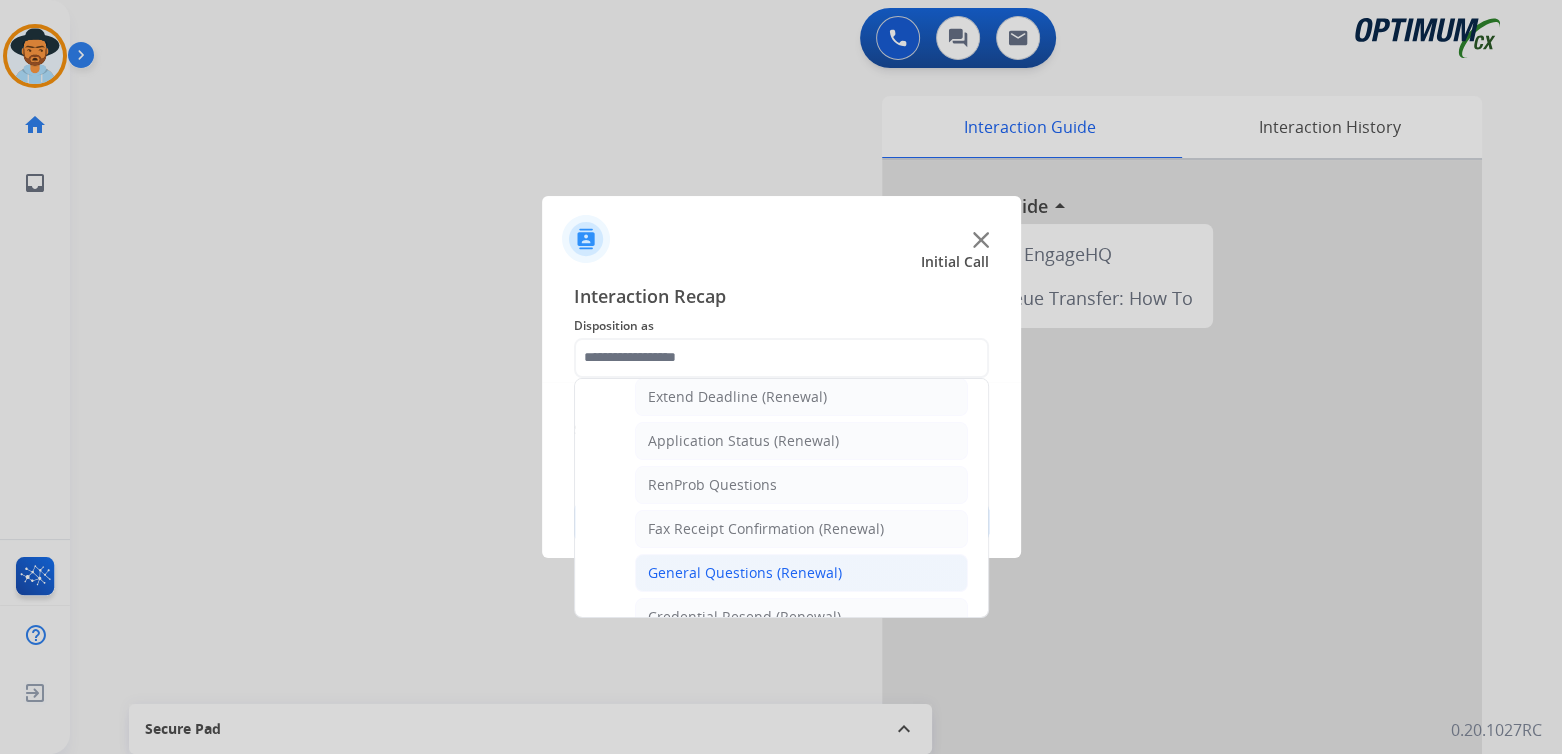 click on "General Questions (Renewal)" 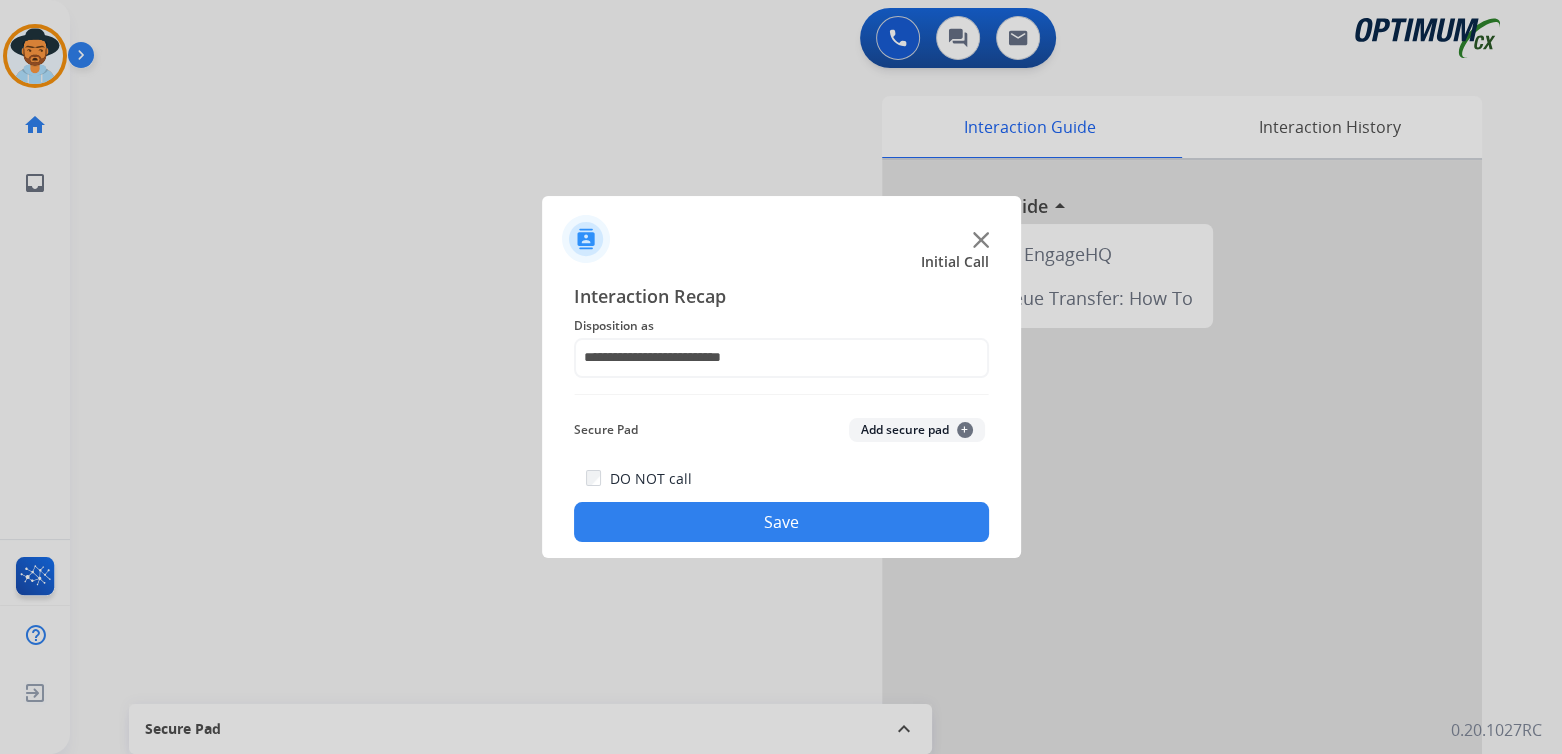 click on "Save" 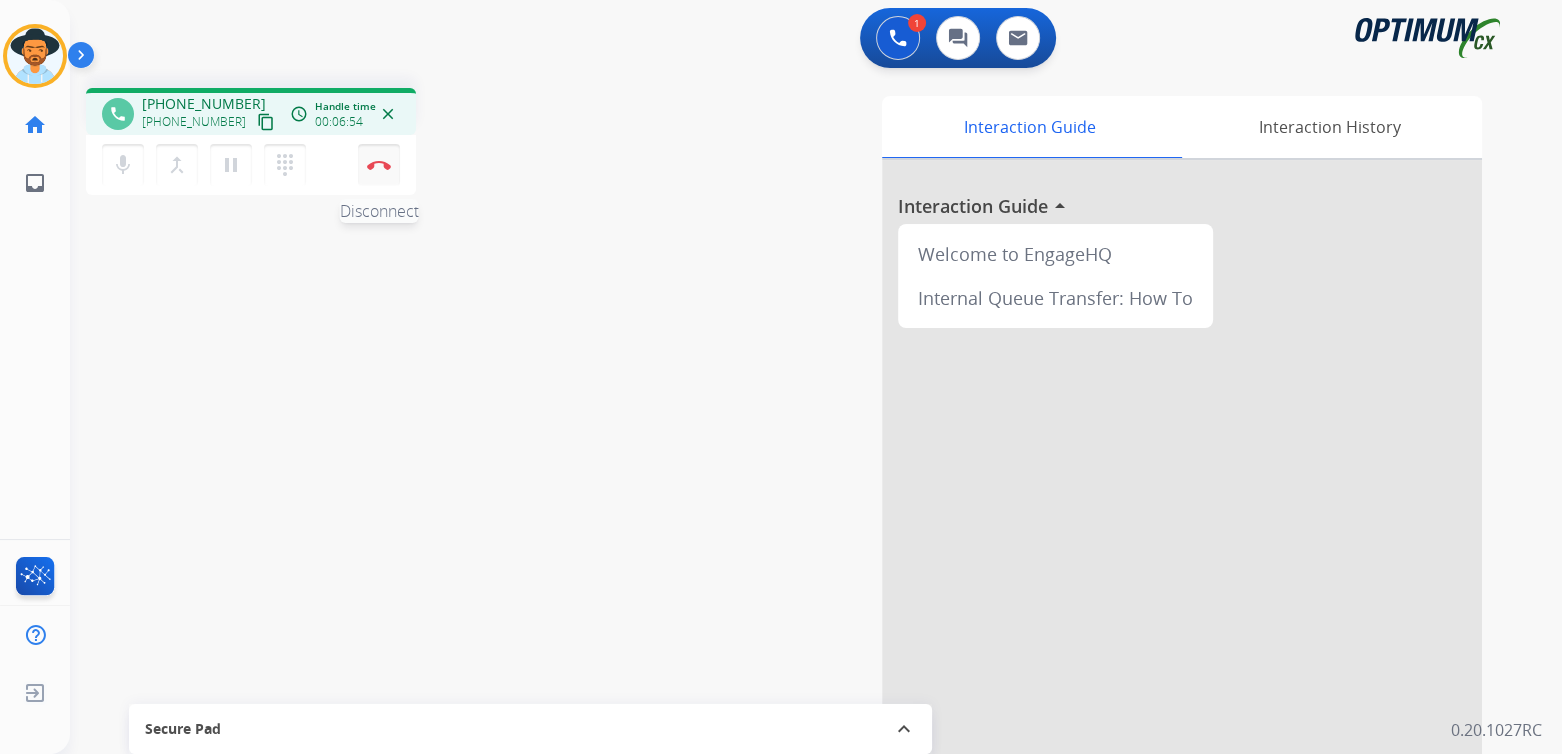 click on "Disconnect" at bounding box center [379, 165] 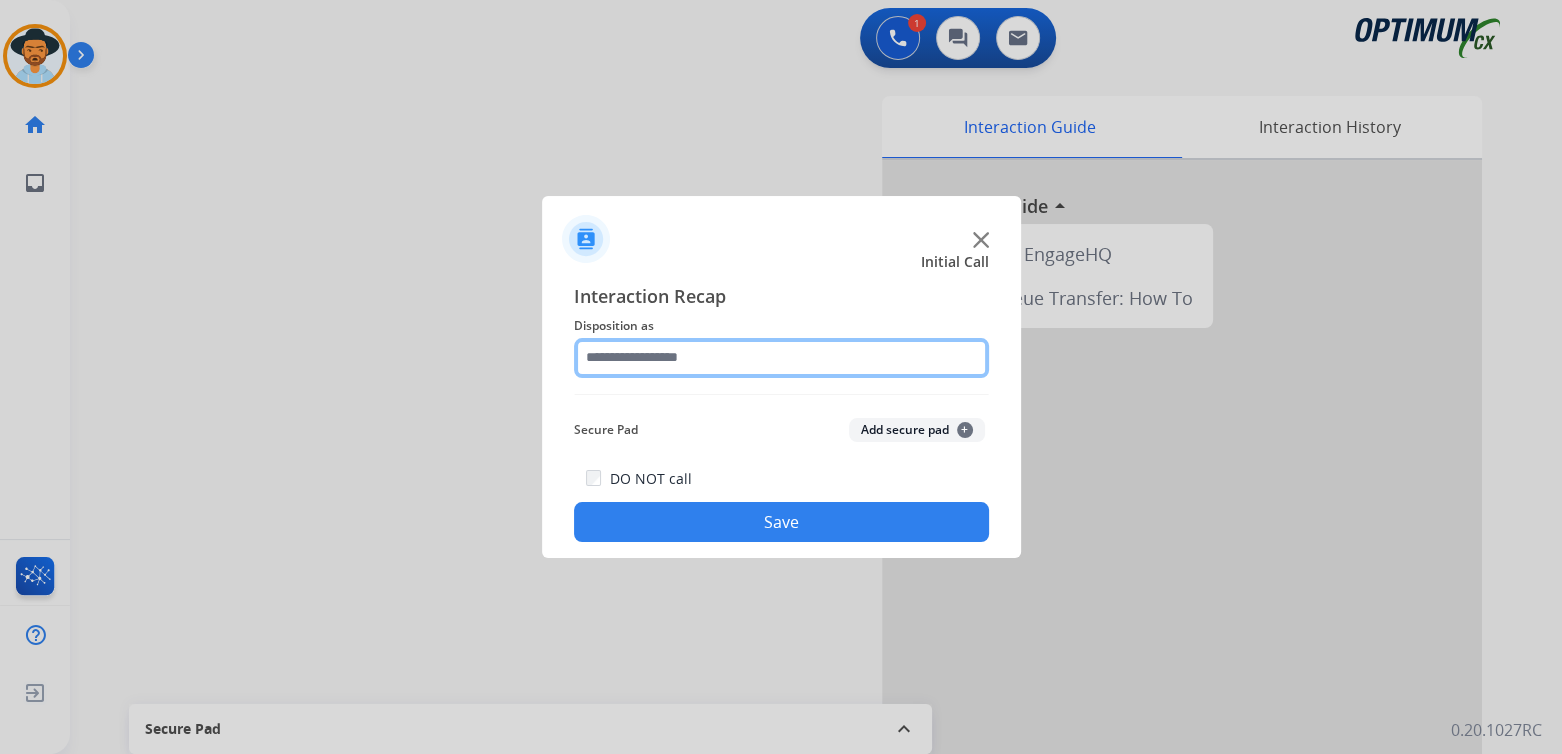 click 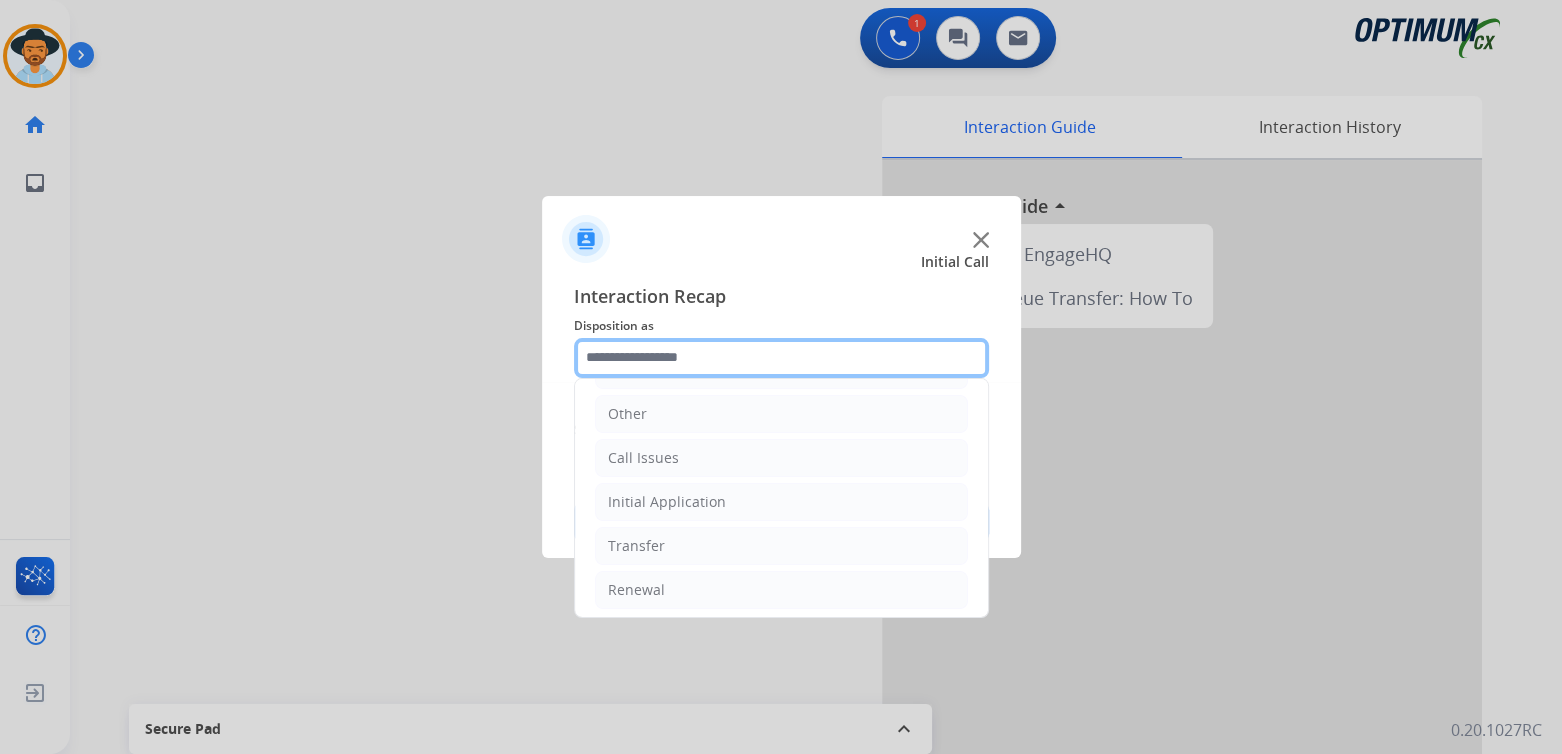 scroll, scrollTop: 132, scrollLeft: 0, axis: vertical 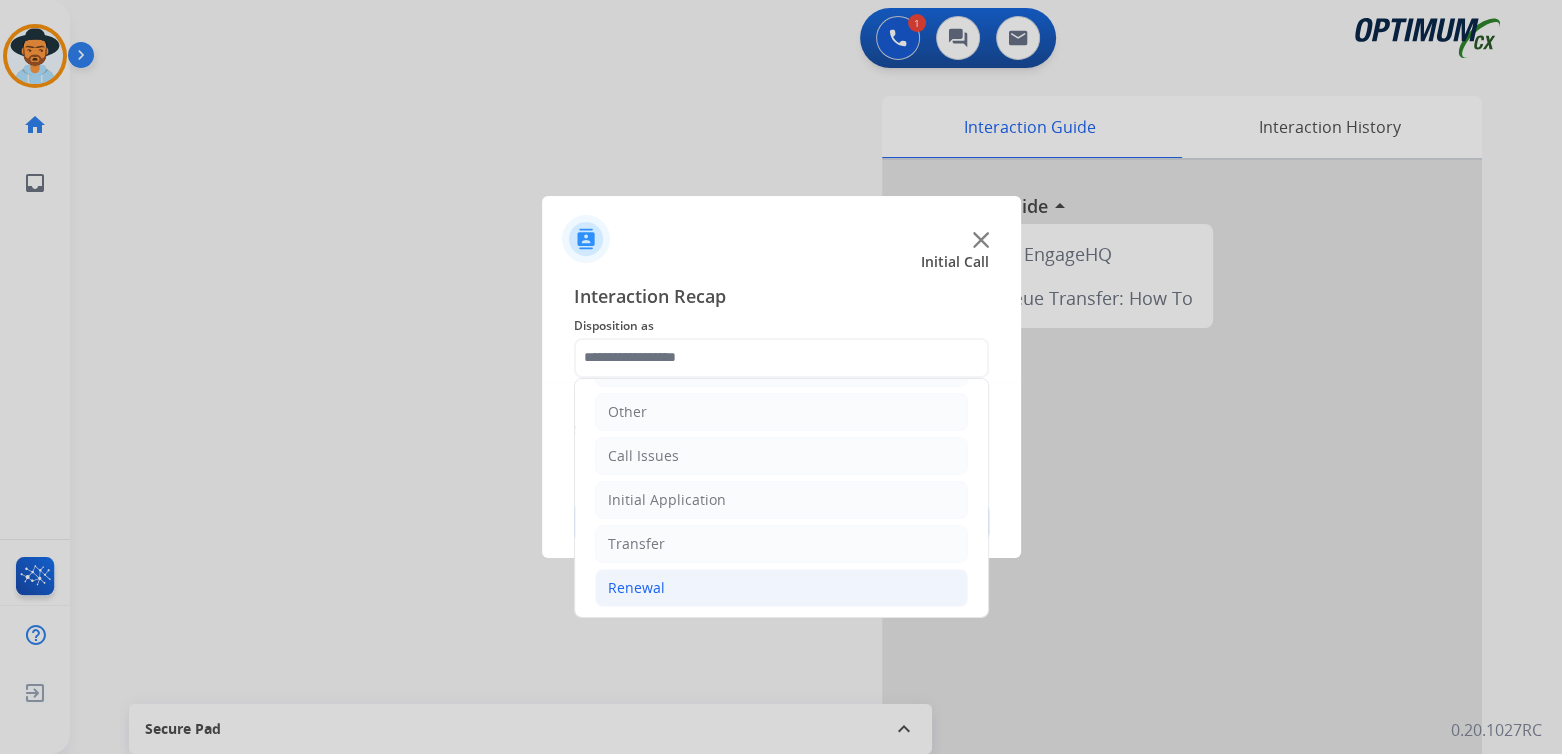click on "Renewal" 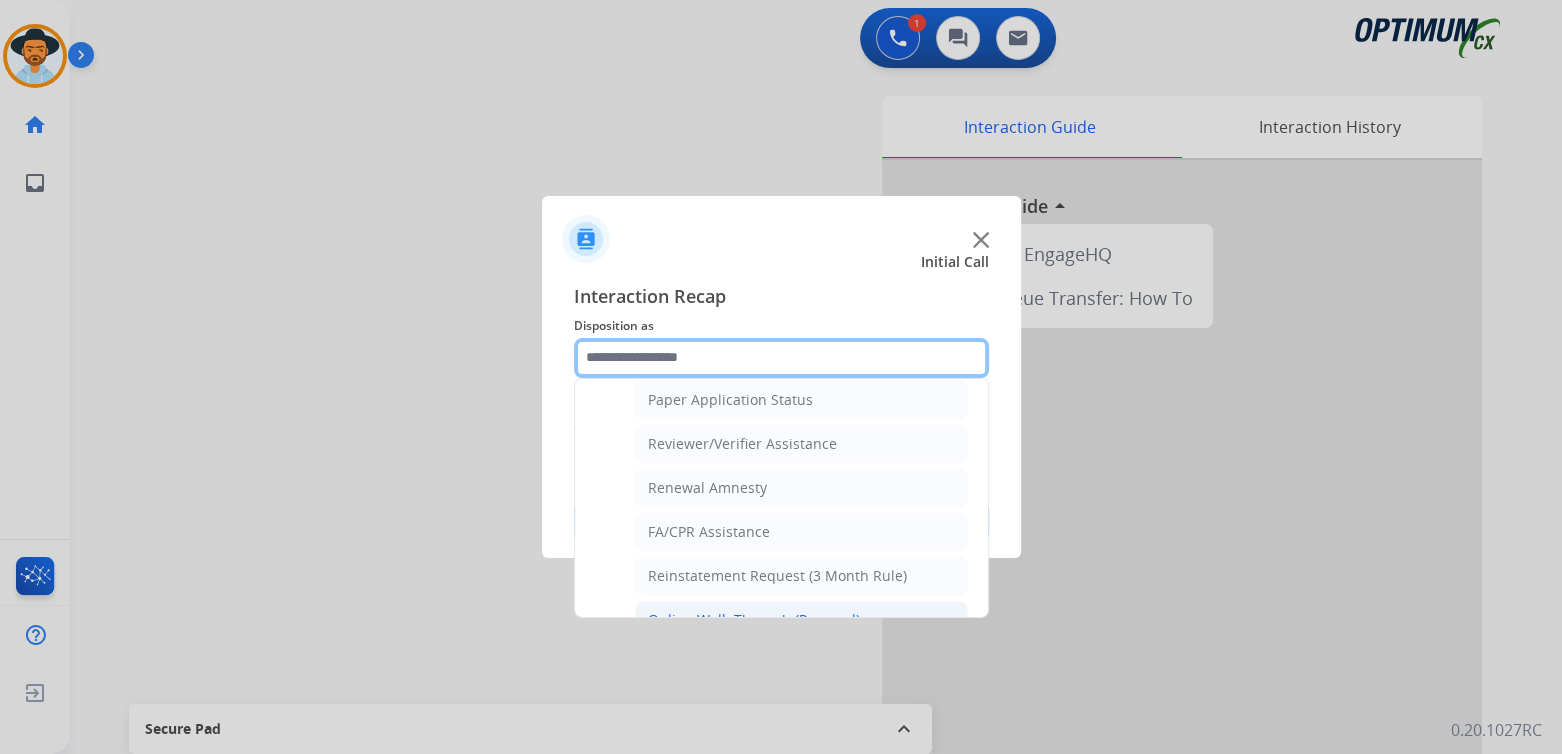 scroll, scrollTop: 762, scrollLeft: 0, axis: vertical 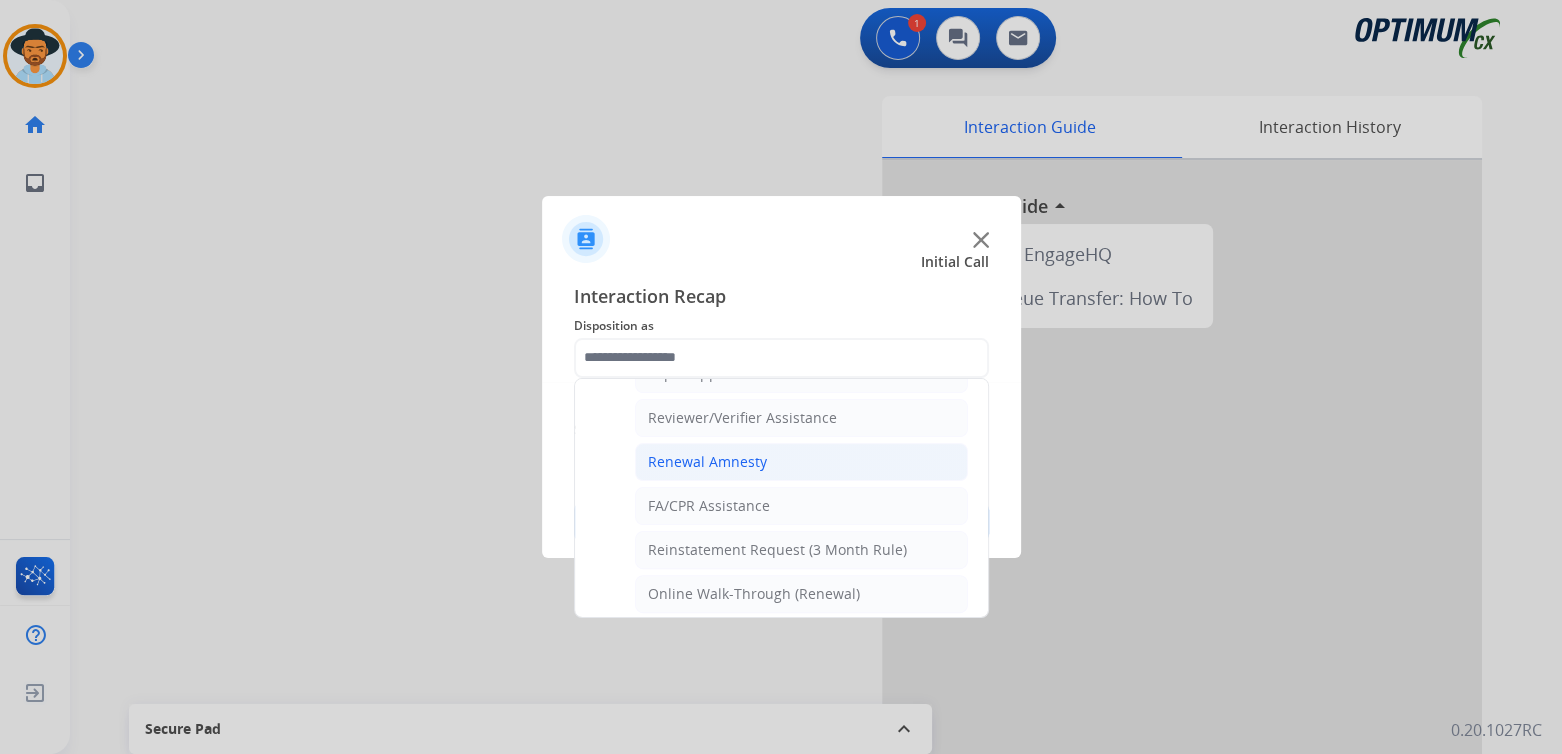 click on "Renewal Amnesty" 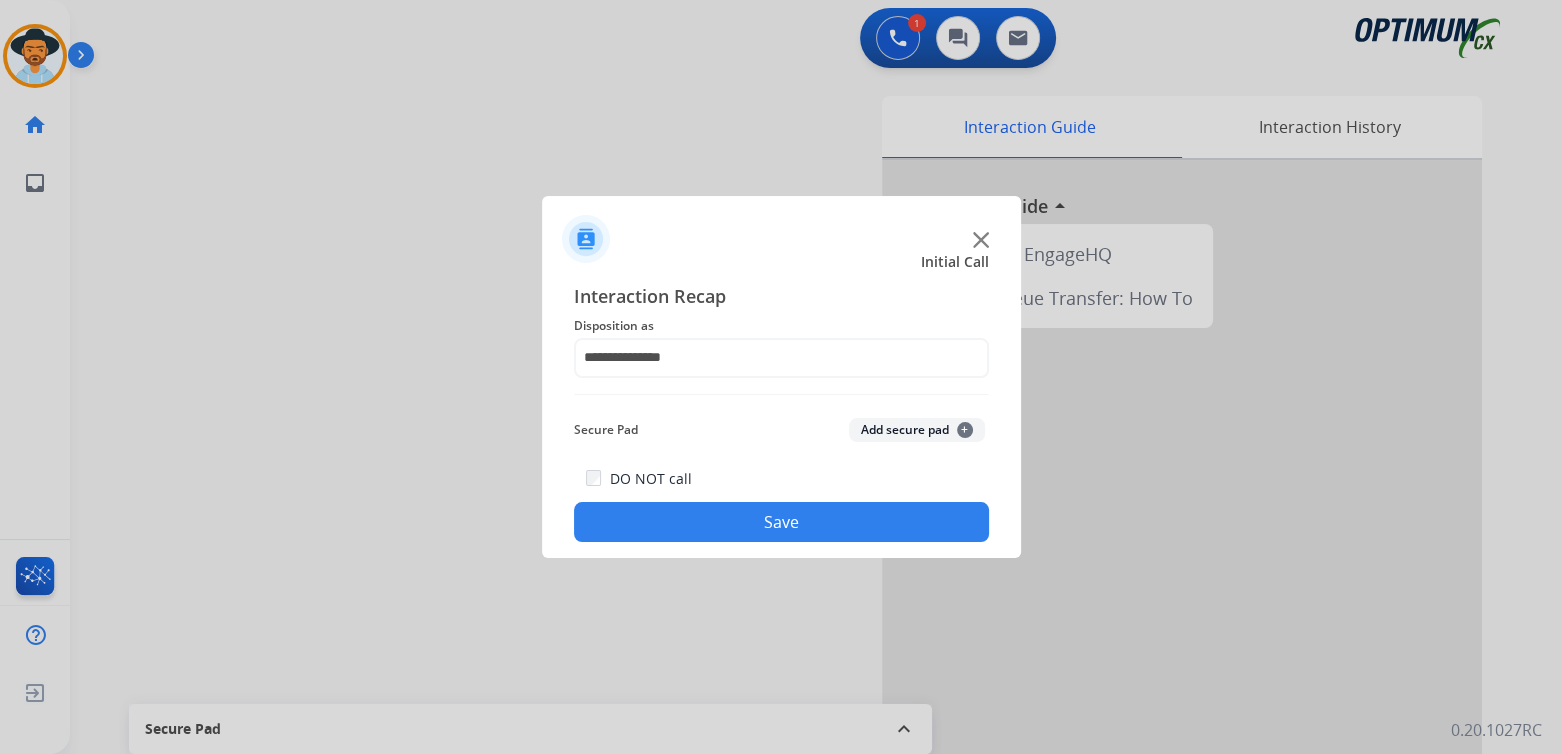 click on "Save" 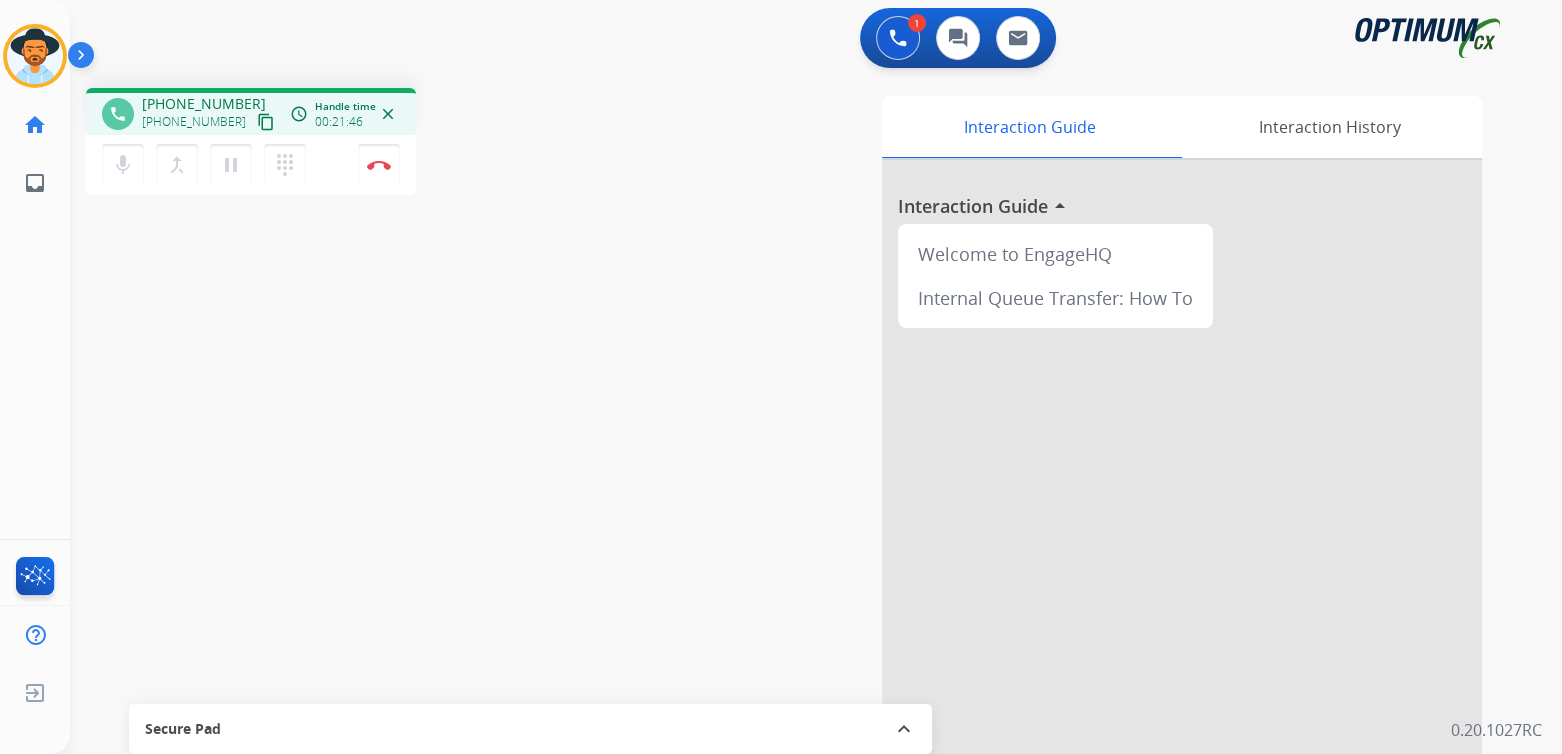 drag, startPoint x: 378, startPoint y: 163, endPoint x: 815, endPoint y: 206, distance: 439.11047 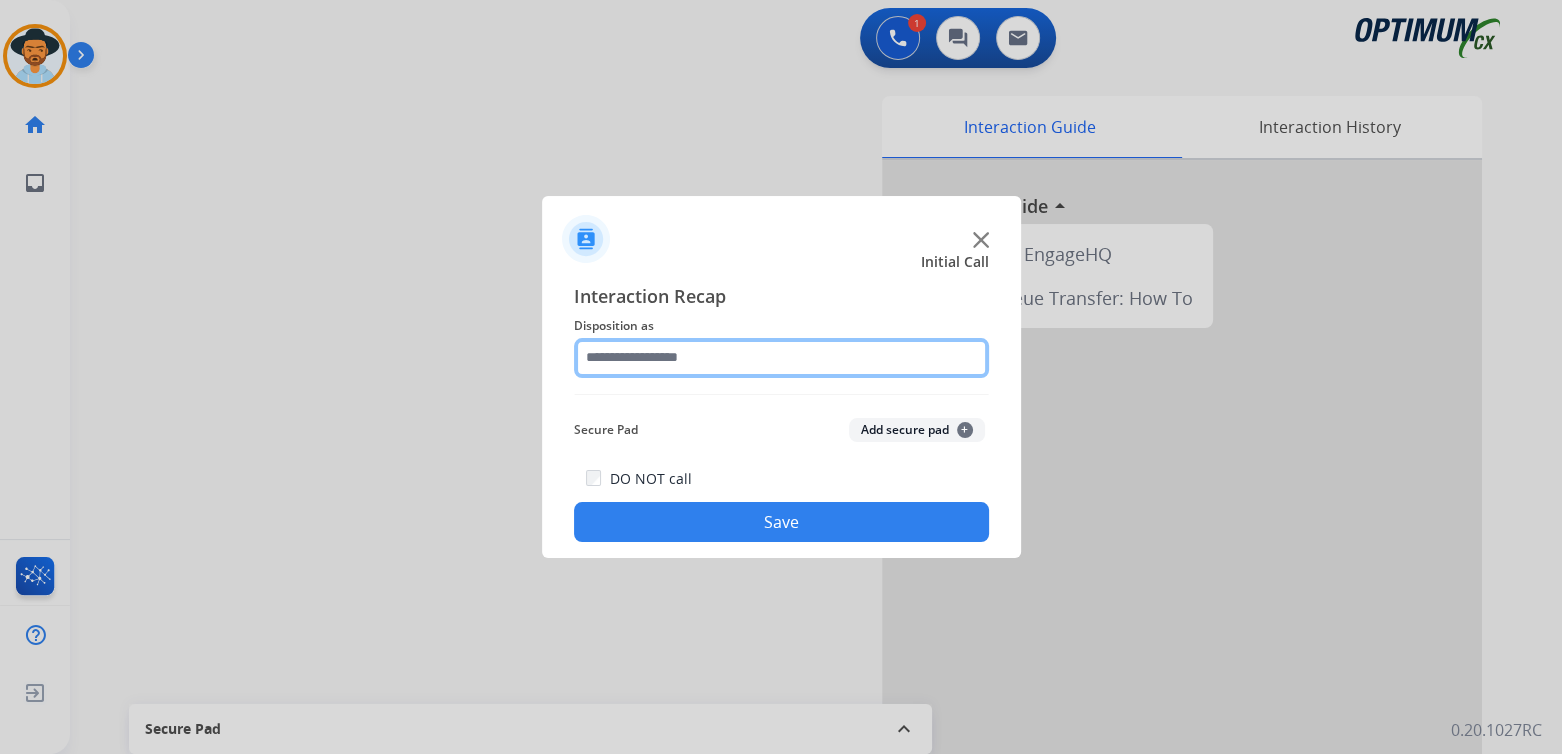 click 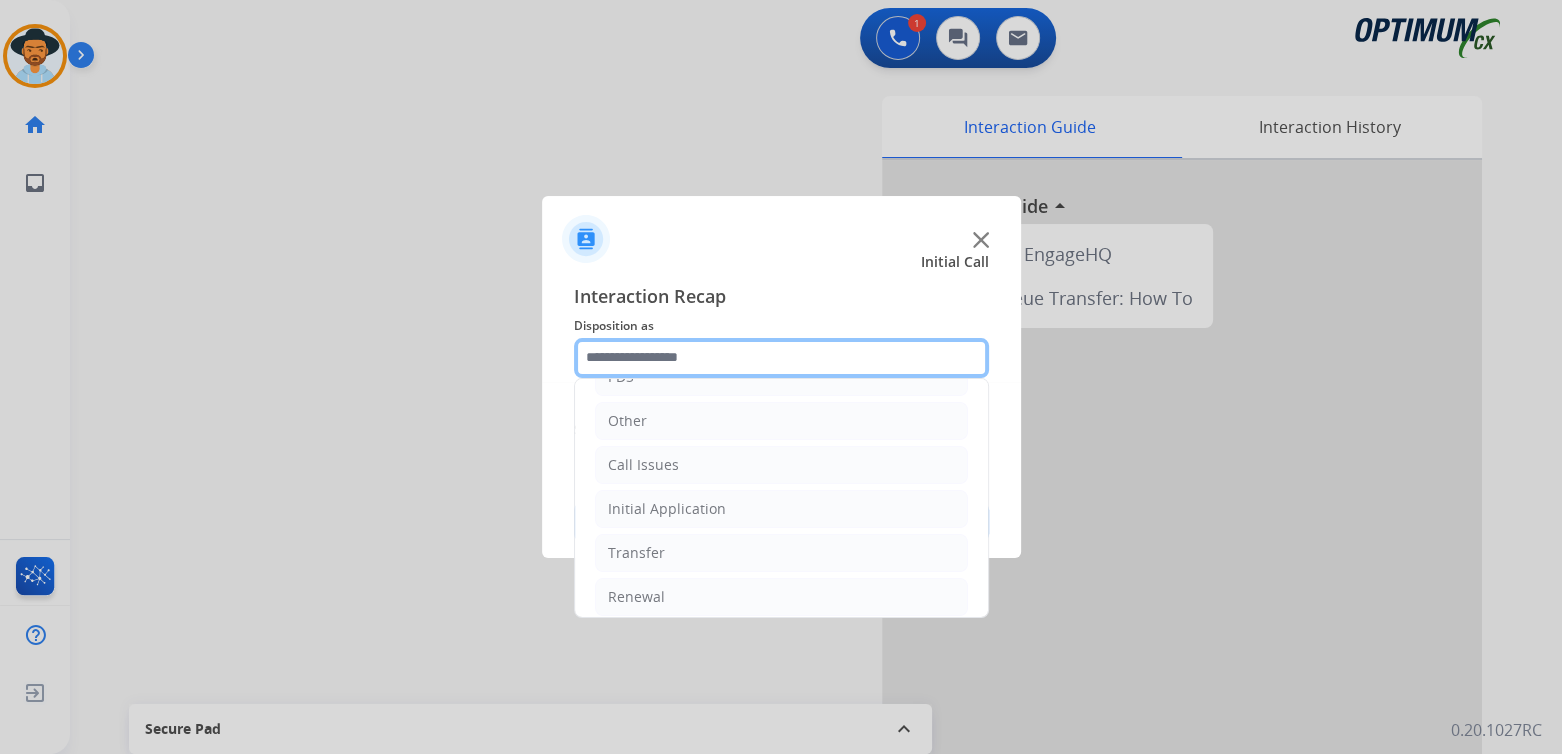 scroll, scrollTop: 132, scrollLeft: 0, axis: vertical 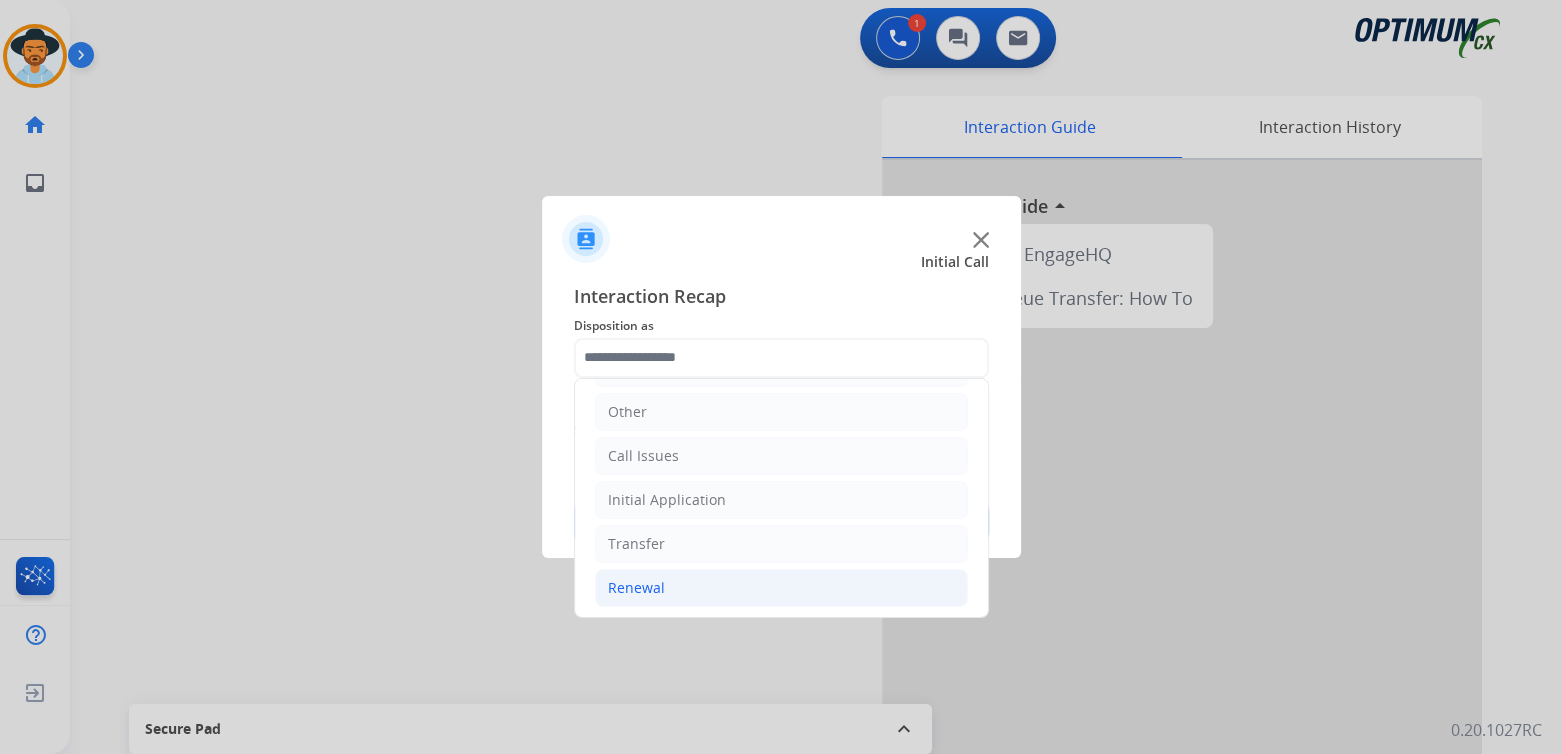 click on "Renewal" 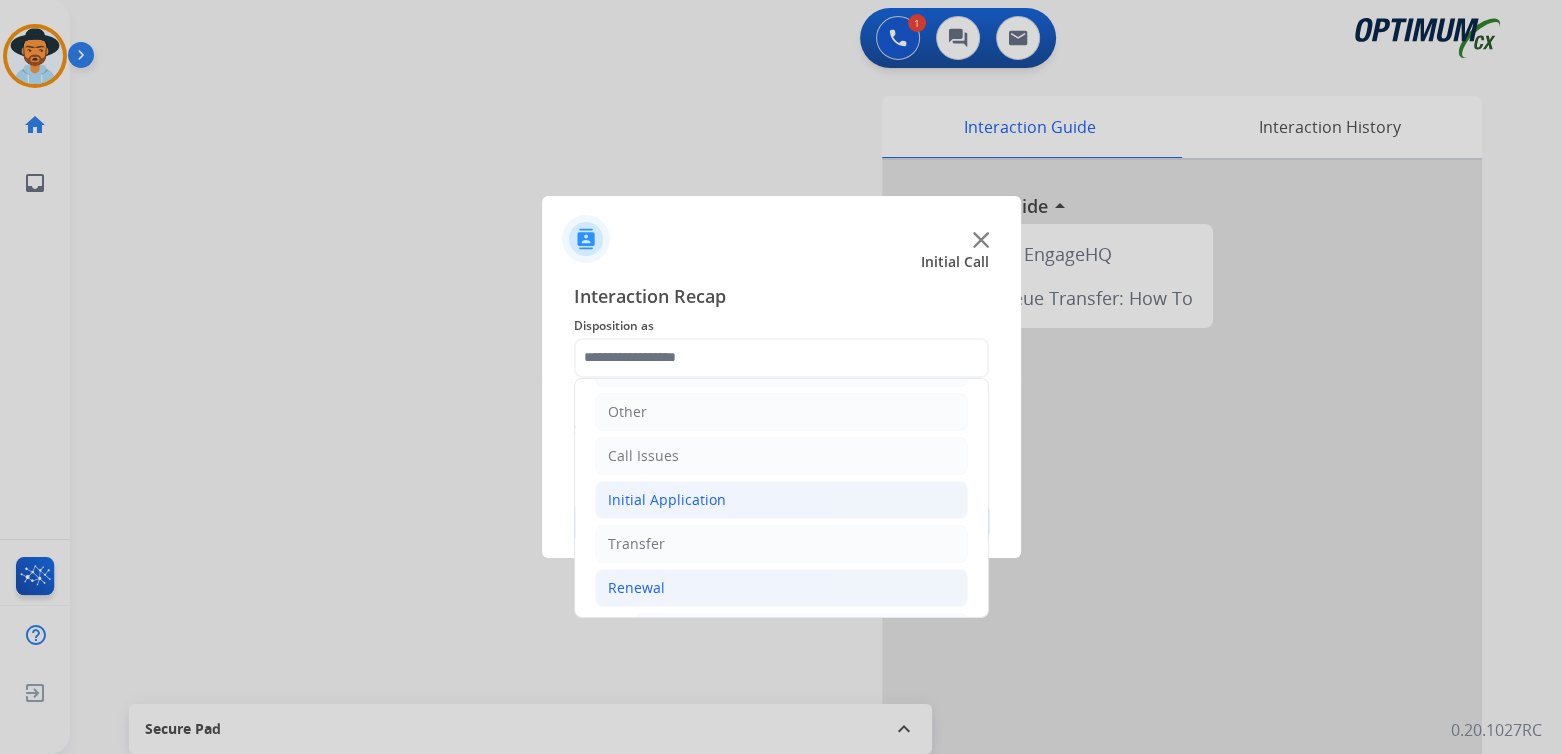 click on "Initial Application" 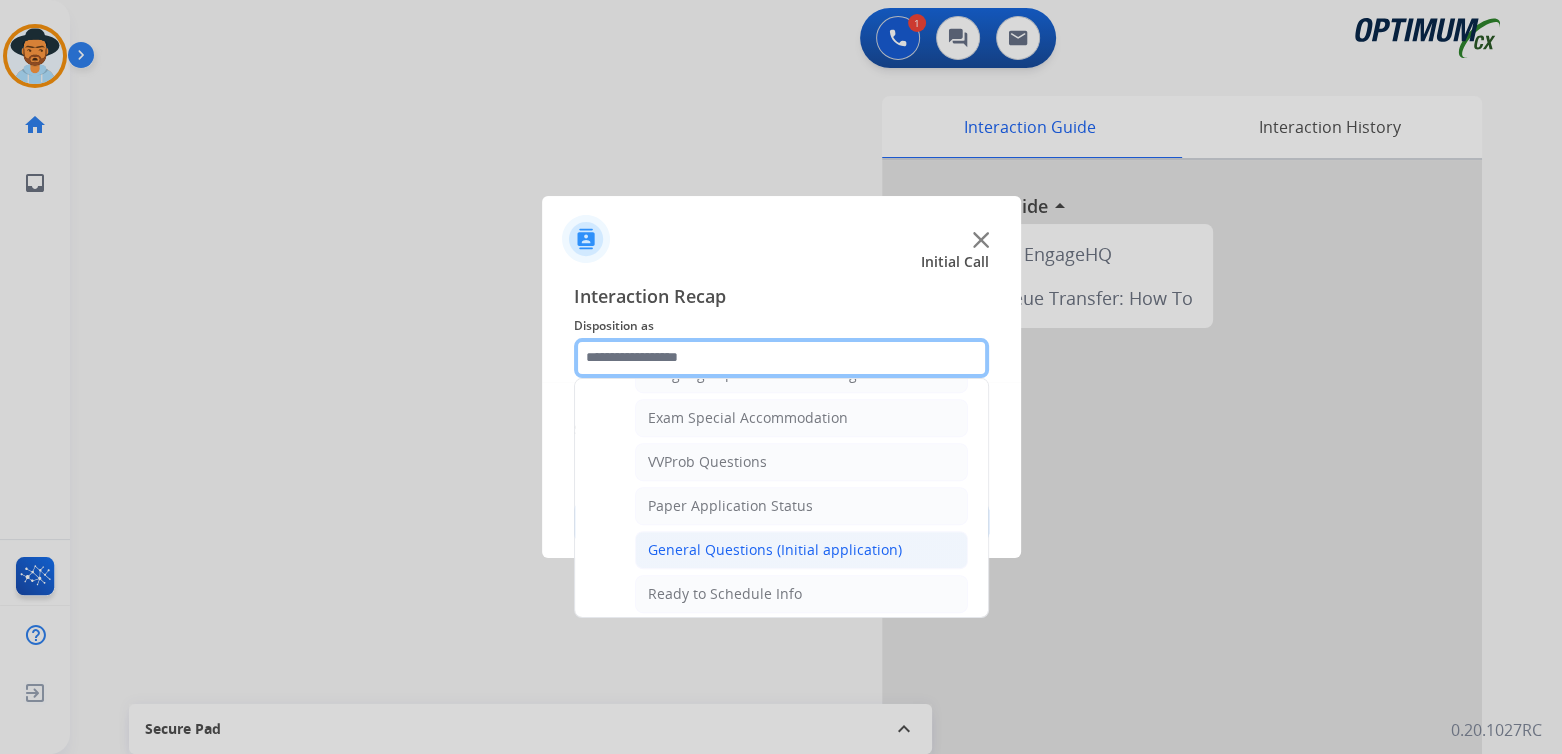scroll, scrollTop: 1027, scrollLeft: 0, axis: vertical 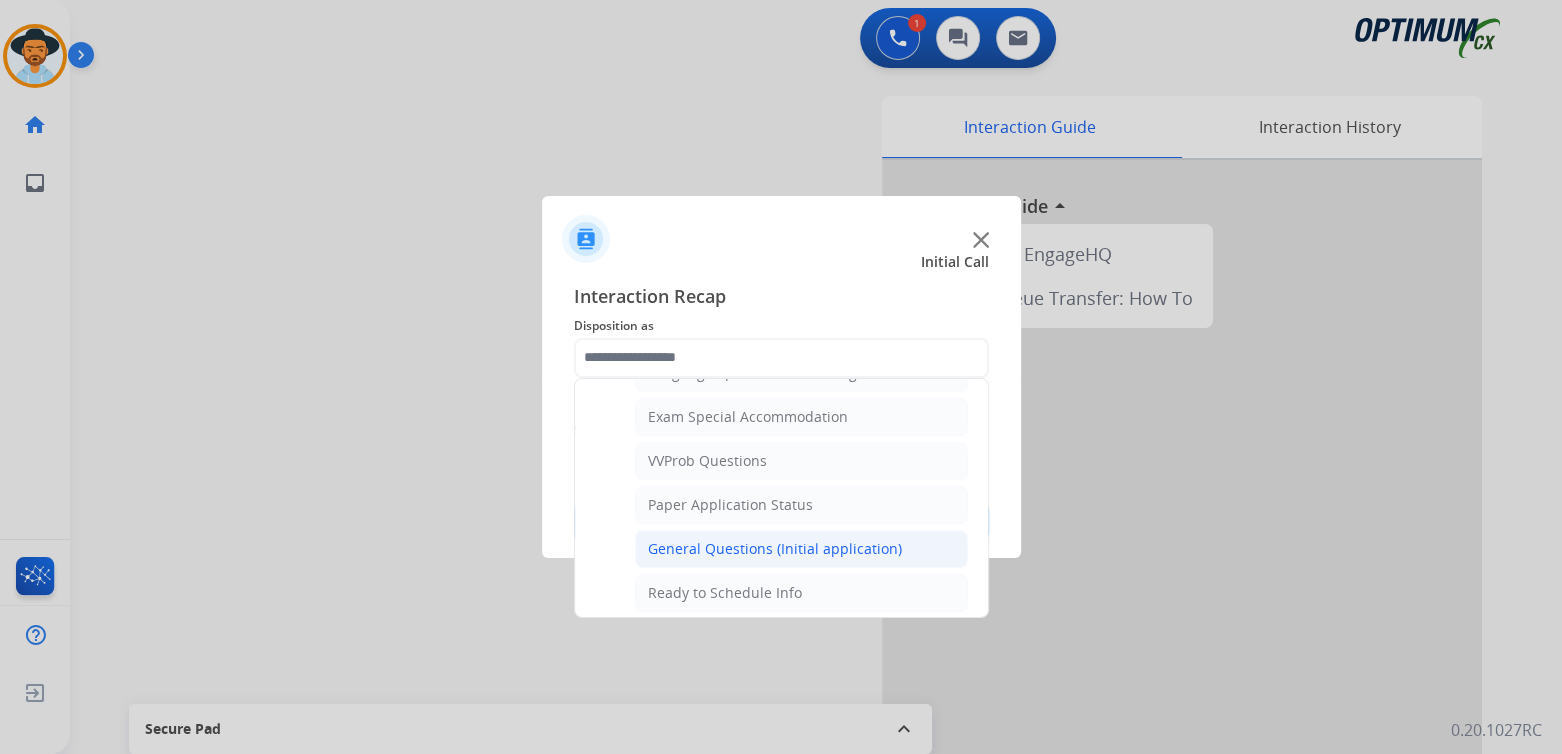 click on "General Questions (Initial application)" 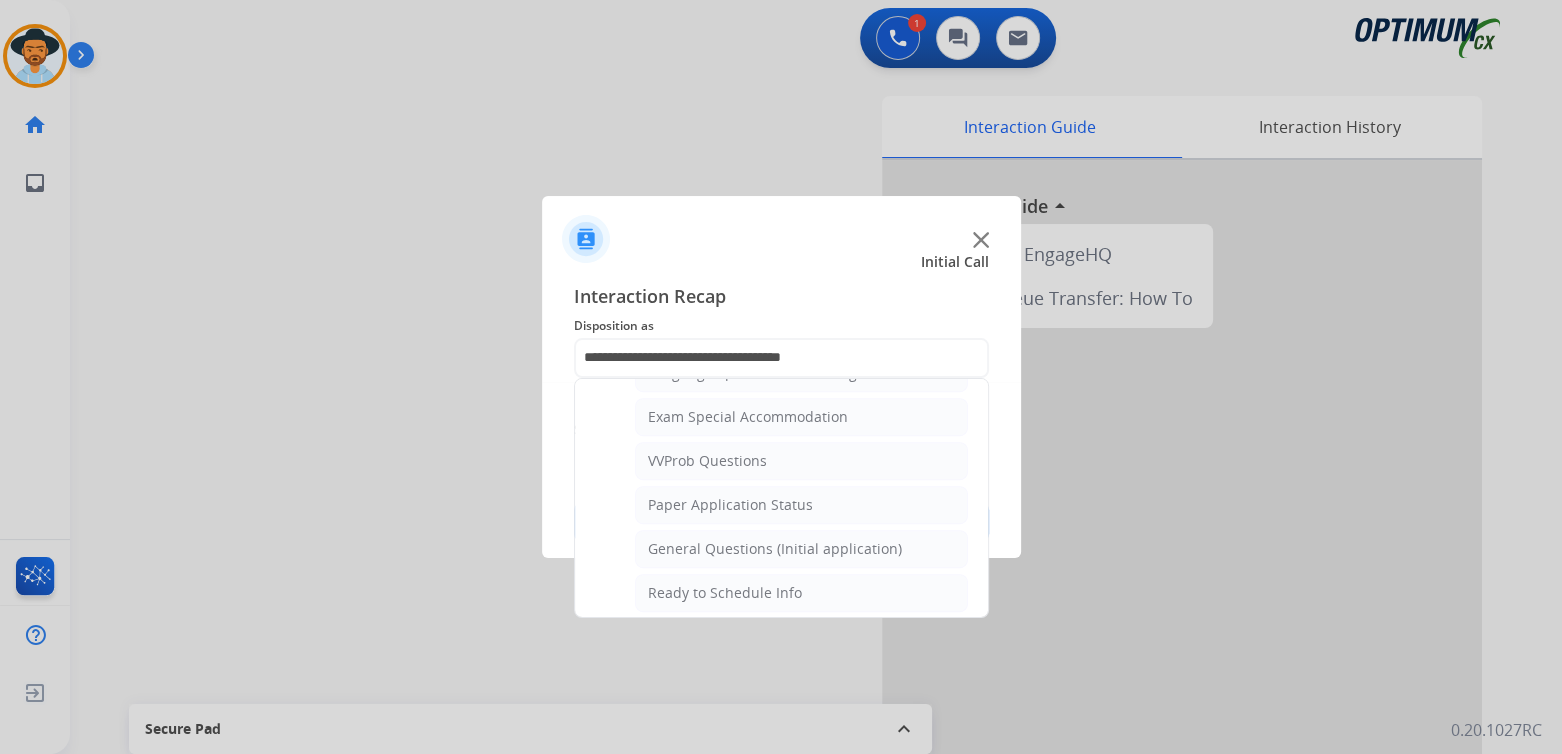 scroll, scrollTop: 0, scrollLeft: 0, axis: both 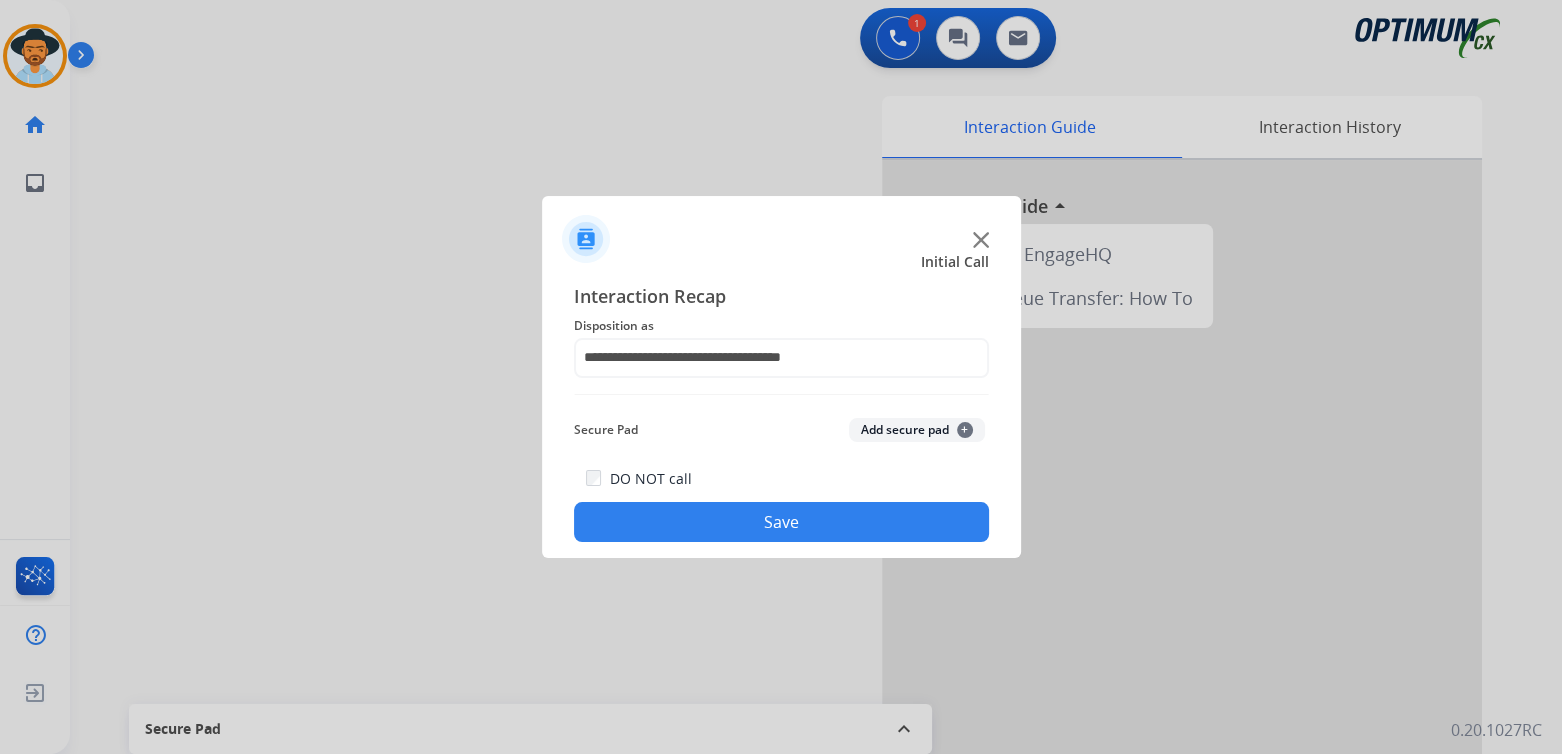 click on "Save" 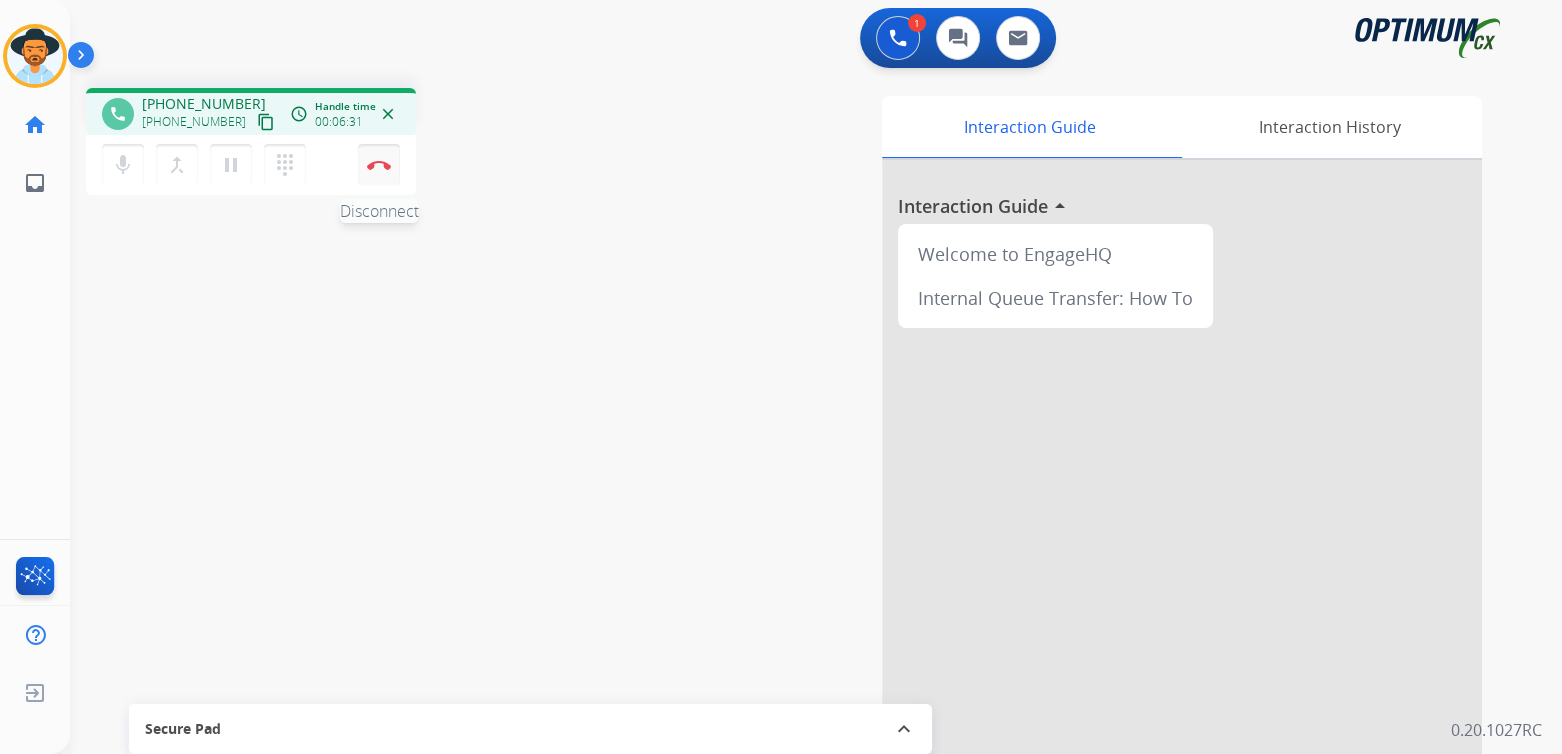 click at bounding box center (379, 165) 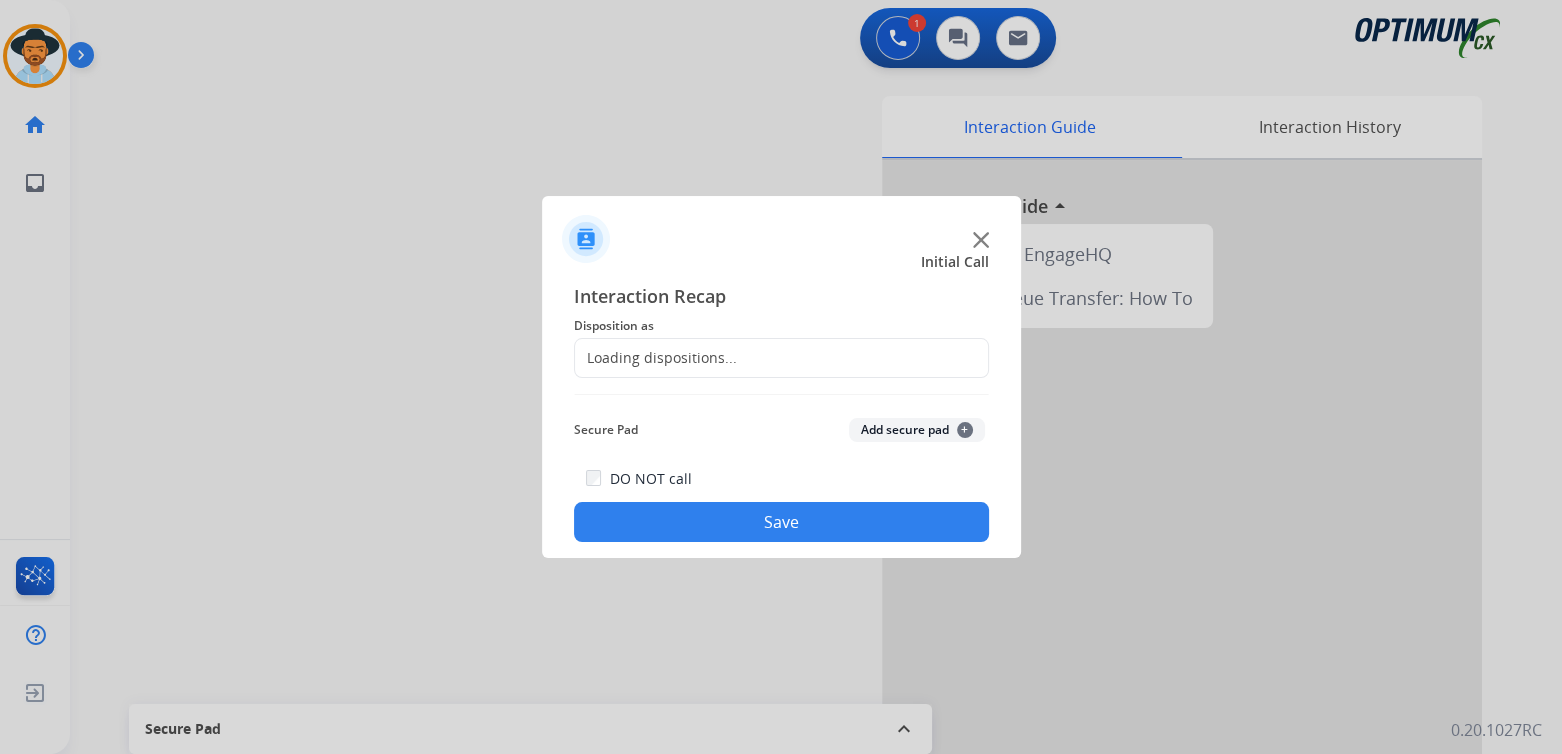 click on "Loading dispositions..." 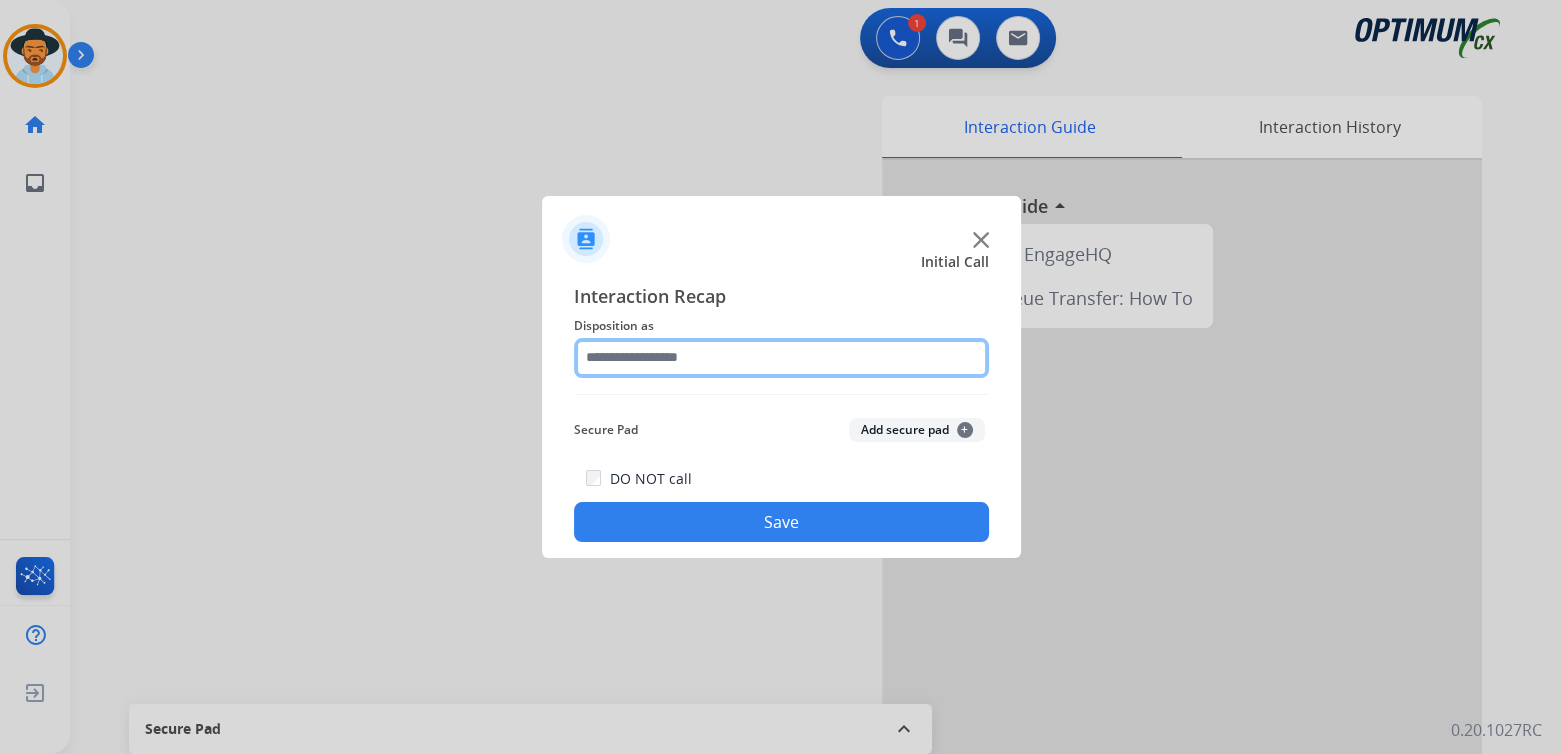click 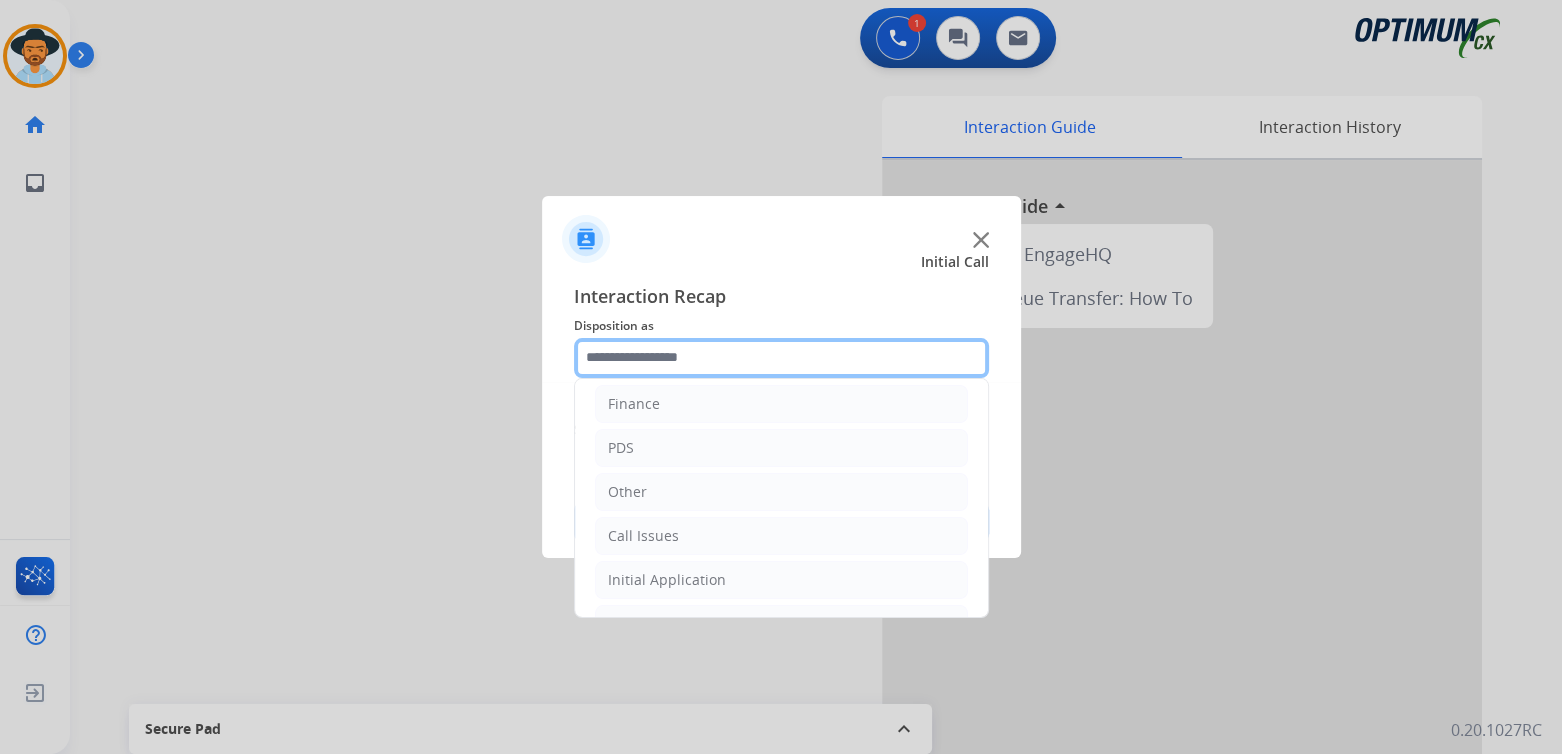 scroll, scrollTop: 132, scrollLeft: 0, axis: vertical 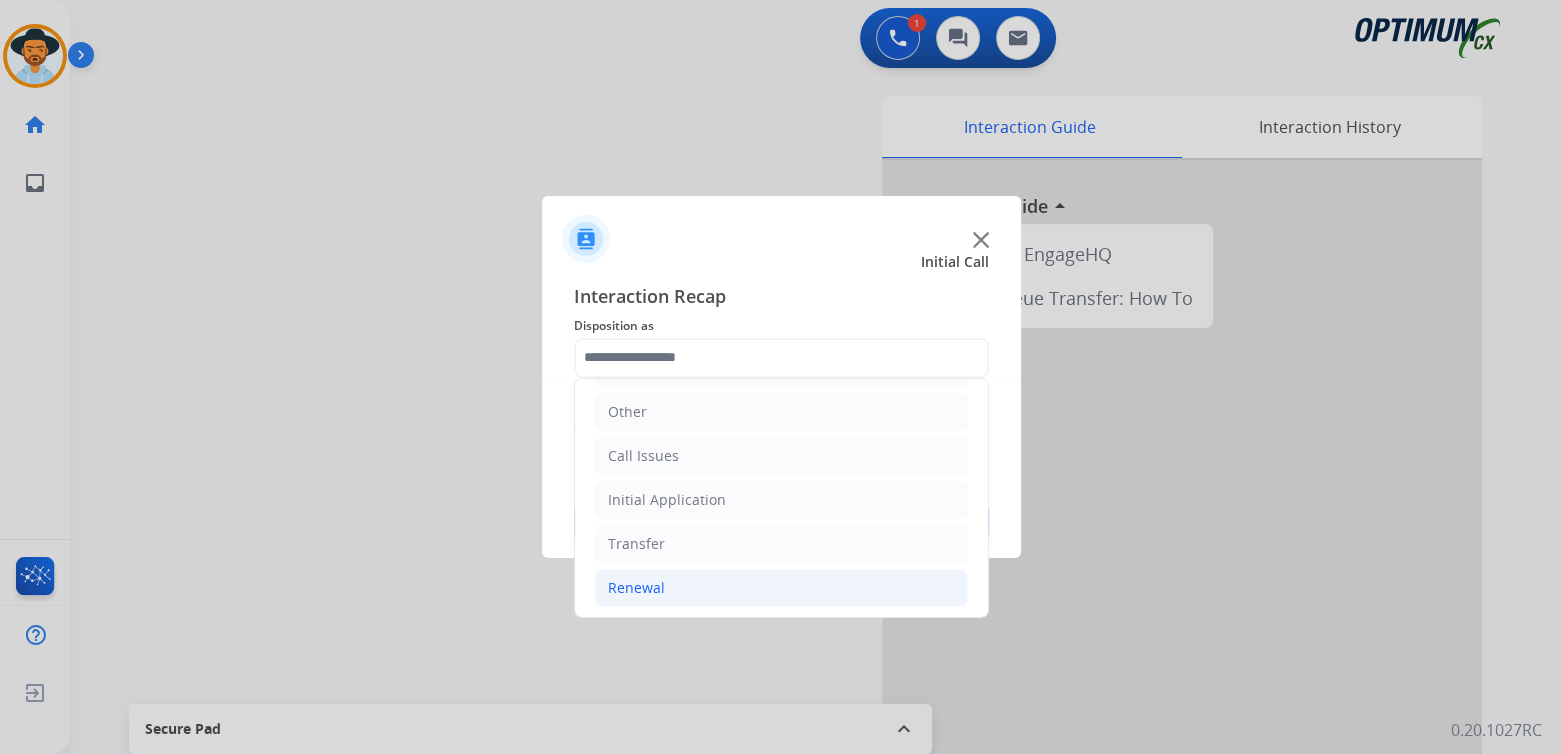 click on "Renewal" 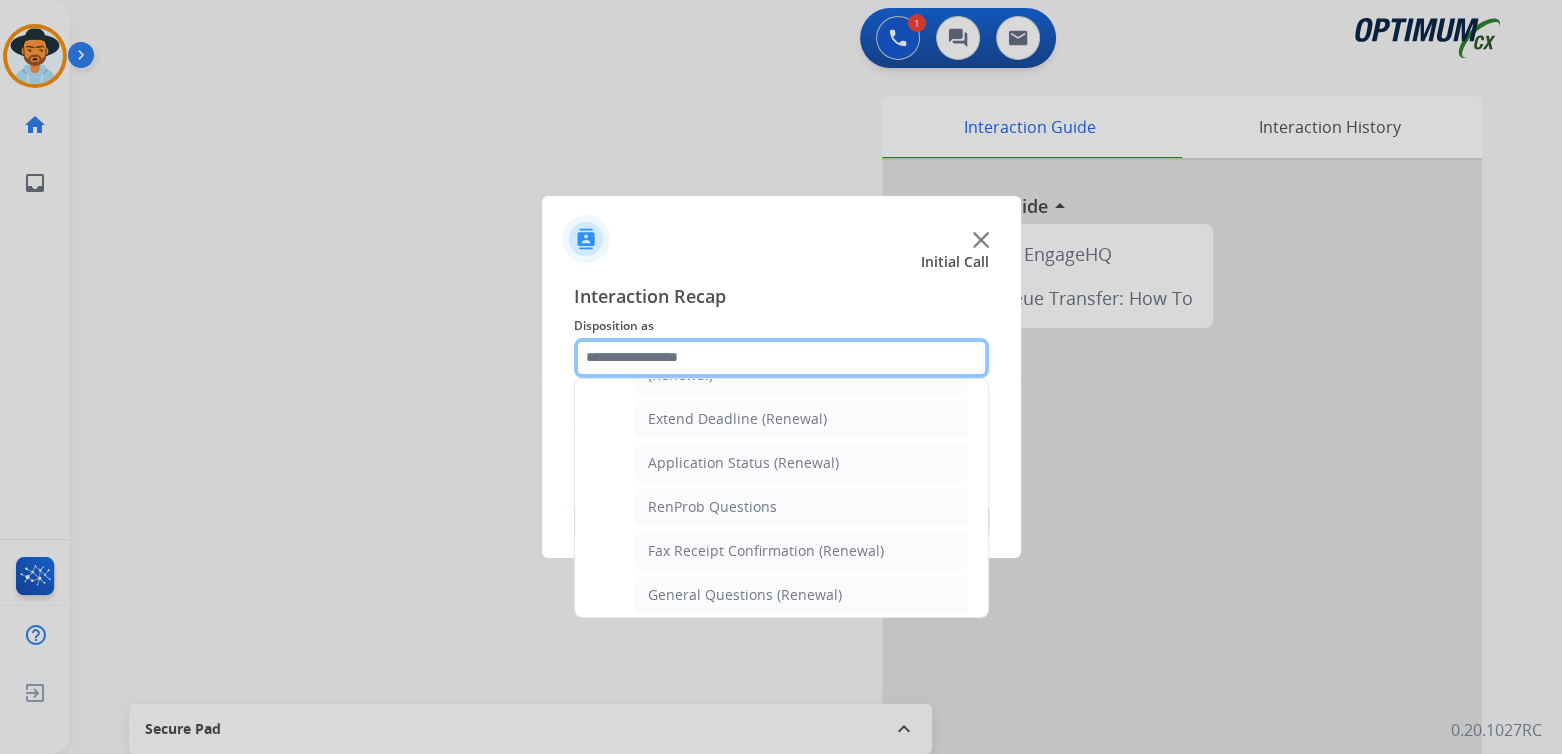 scroll, scrollTop: 410, scrollLeft: 0, axis: vertical 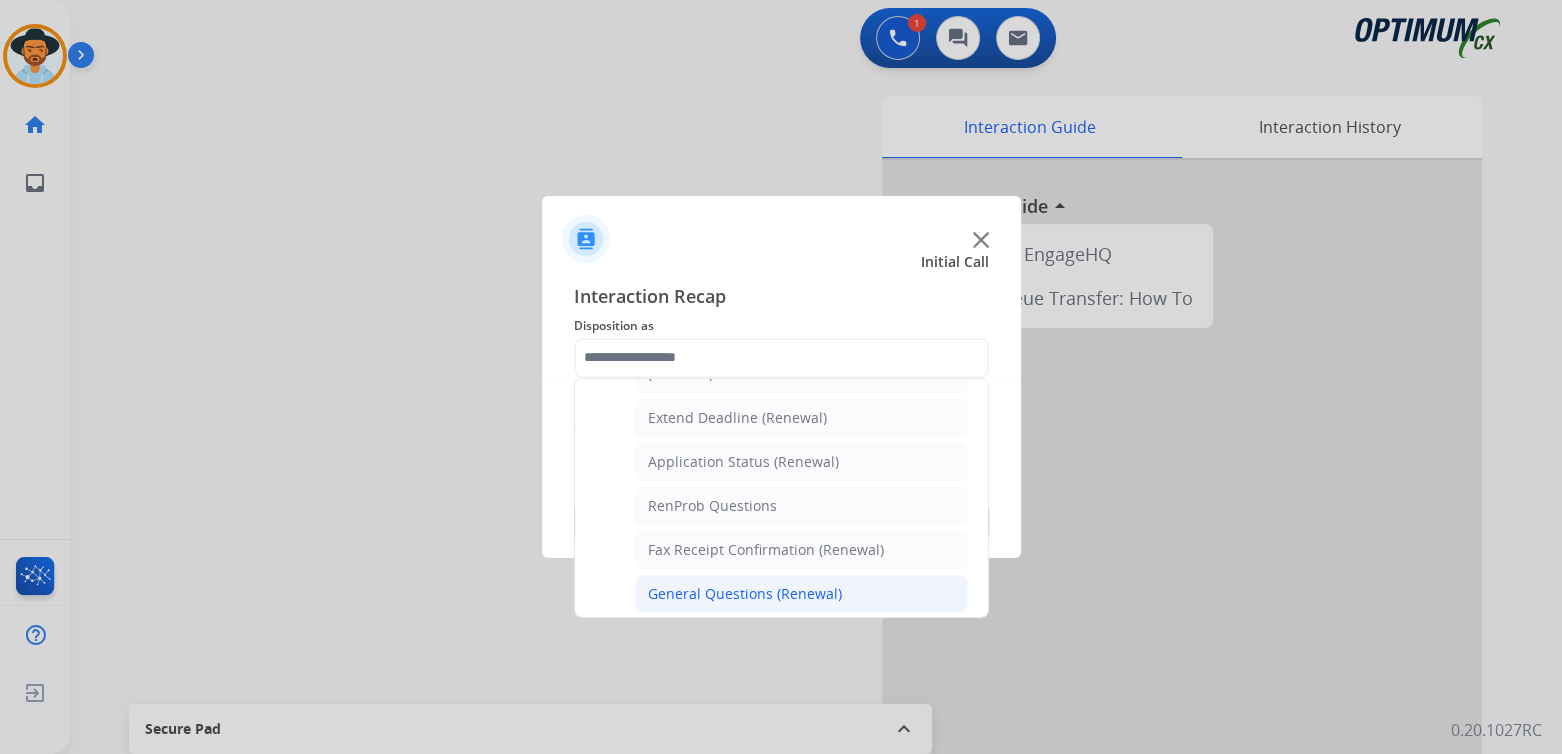 click on "General Questions (Renewal)" 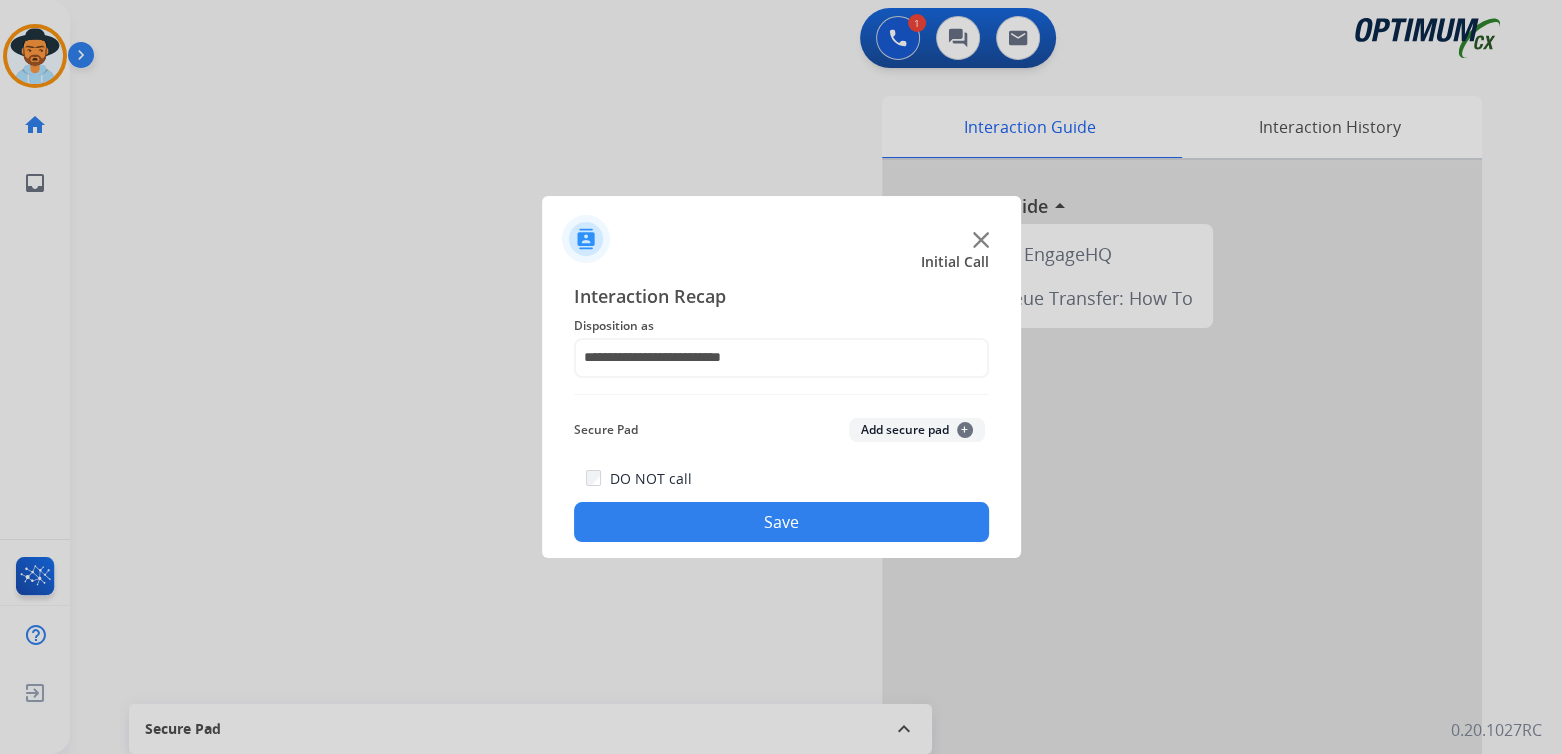 click on "Save" 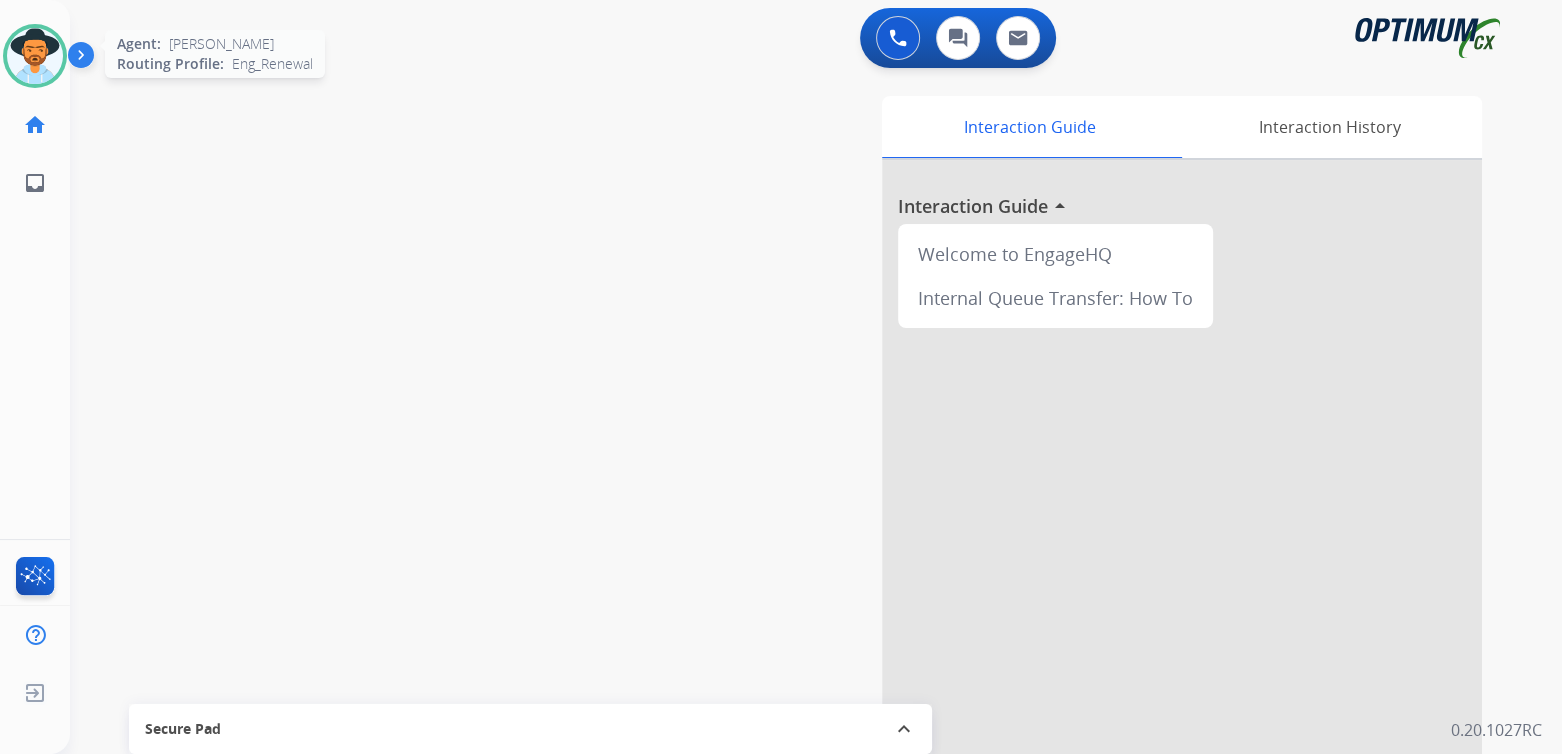 click at bounding box center [35, 56] 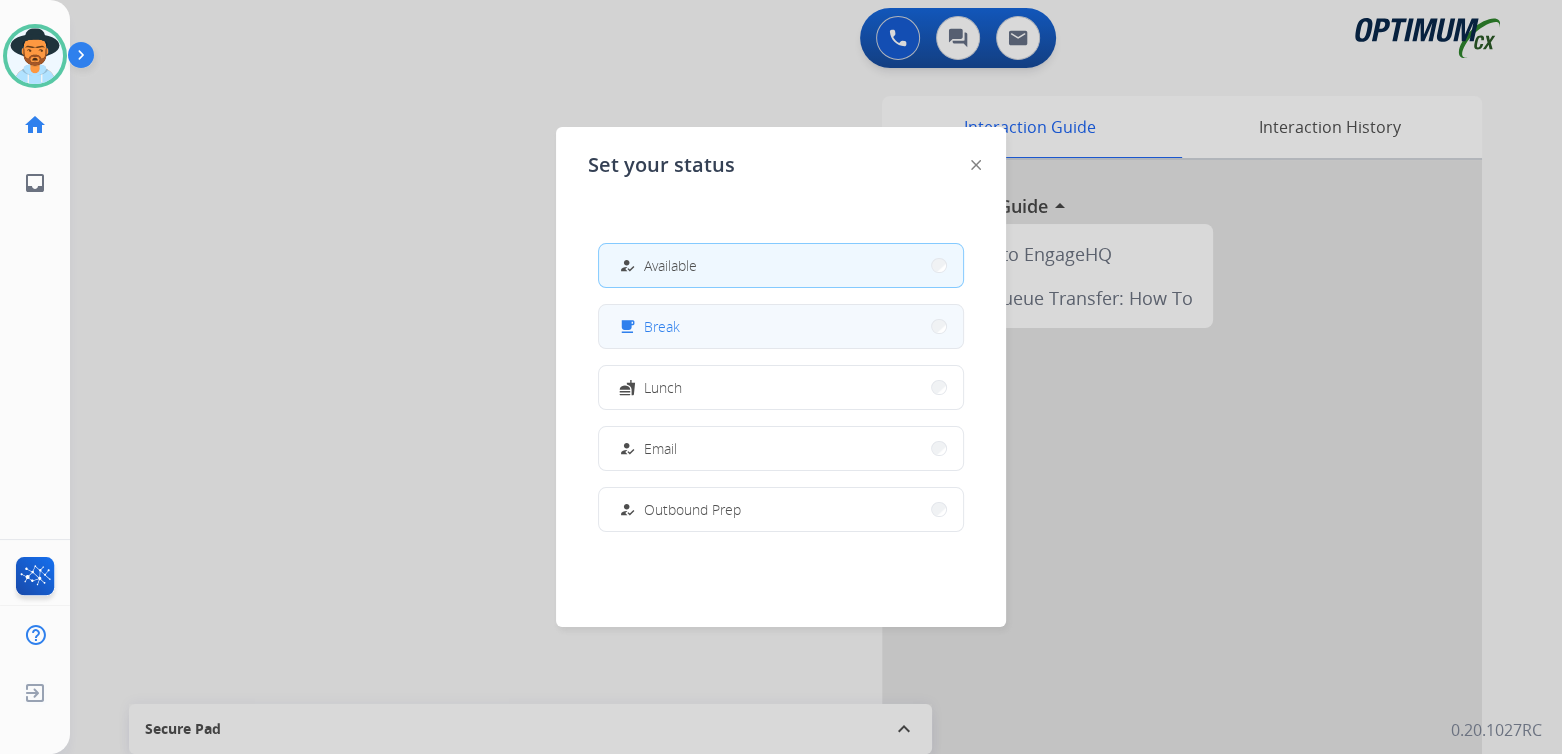 click on "free_breakfast Break" at bounding box center [781, 326] 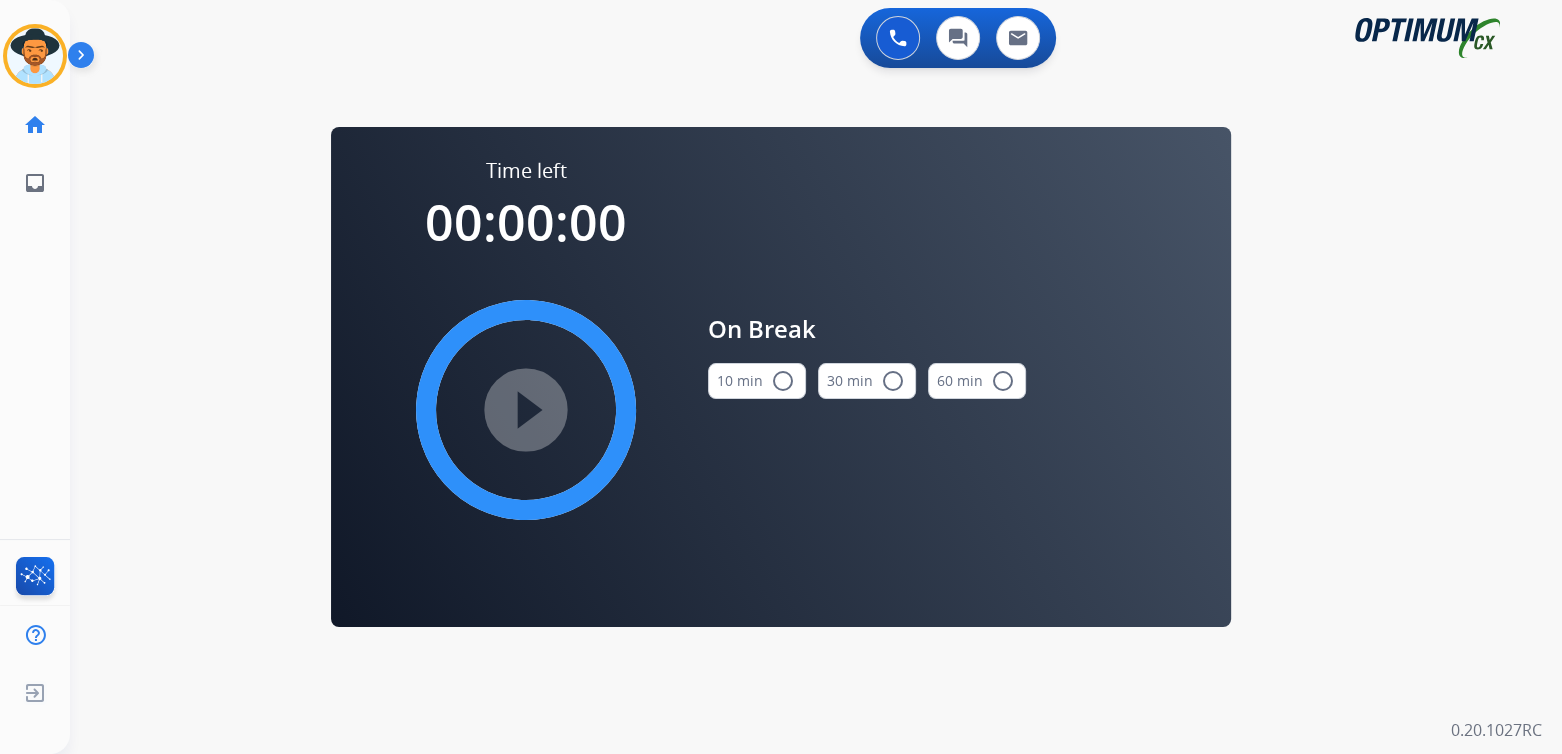 scroll, scrollTop: 0, scrollLeft: 0, axis: both 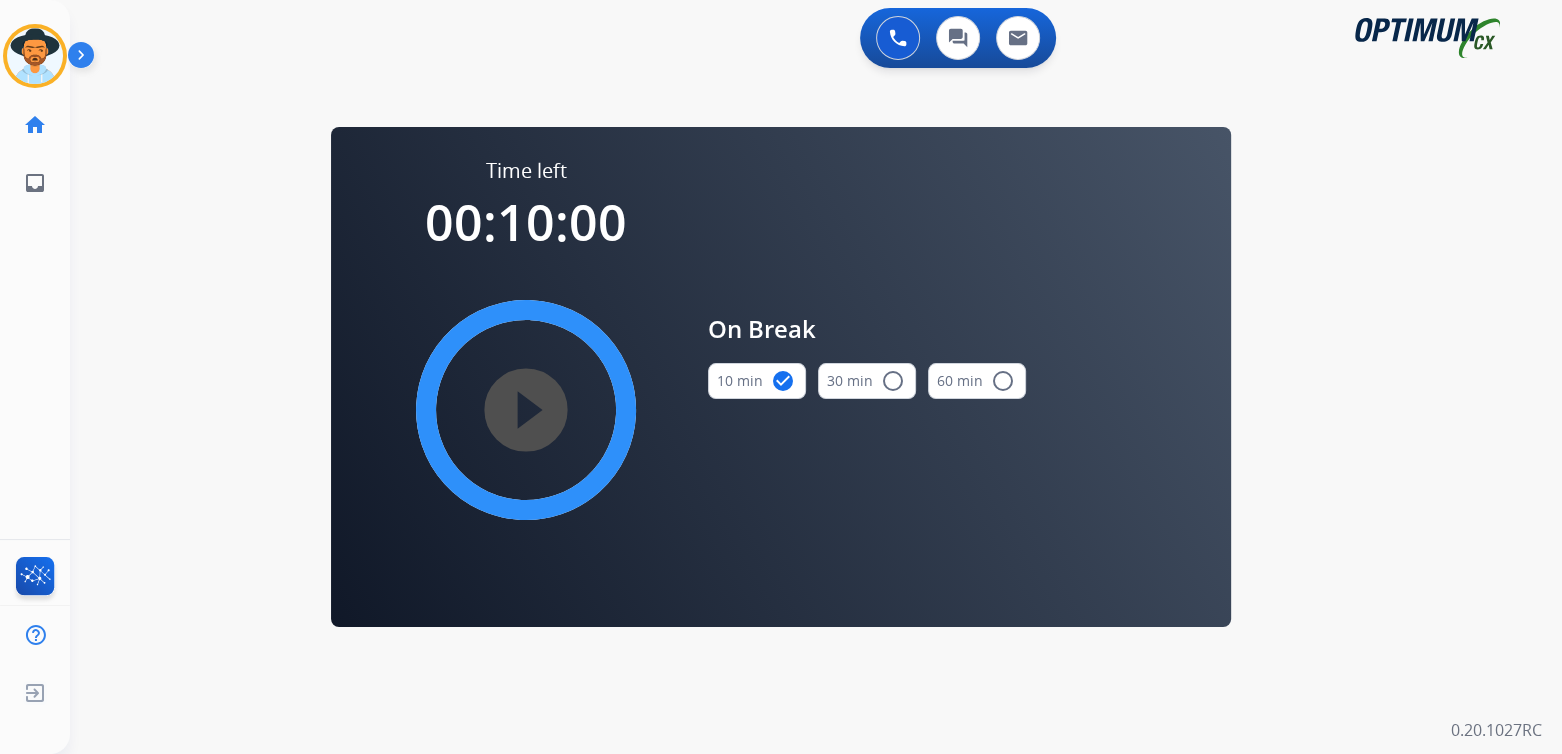click on "play_circle_filled" at bounding box center (526, 410) 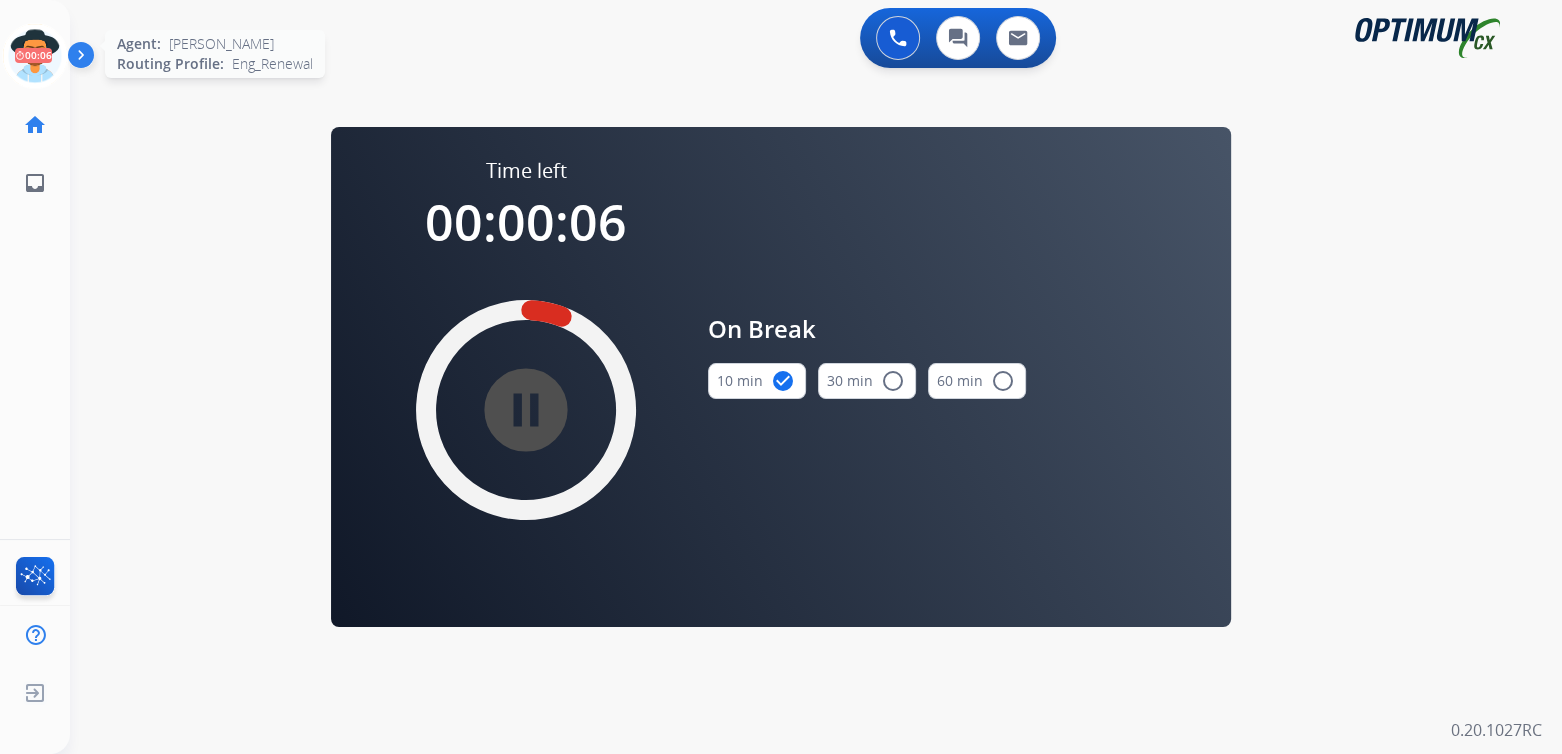 drag, startPoint x: 34, startPoint y: 53, endPoint x: 63, endPoint y: 69, distance: 33.12099 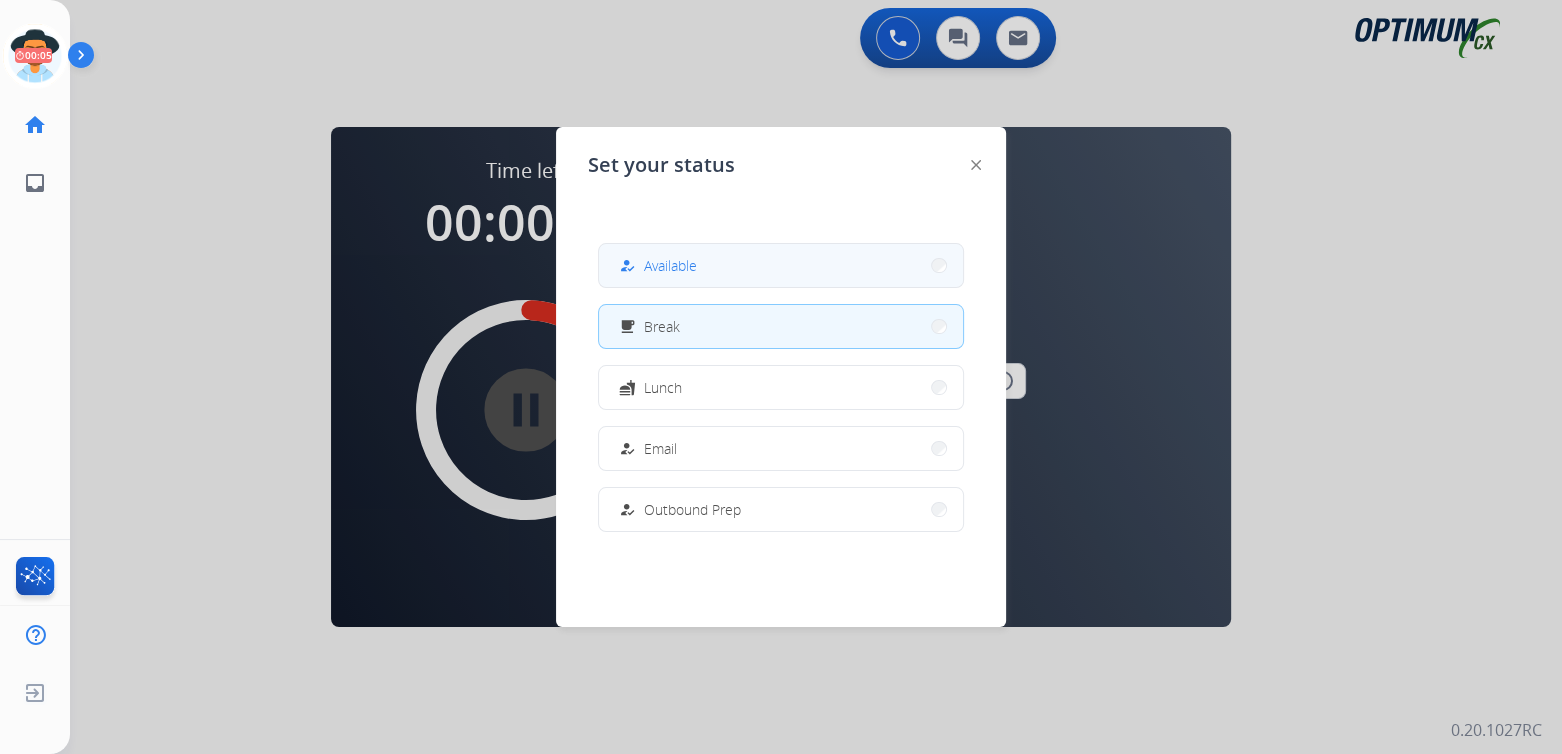click on "how_to_reg Available" at bounding box center [781, 265] 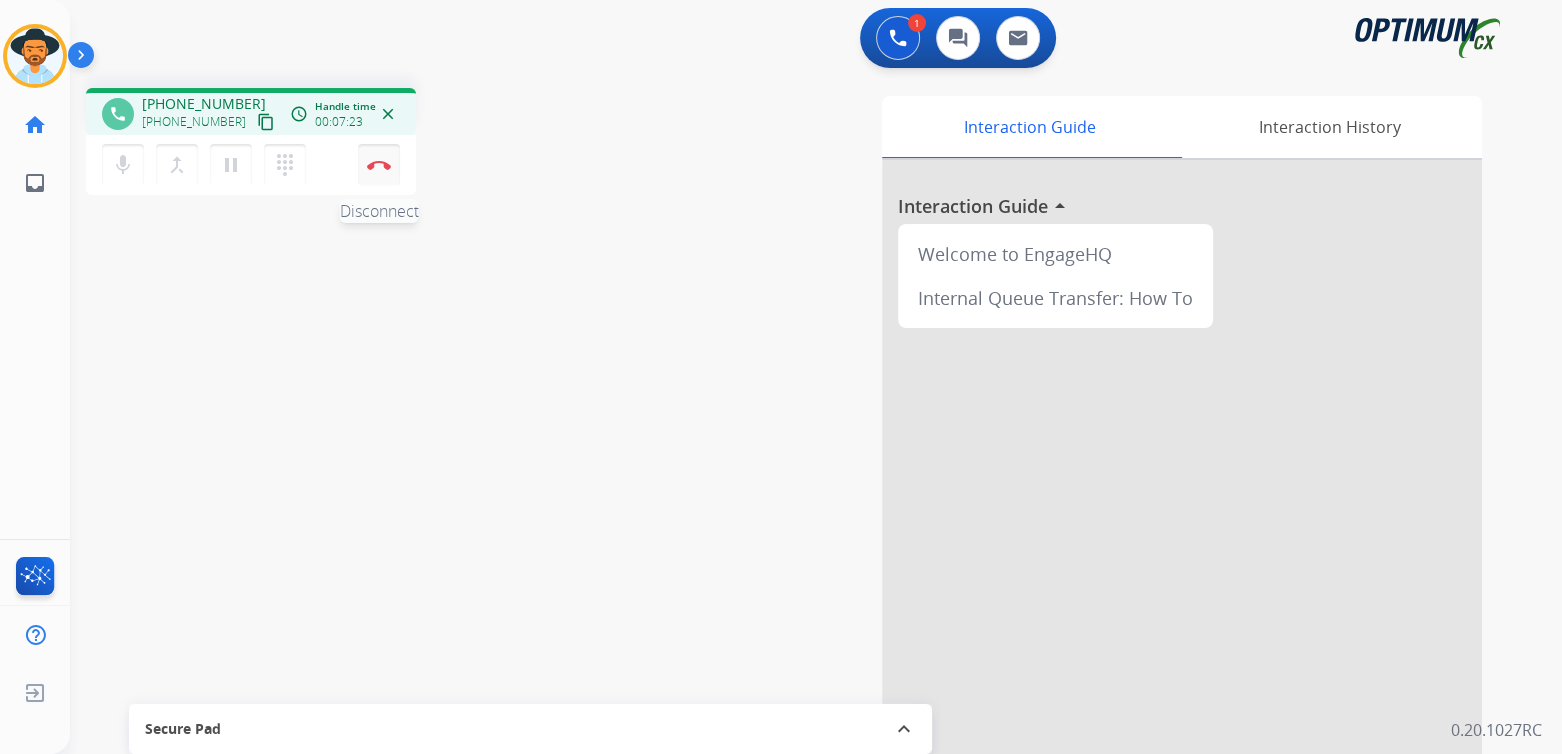 drag, startPoint x: 377, startPoint y: 161, endPoint x: 381, endPoint y: 173, distance: 12.649111 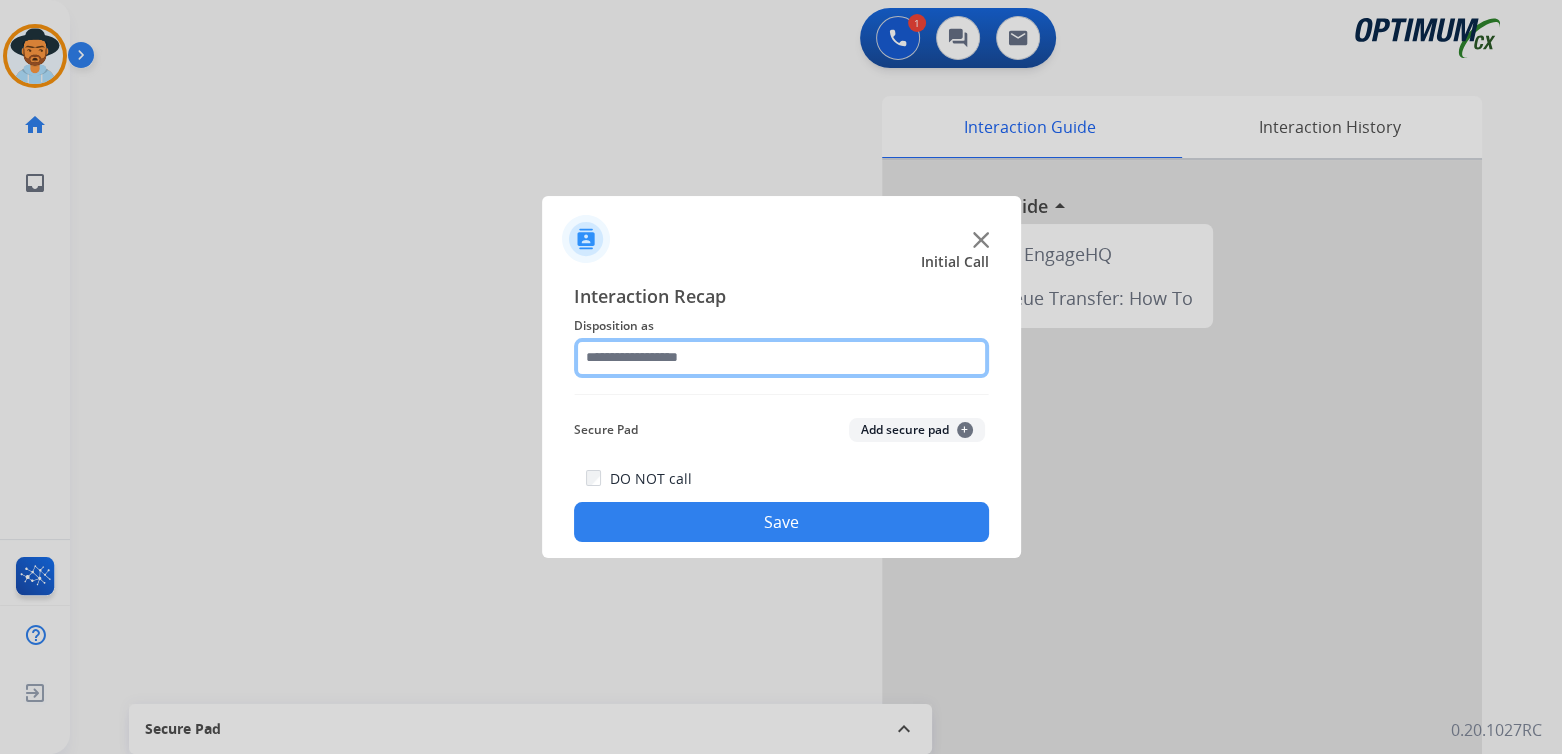 click 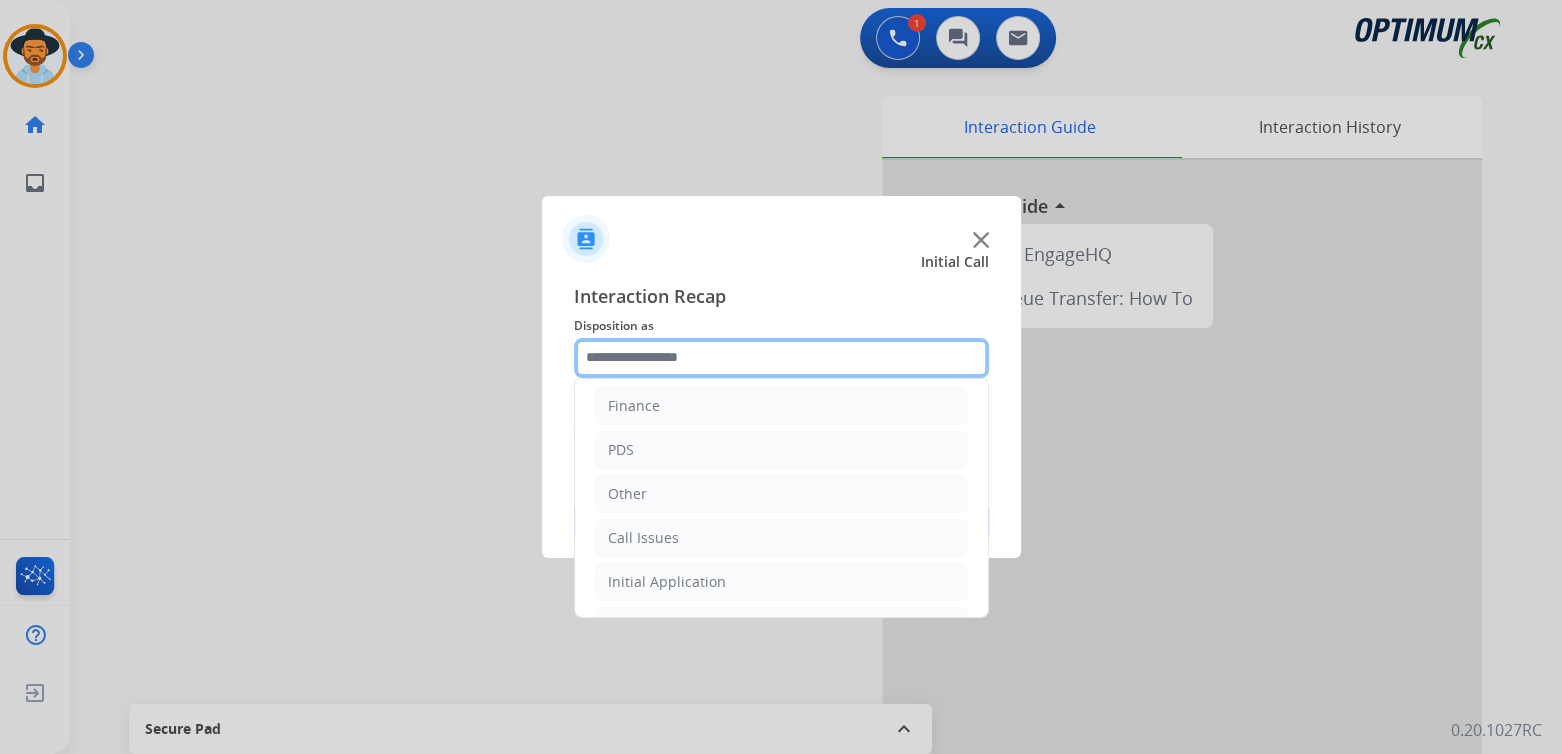 scroll, scrollTop: 132, scrollLeft: 0, axis: vertical 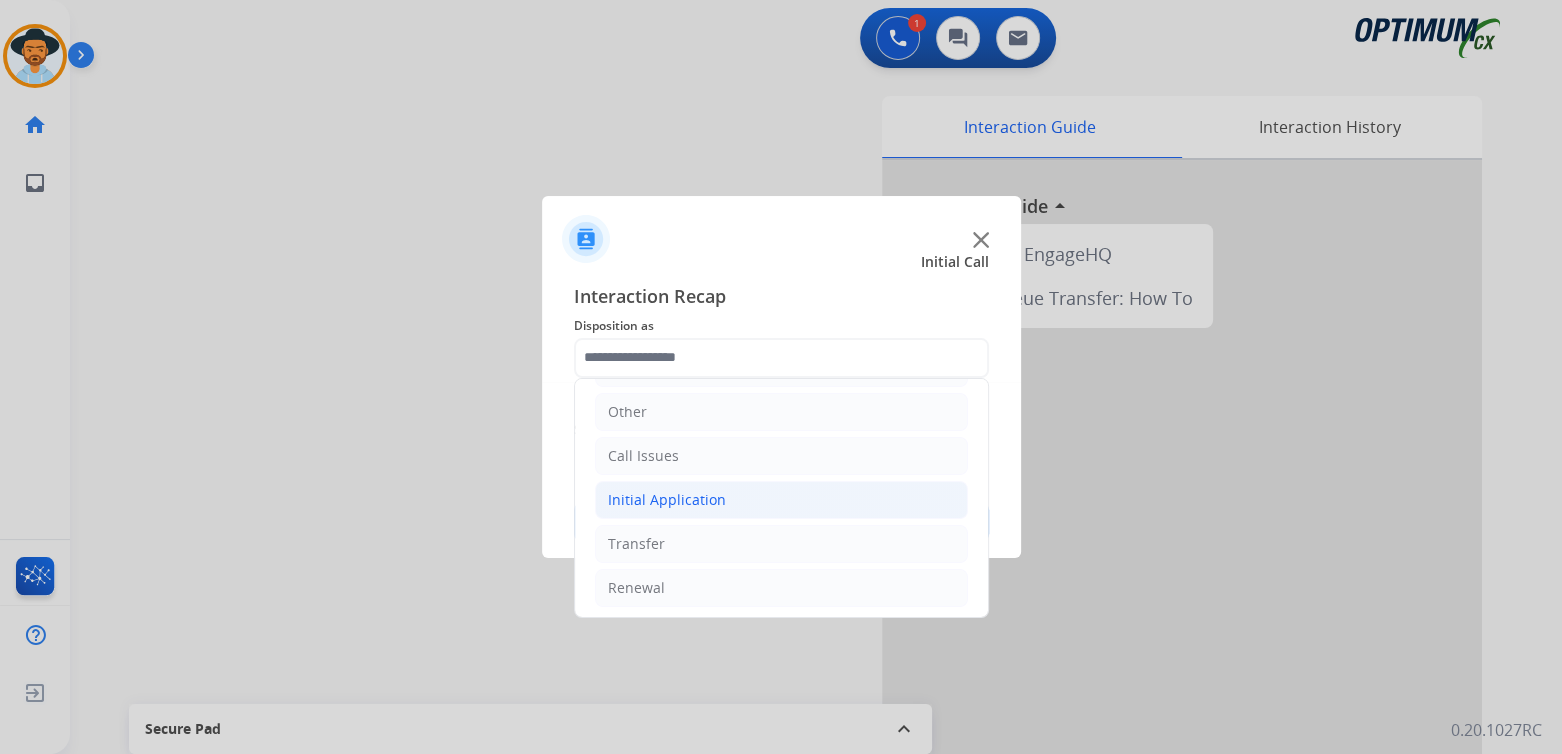 click on "Initial Application" 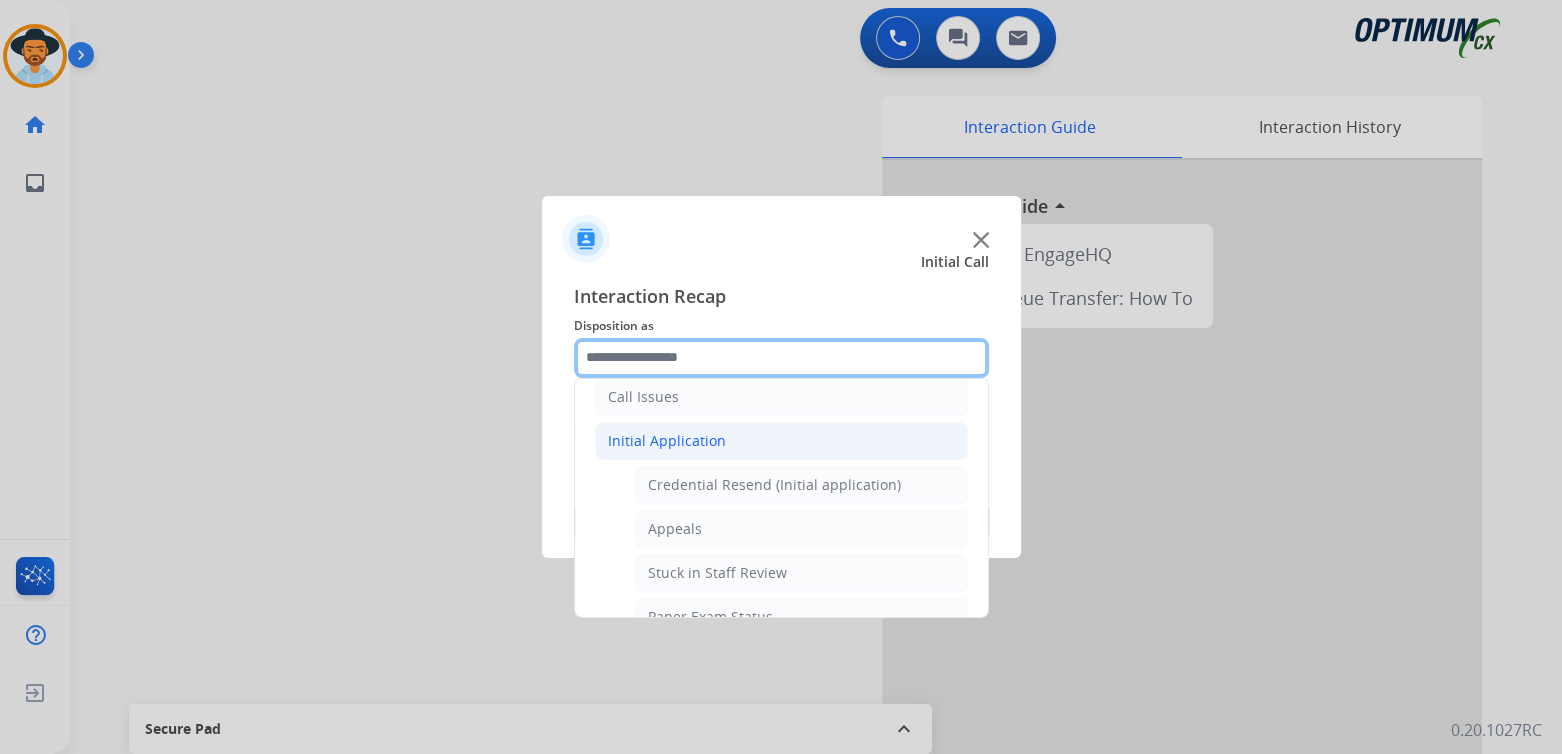 scroll, scrollTop: 197, scrollLeft: 0, axis: vertical 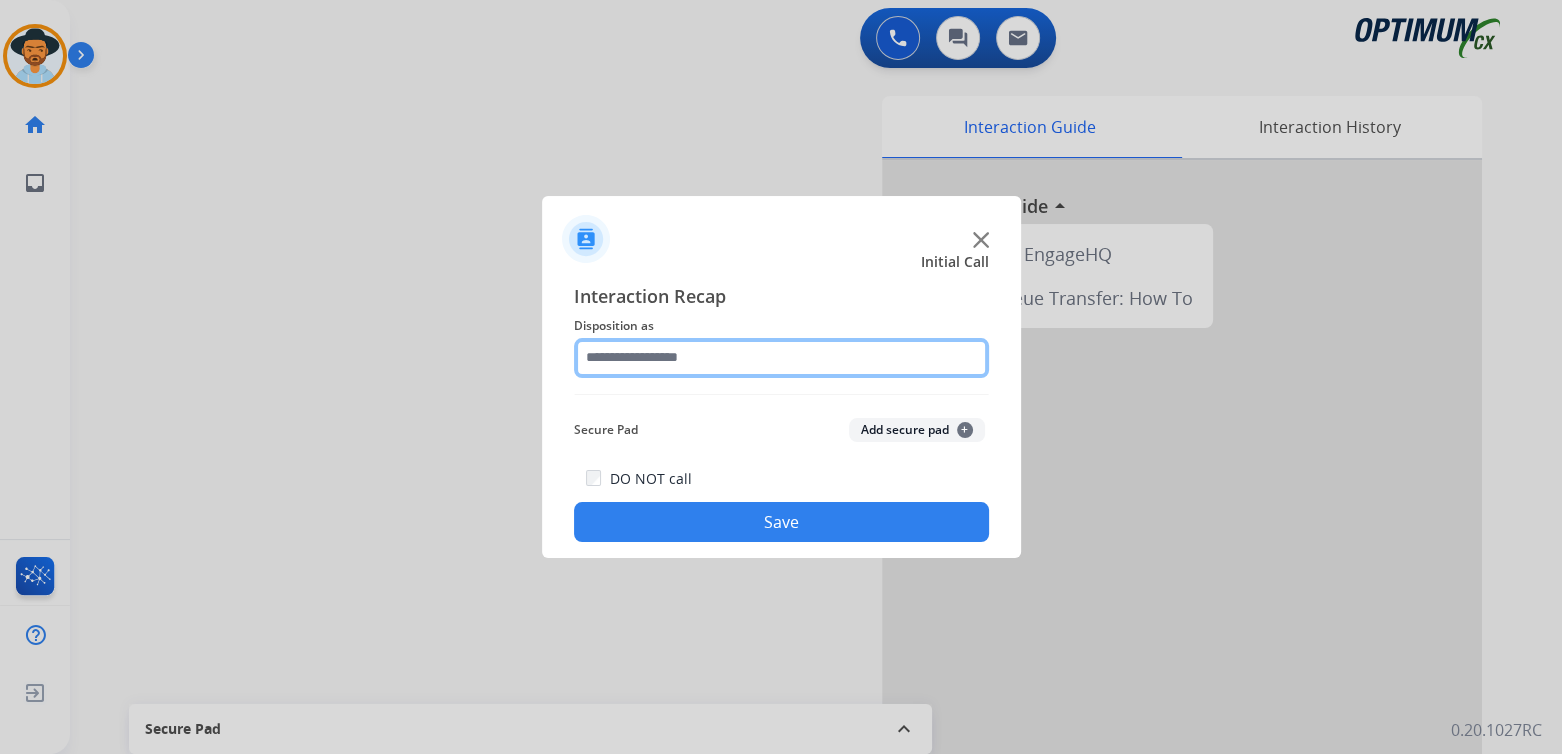 click 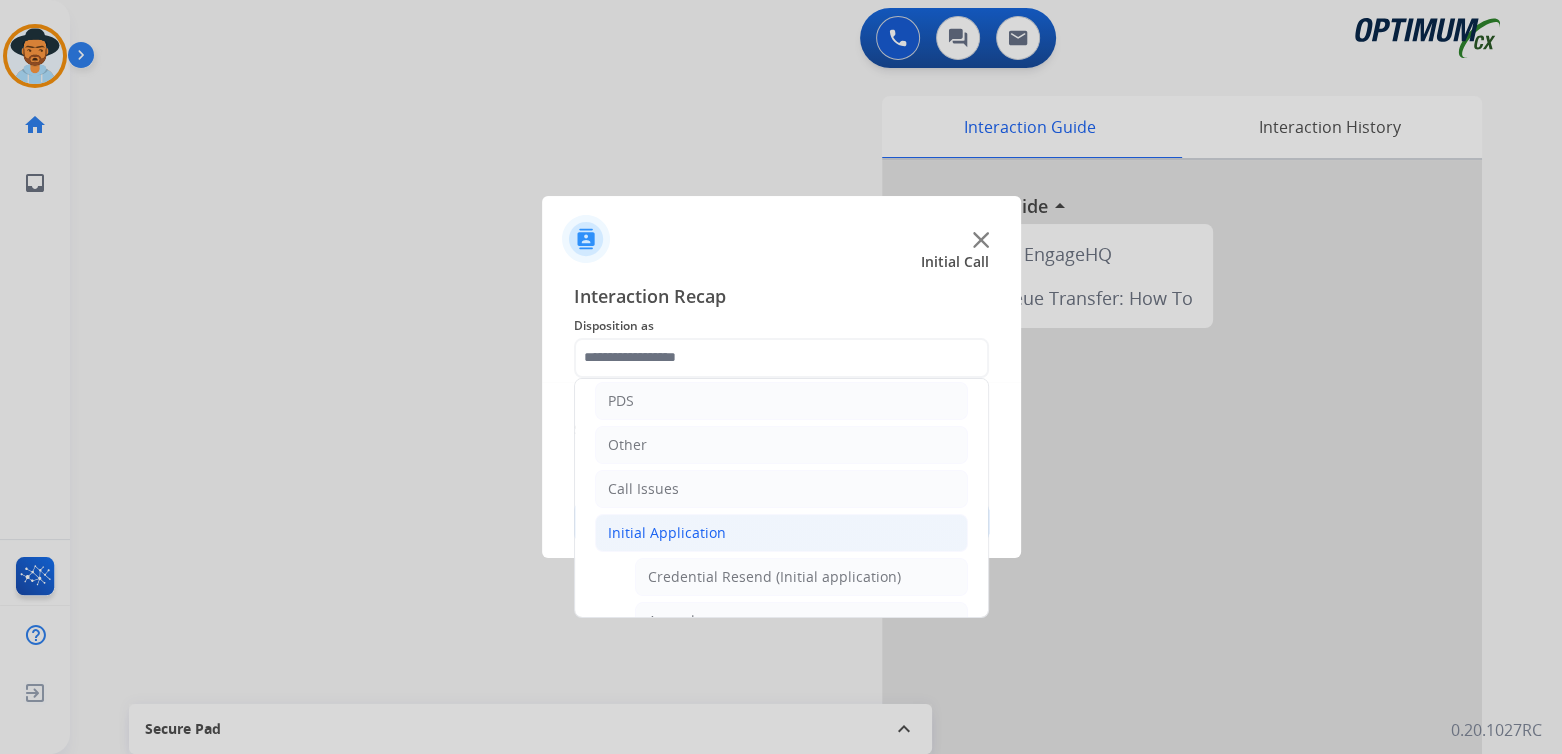 click on "Initial Application" 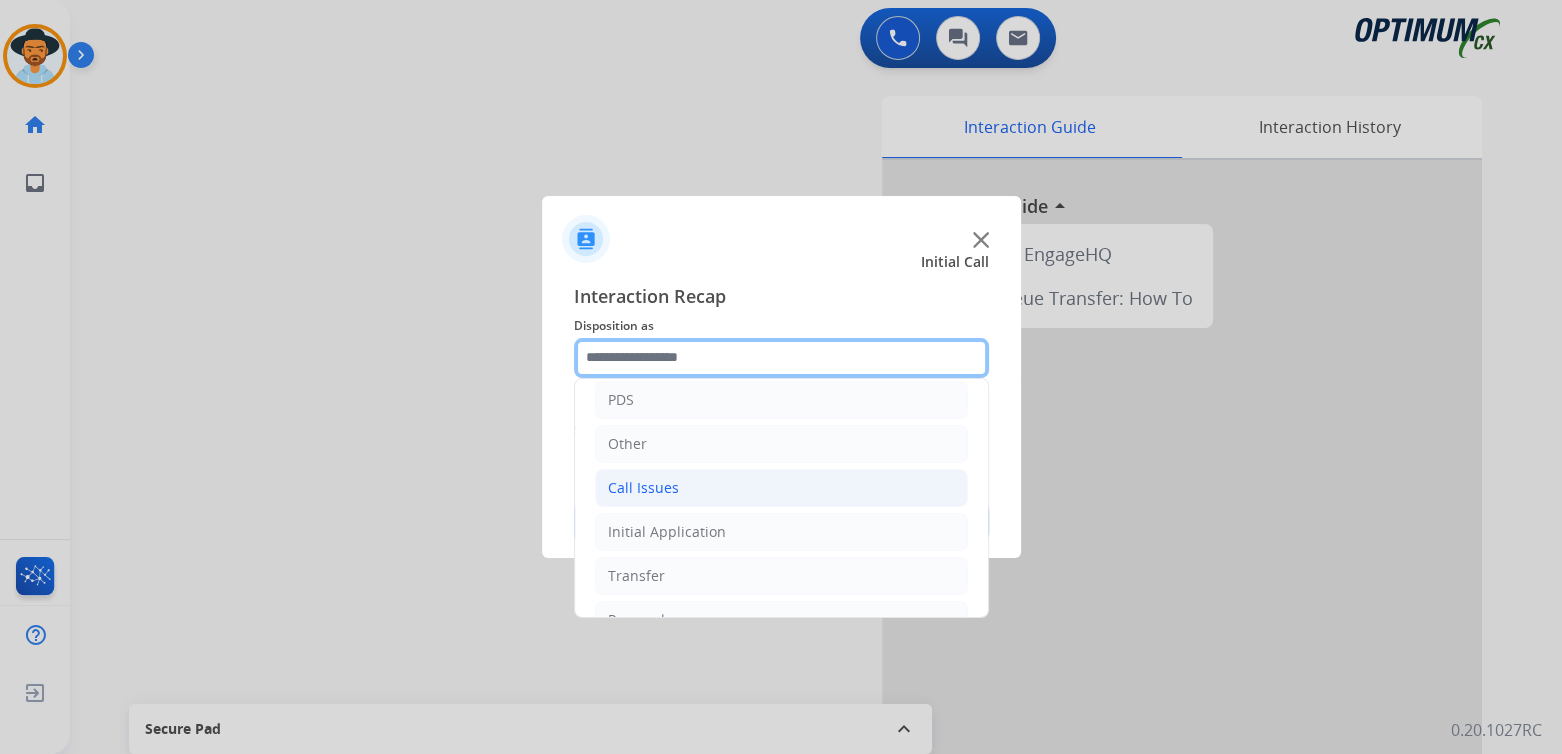 scroll, scrollTop: 132, scrollLeft: 0, axis: vertical 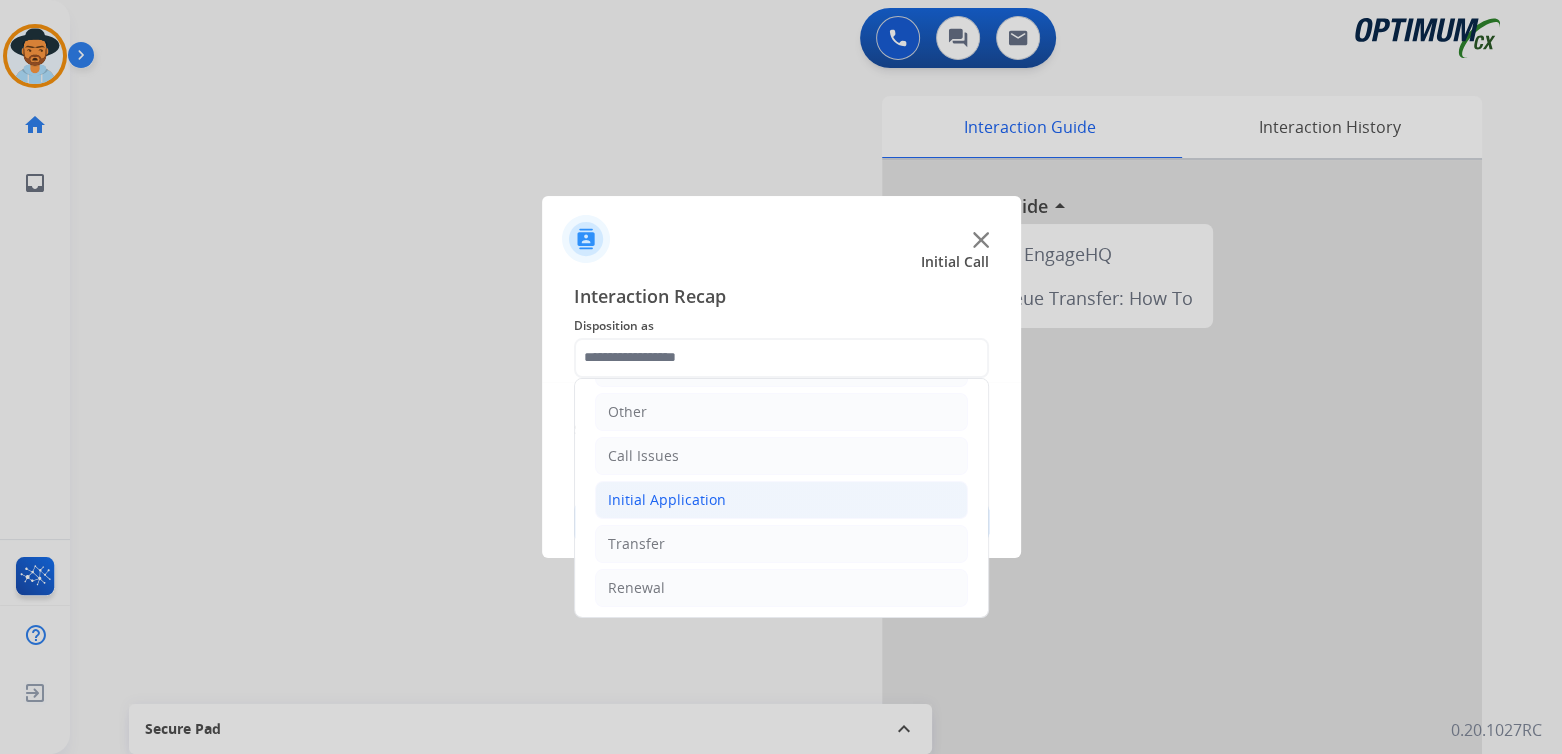 click on "Initial Application" 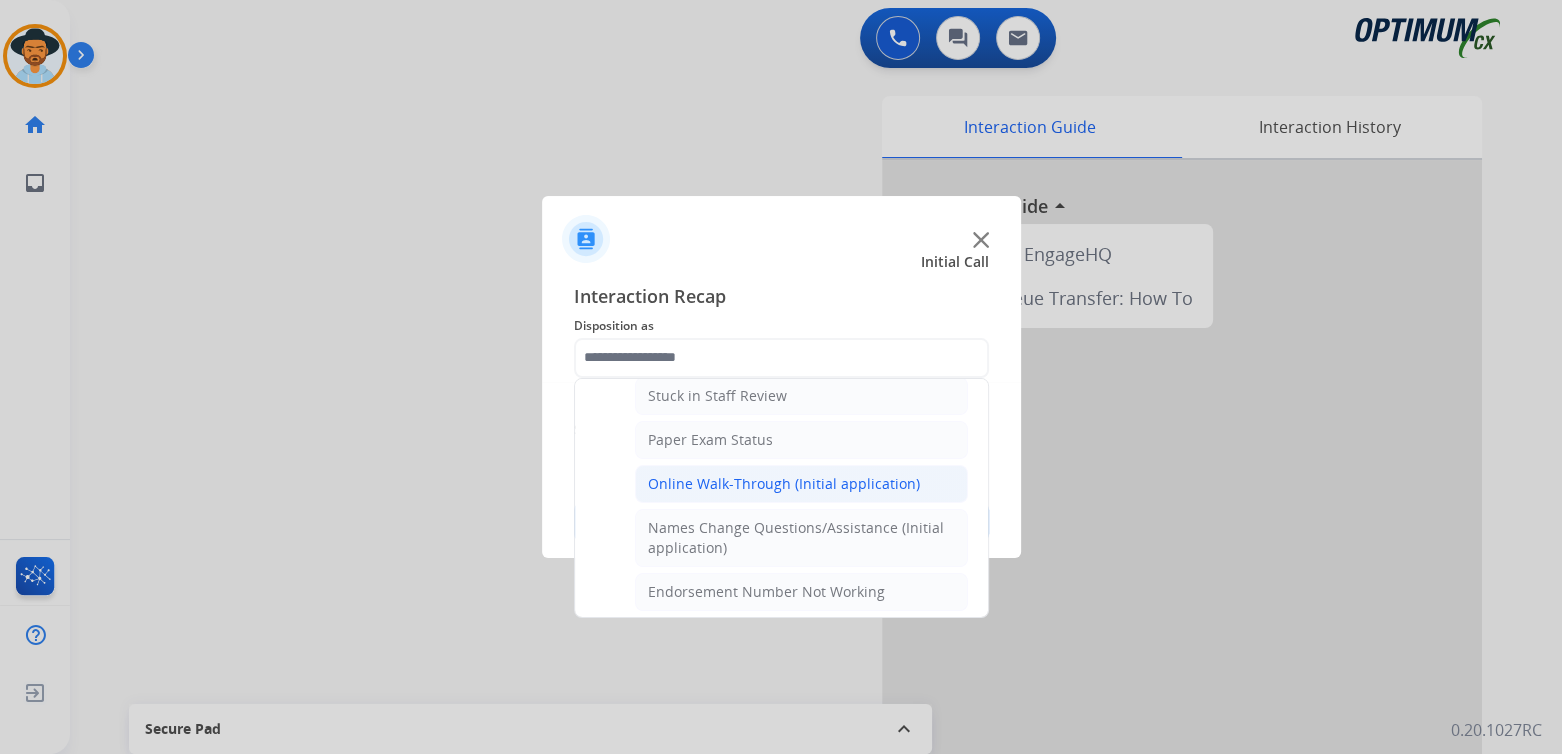scroll, scrollTop: 374, scrollLeft: 0, axis: vertical 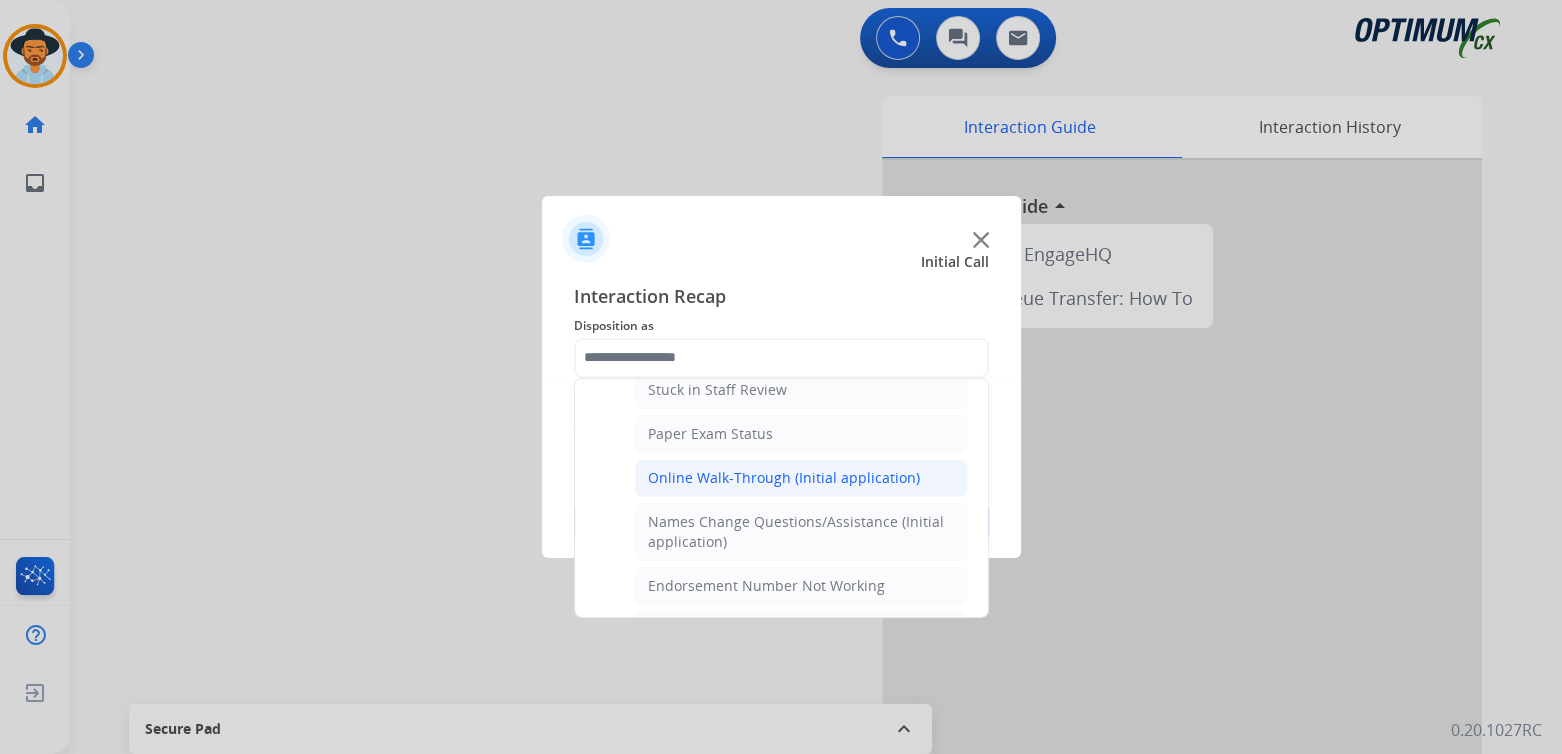 click on "Online Walk-Through (Initial application)" 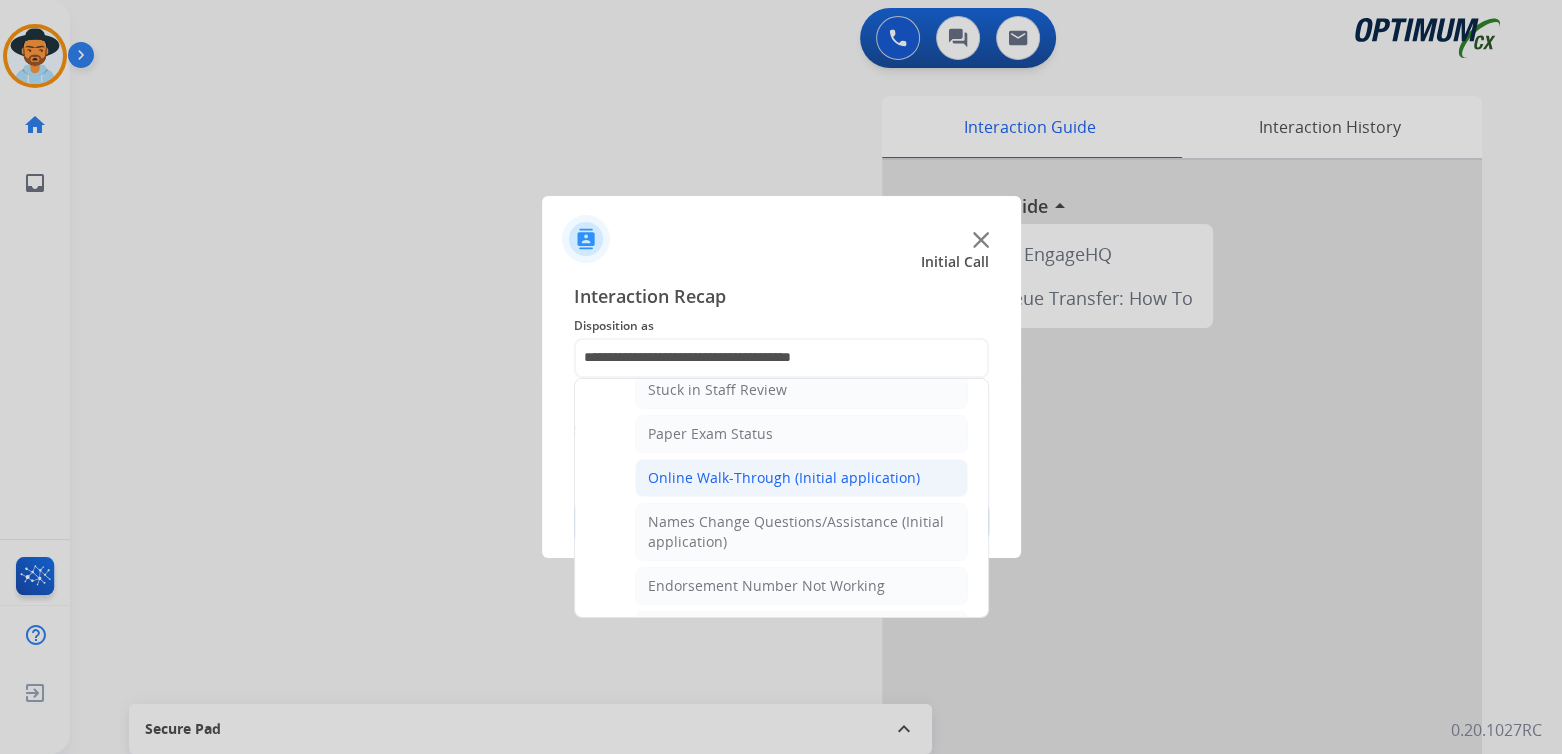 scroll, scrollTop: 0, scrollLeft: 0, axis: both 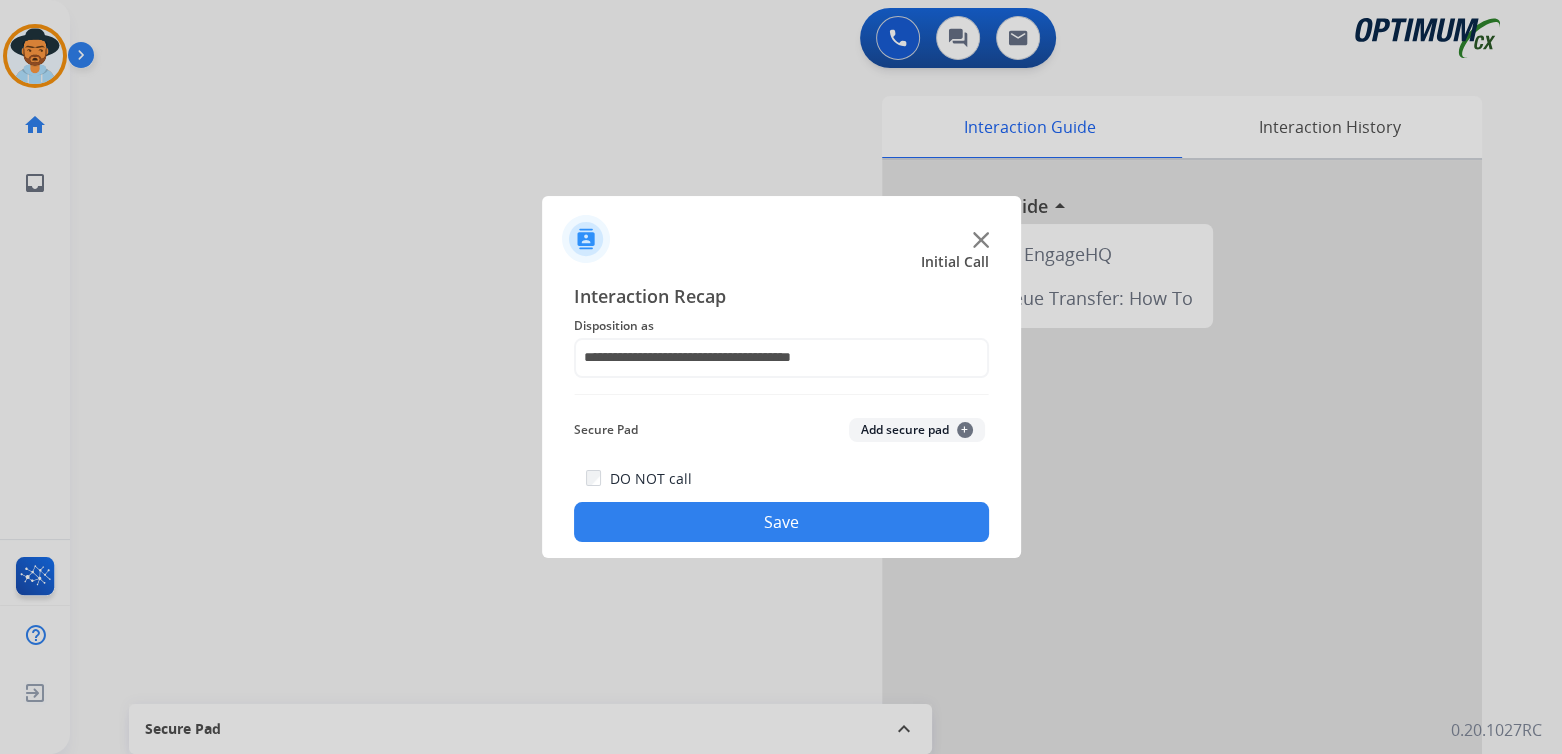 click on "Save" 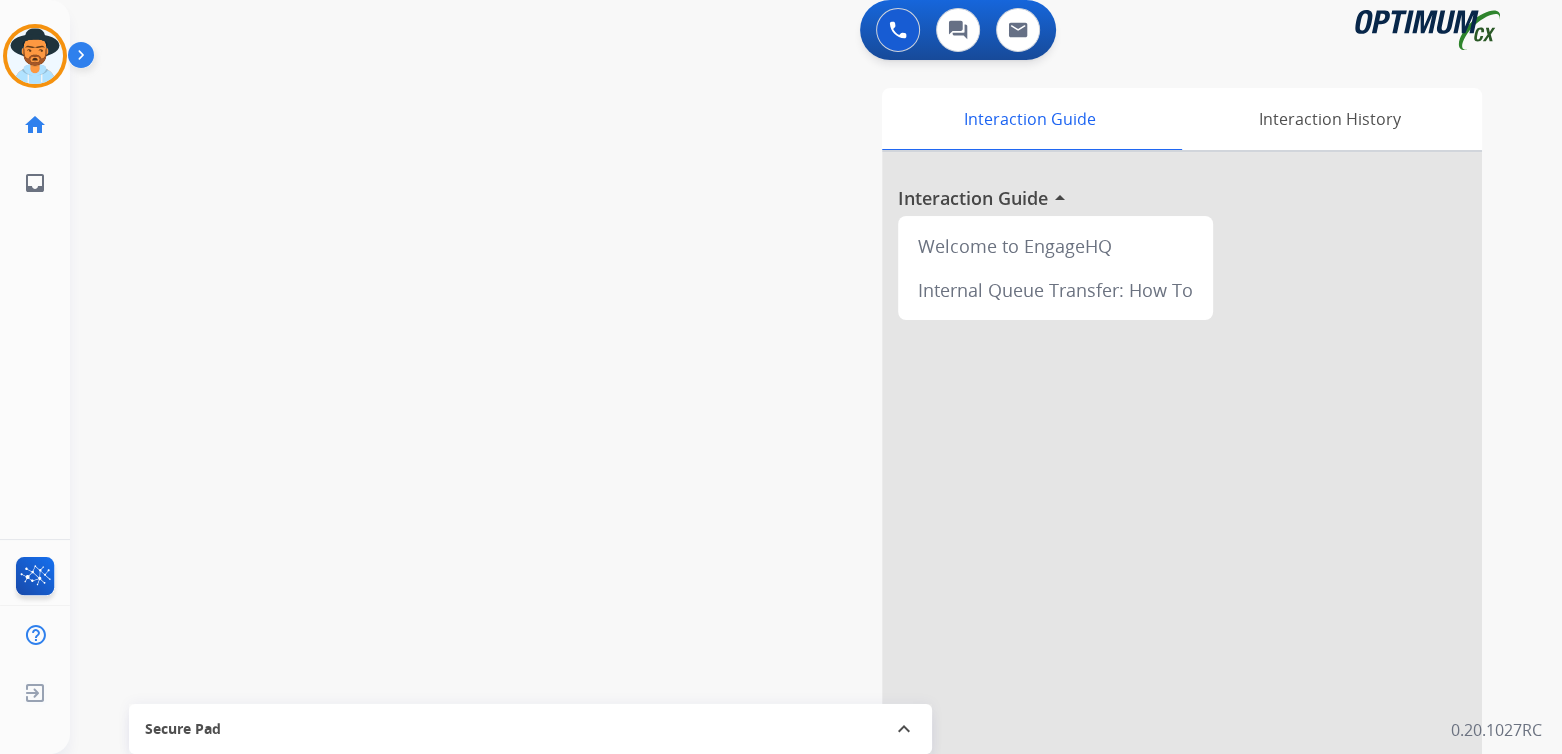 scroll, scrollTop: 8, scrollLeft: 0, axis: vertical 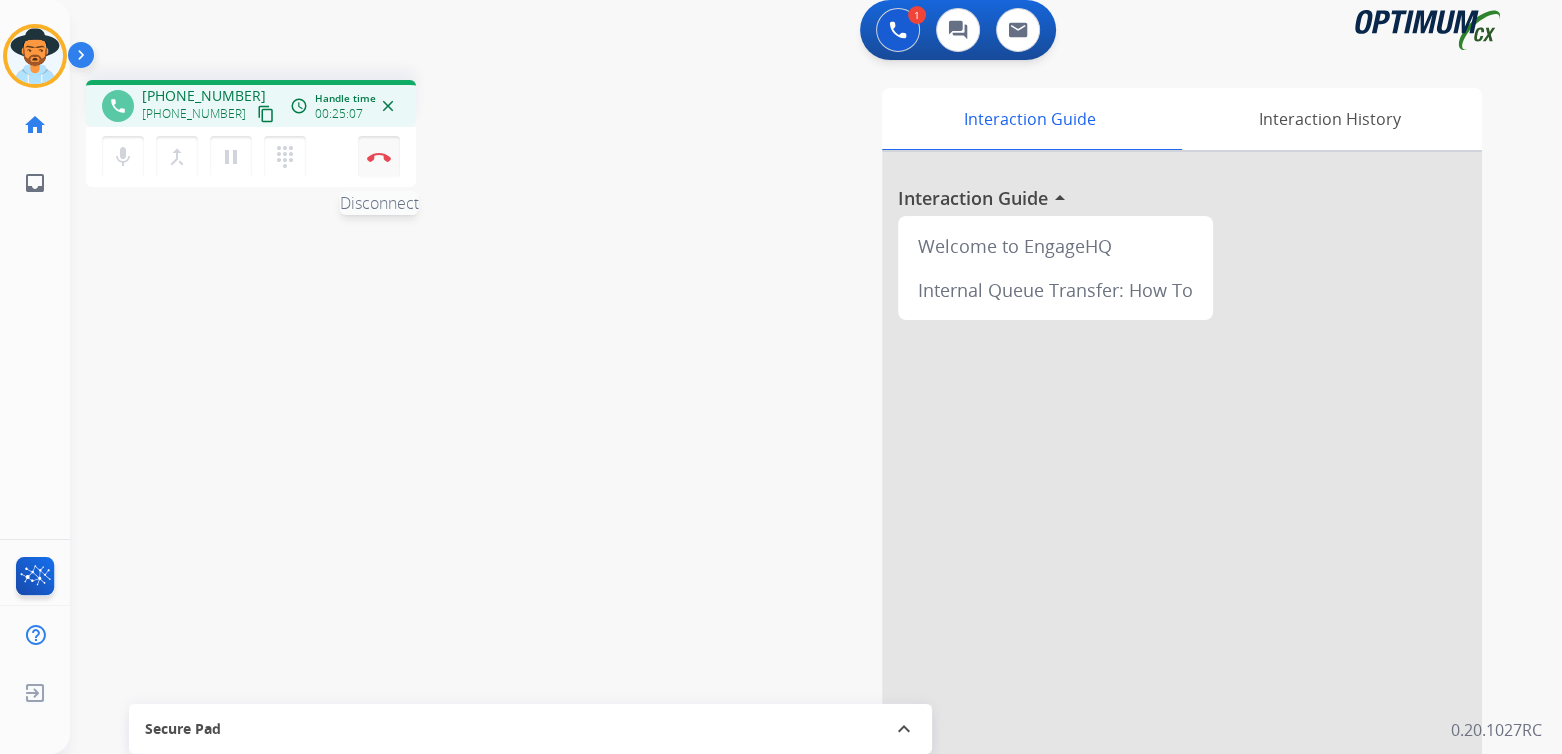 click at bounding box center [379, 157] 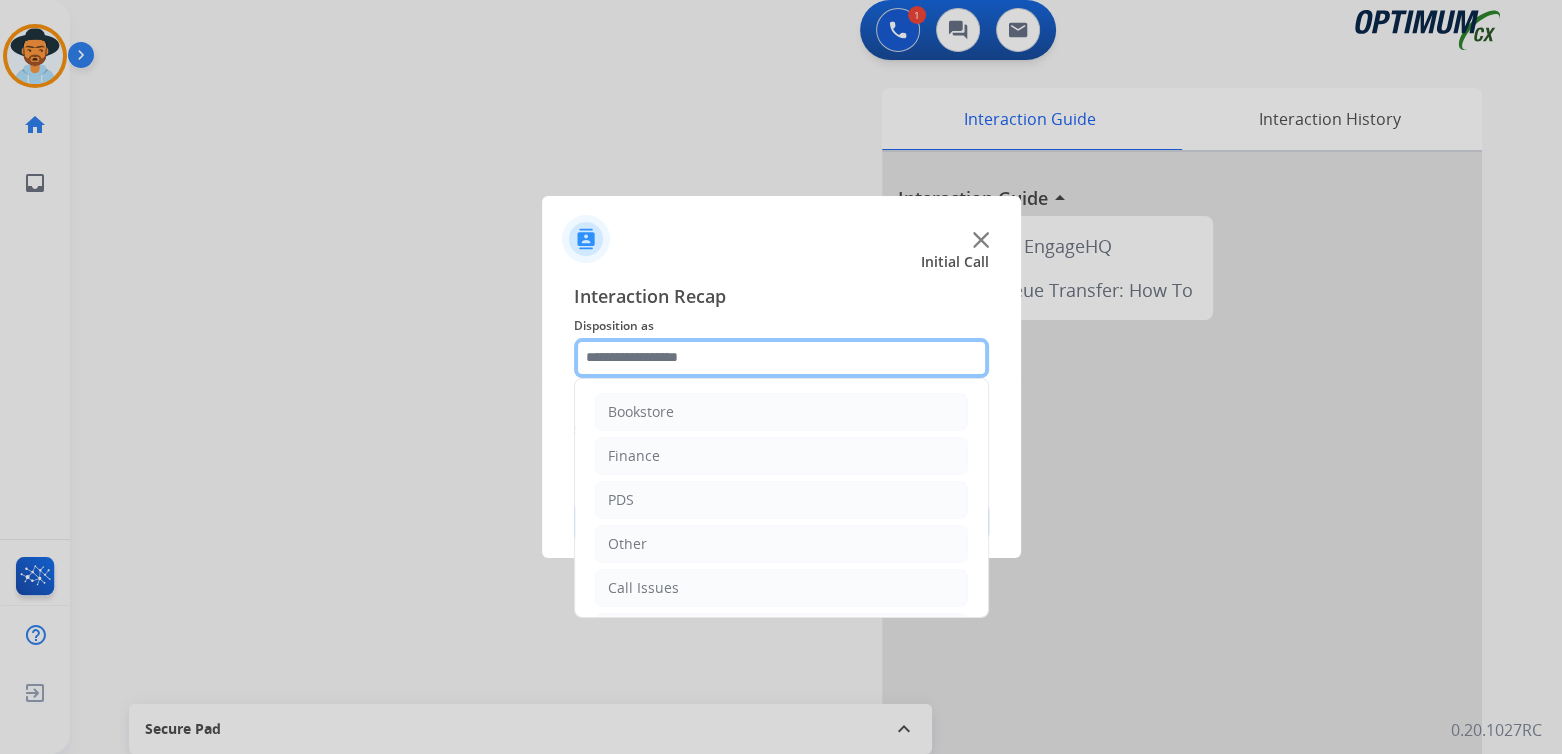 click 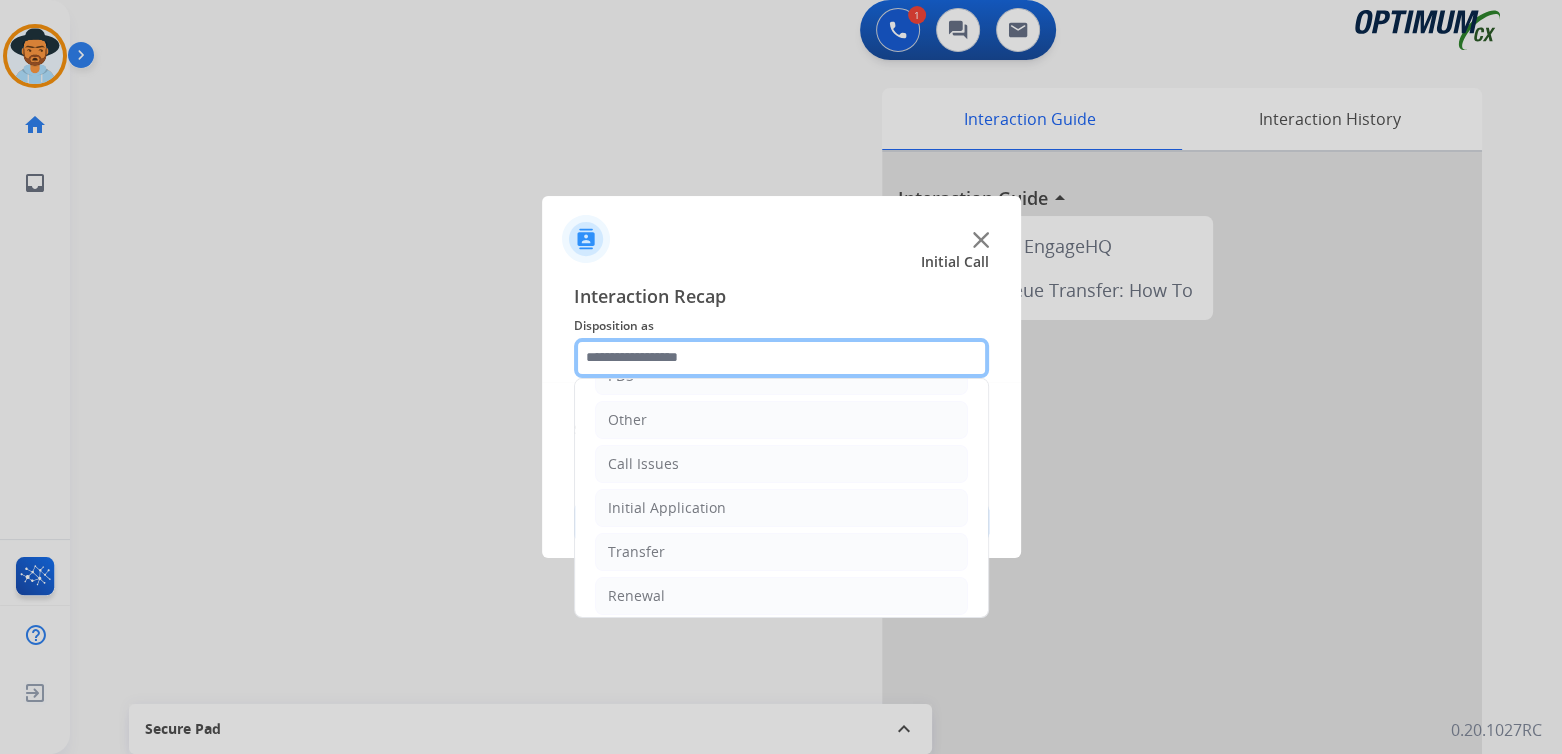scroll, scrollTop: 132, scrollLeft: 0, axis: vertical 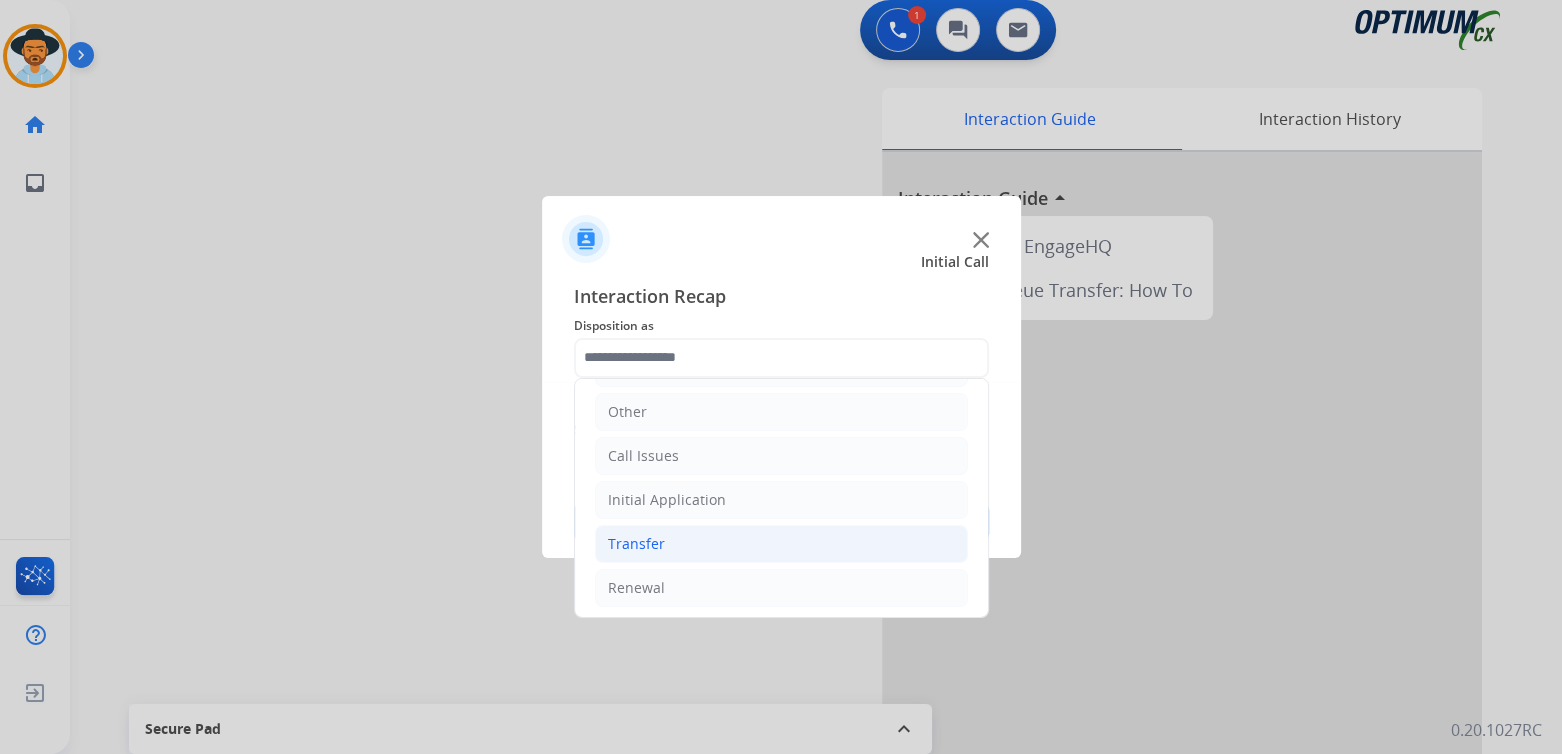 drag, startPoint x: 668, startPoint y: 547, endPoint x: 687, endPoint y: 517, distance: 35.510563 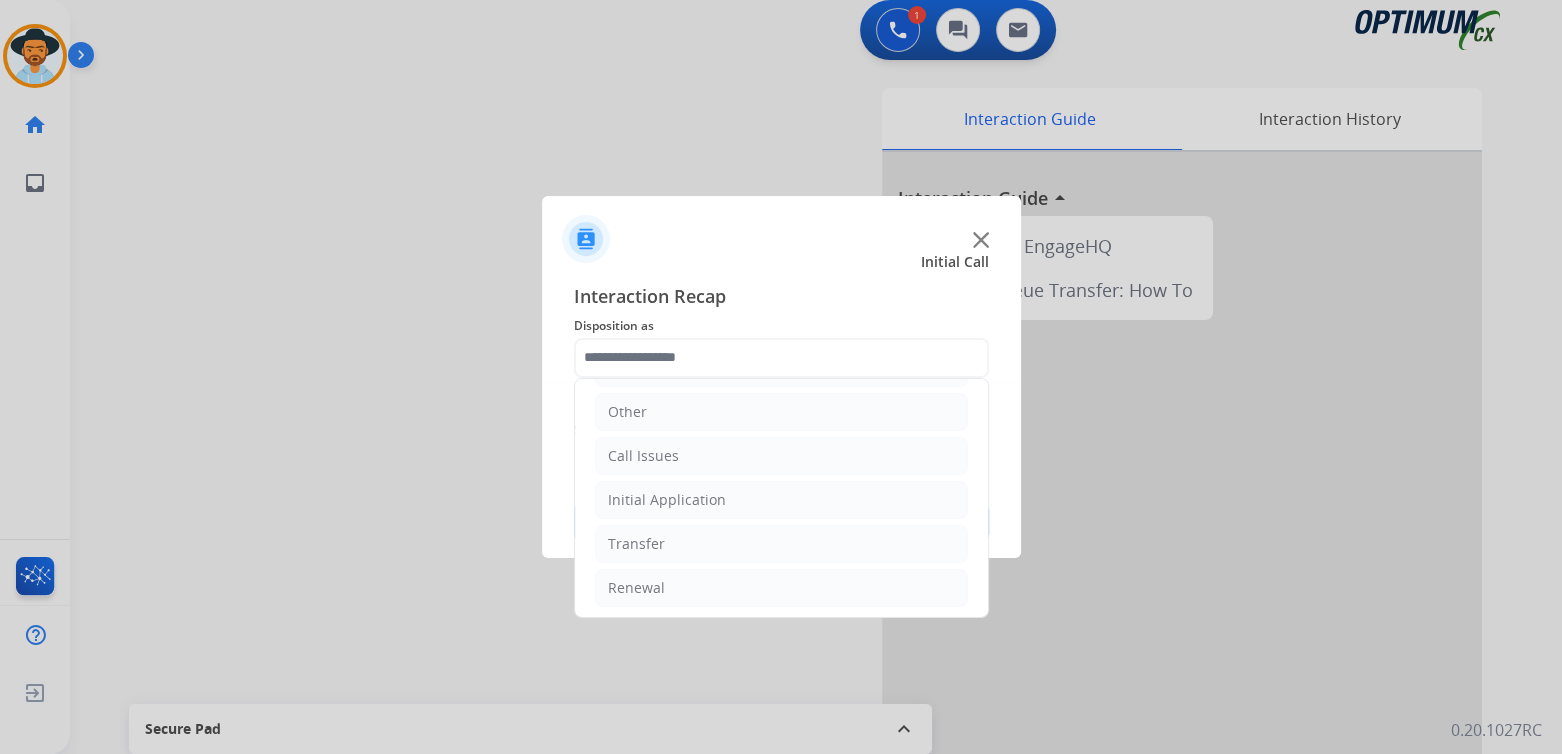 click on "Transfer" 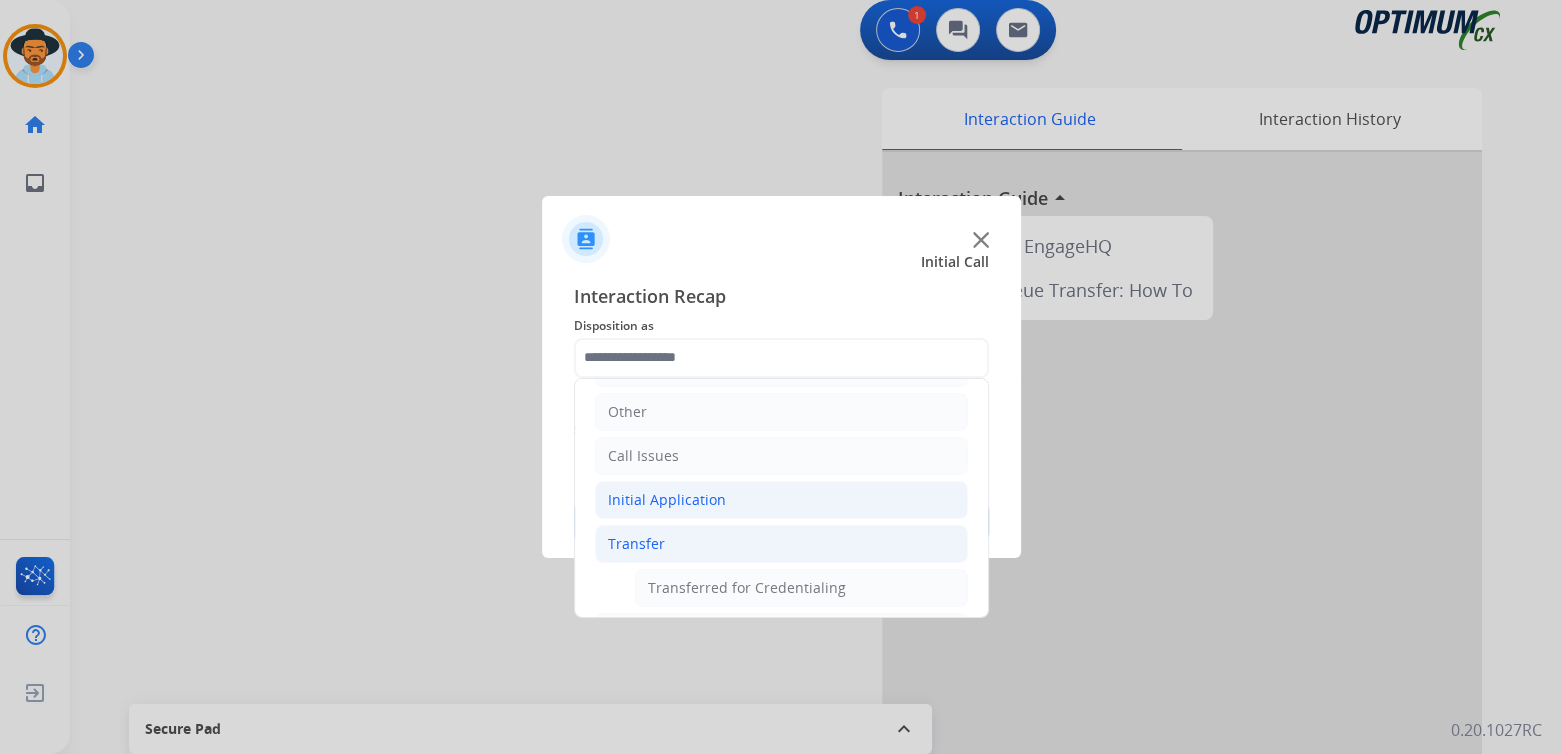click on "Initial Application" 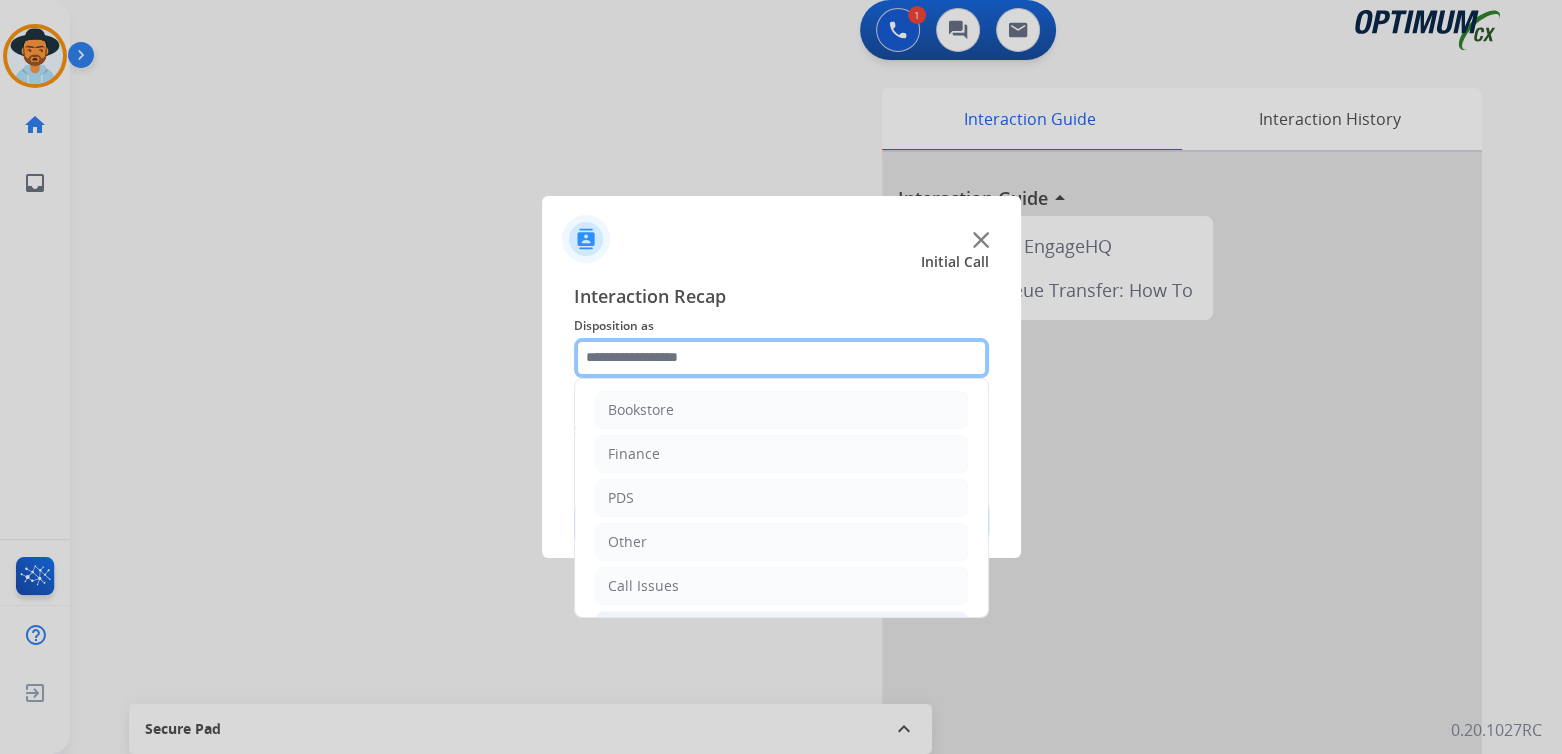 scroll, scrollTop: 0, scrollLeft: 0, axis: both 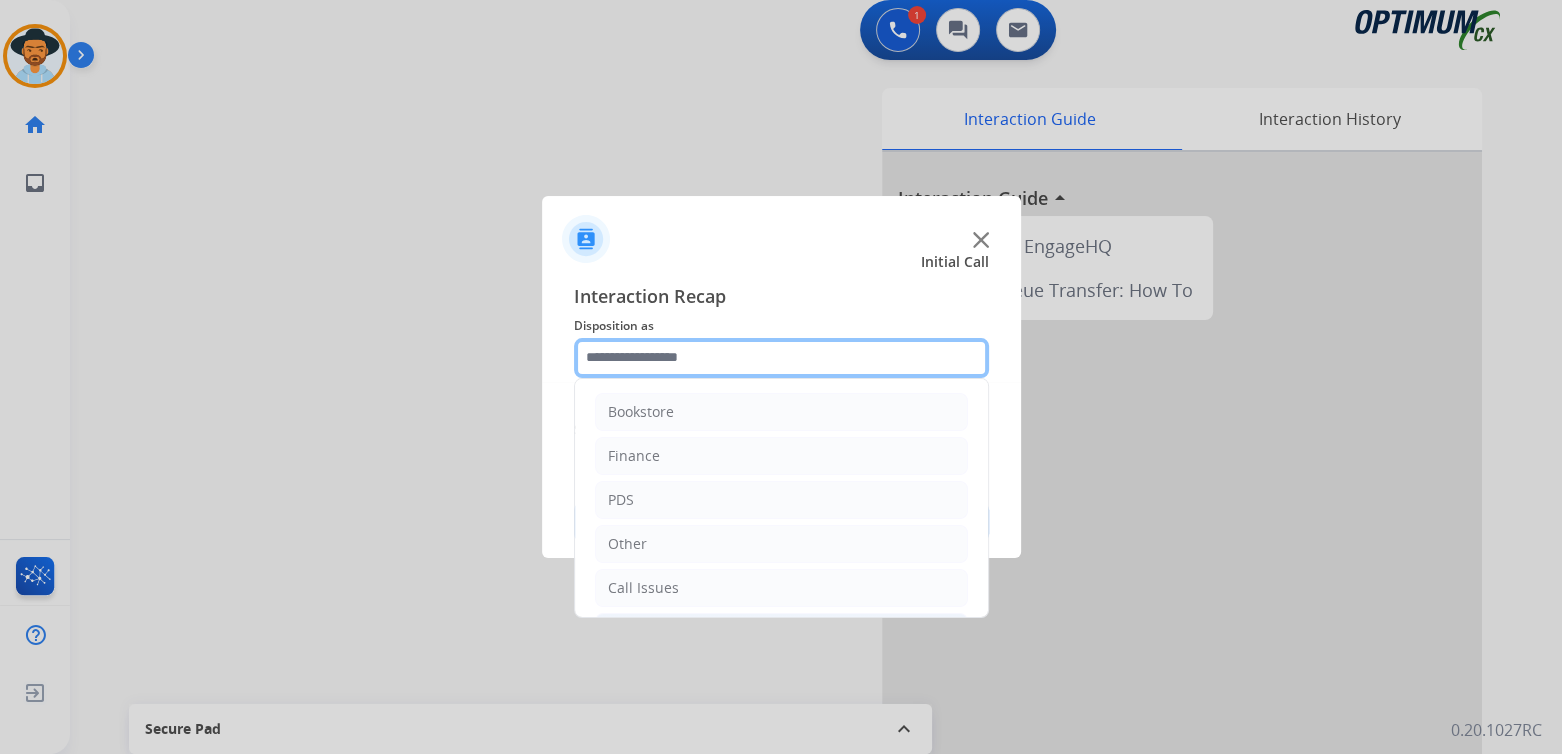 click 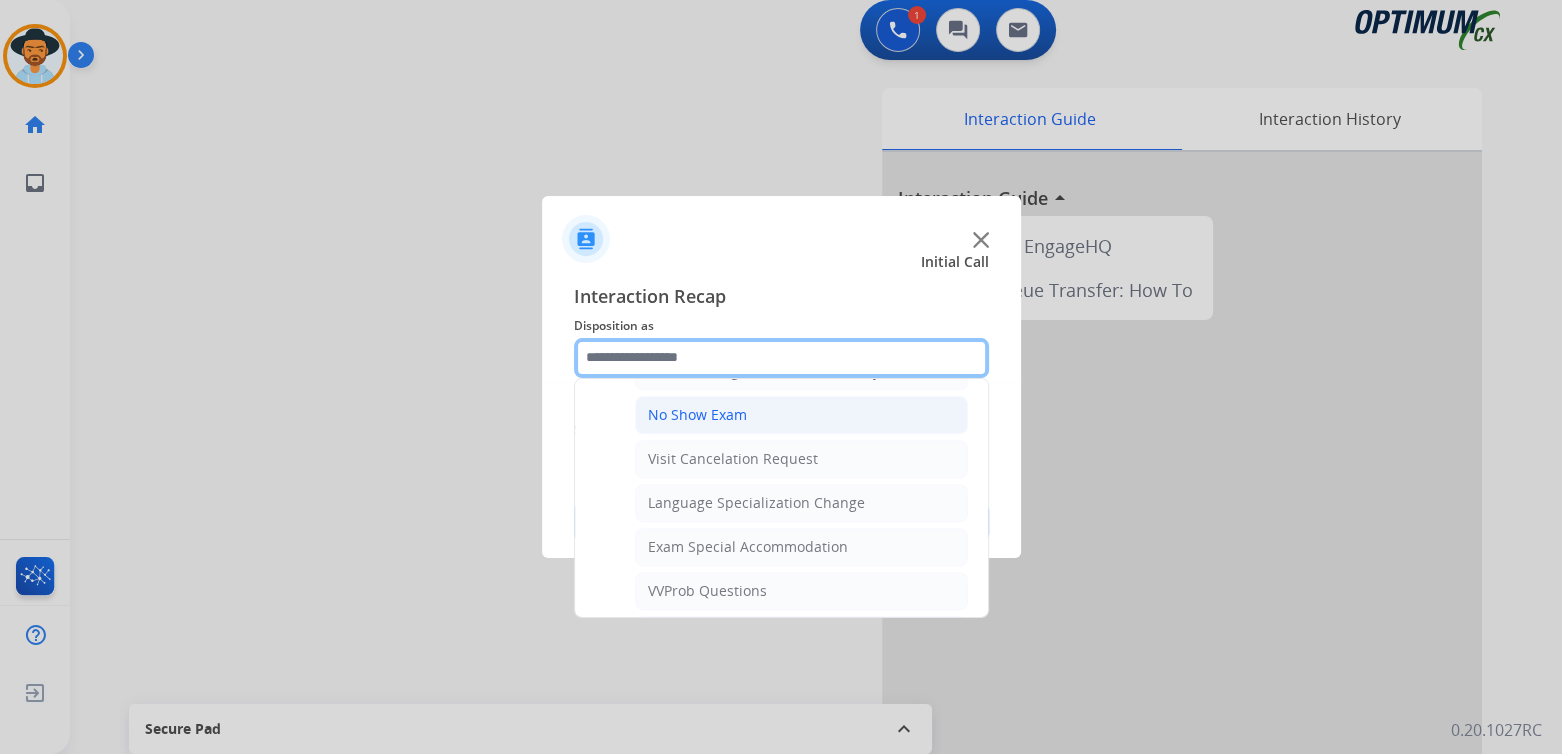 scroll, scrollTop: 898, scrollLeft: 0, axis: vertical 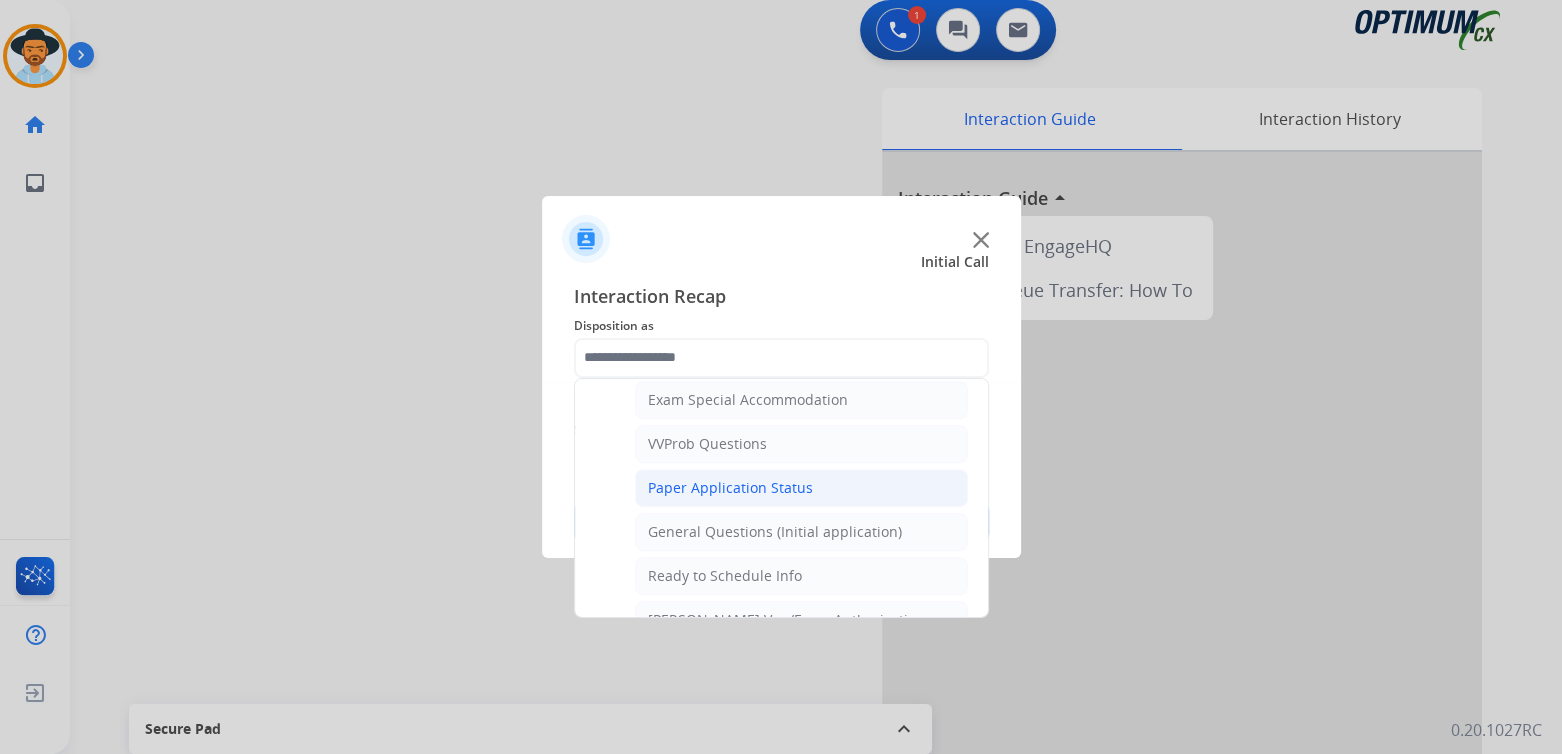 drag, startPoint x: 765, startPoint y: 502, endPoint x: 773, endPoint y: 487, distance: 17 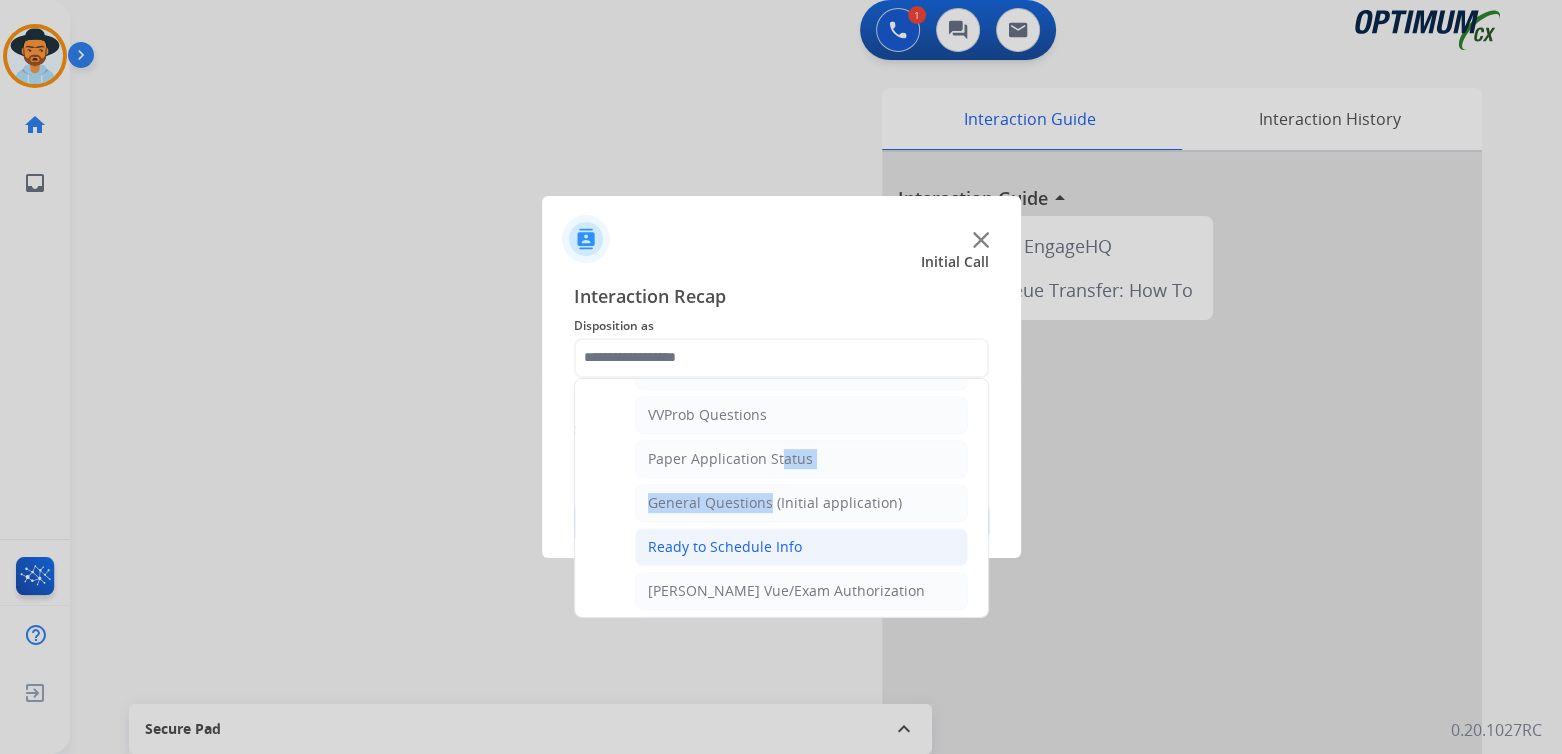 scroll, scrollTop: 0, scrollLeft: 0, axis: both 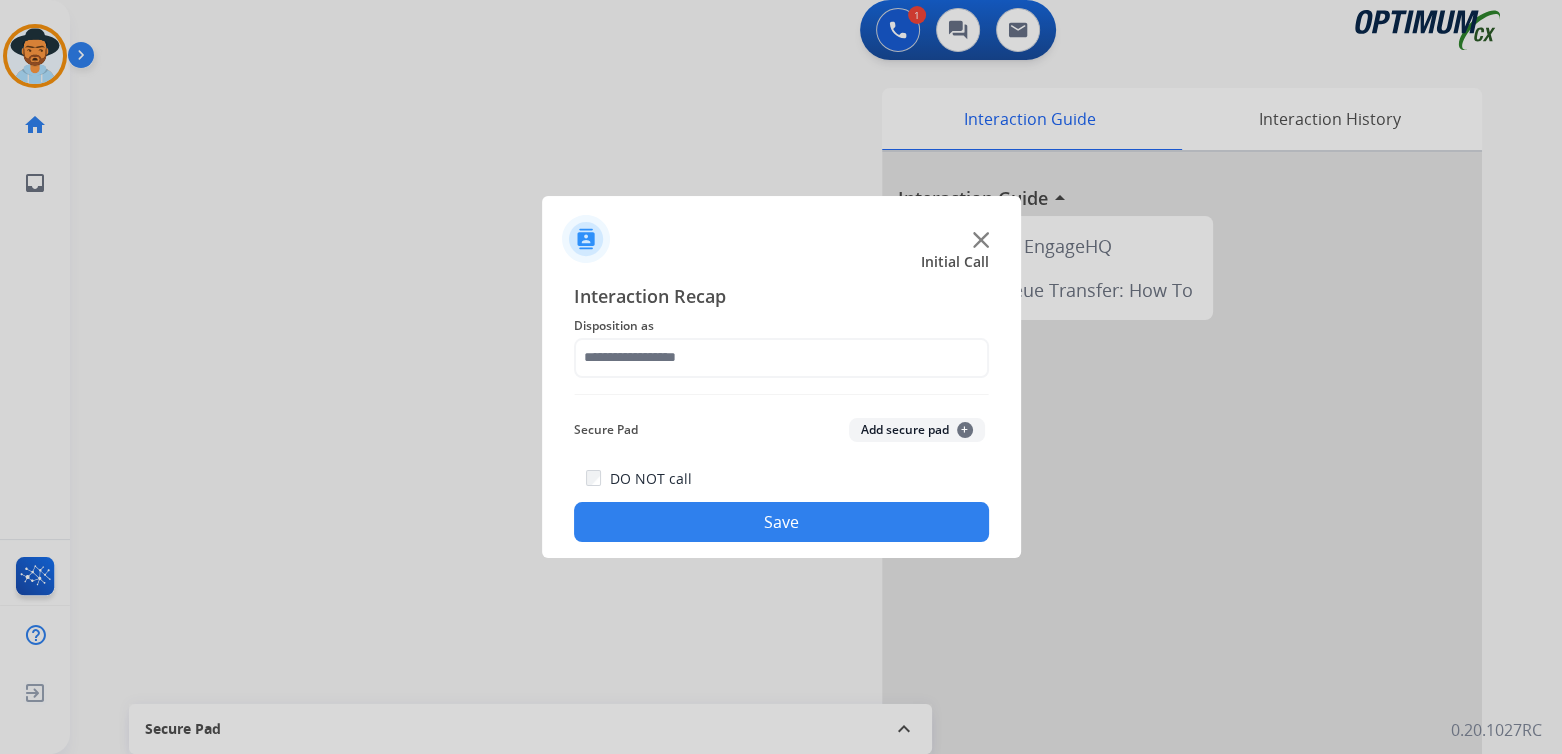 click on "Save" 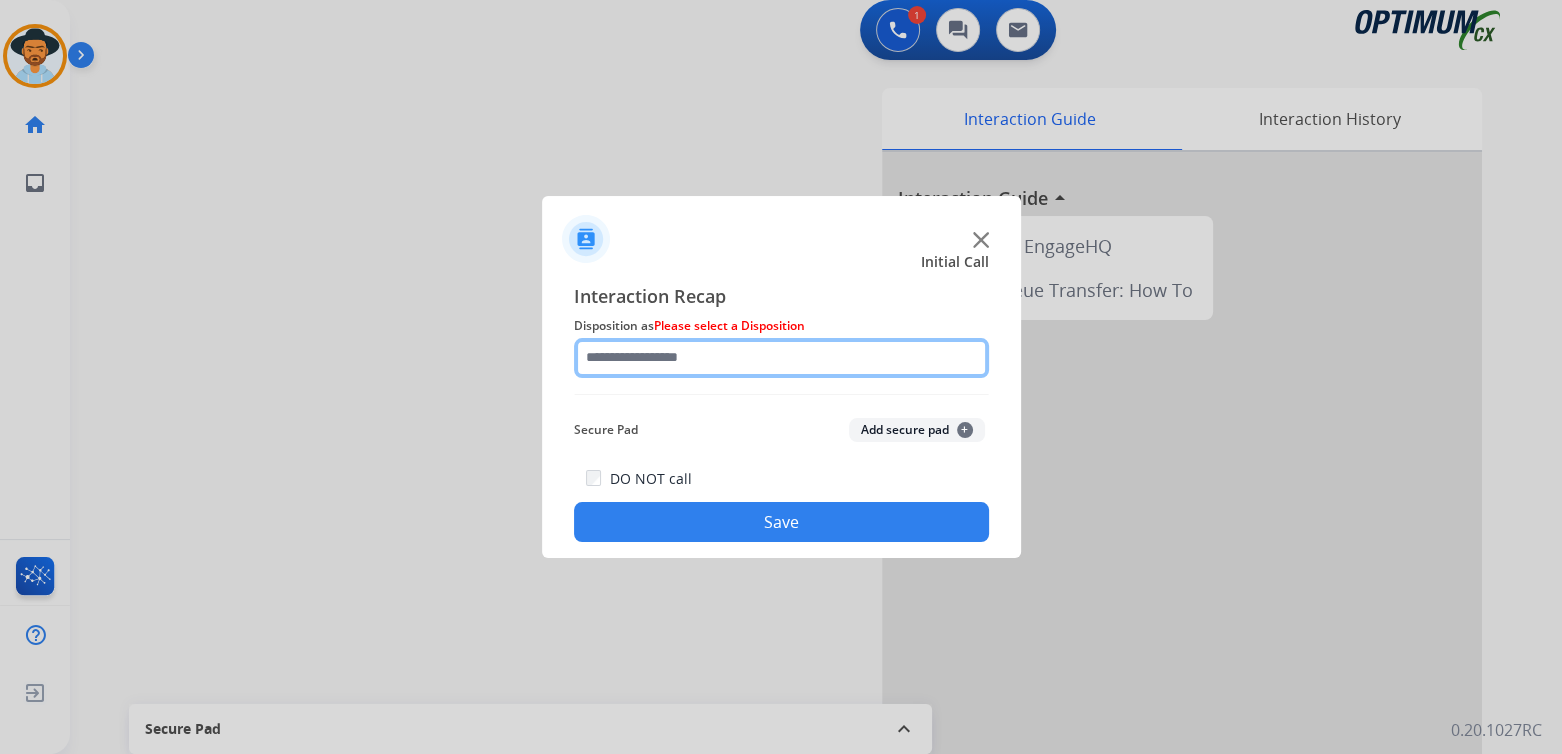 click 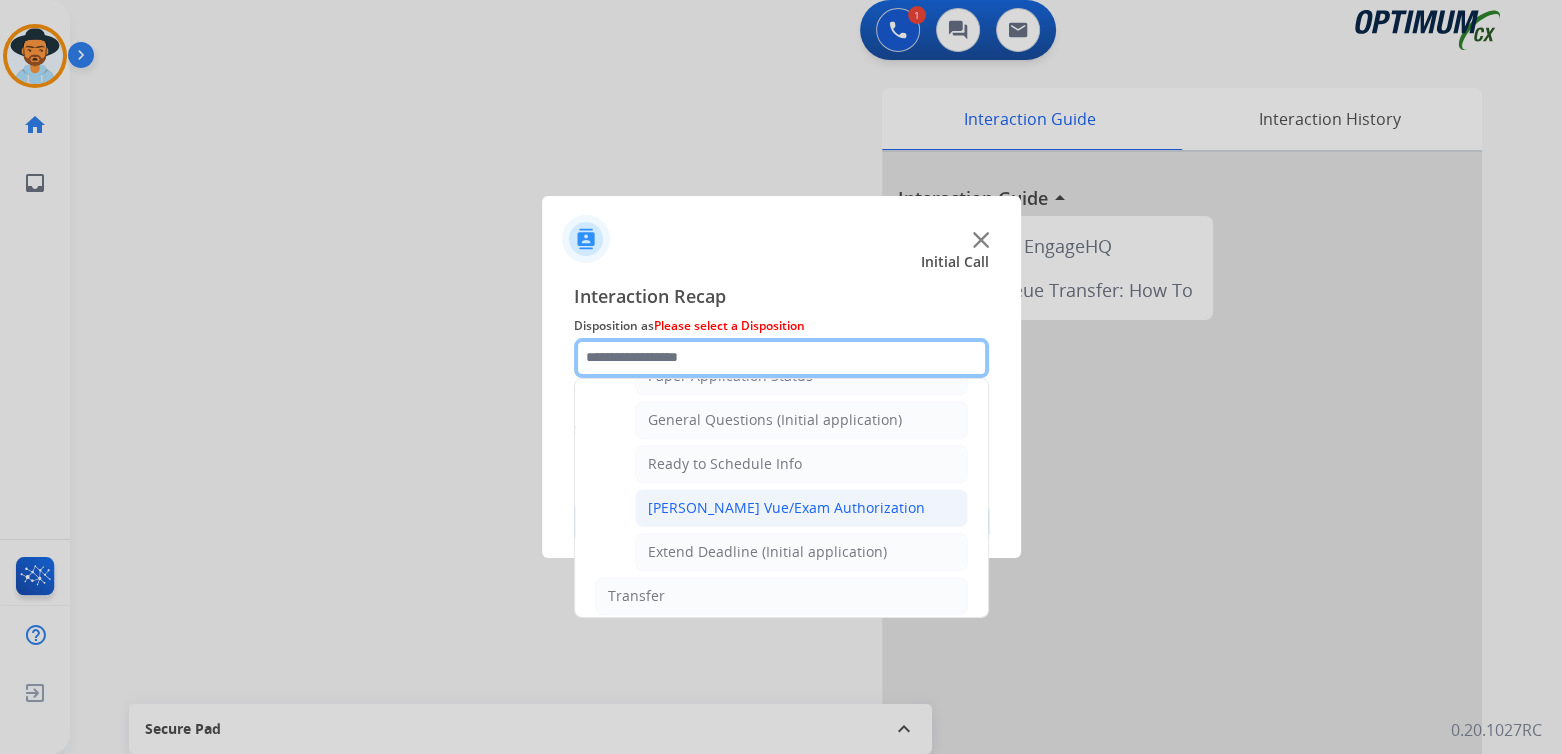 scroll, scrollTop: 1199, scrollLeft: 0, axis: vertical 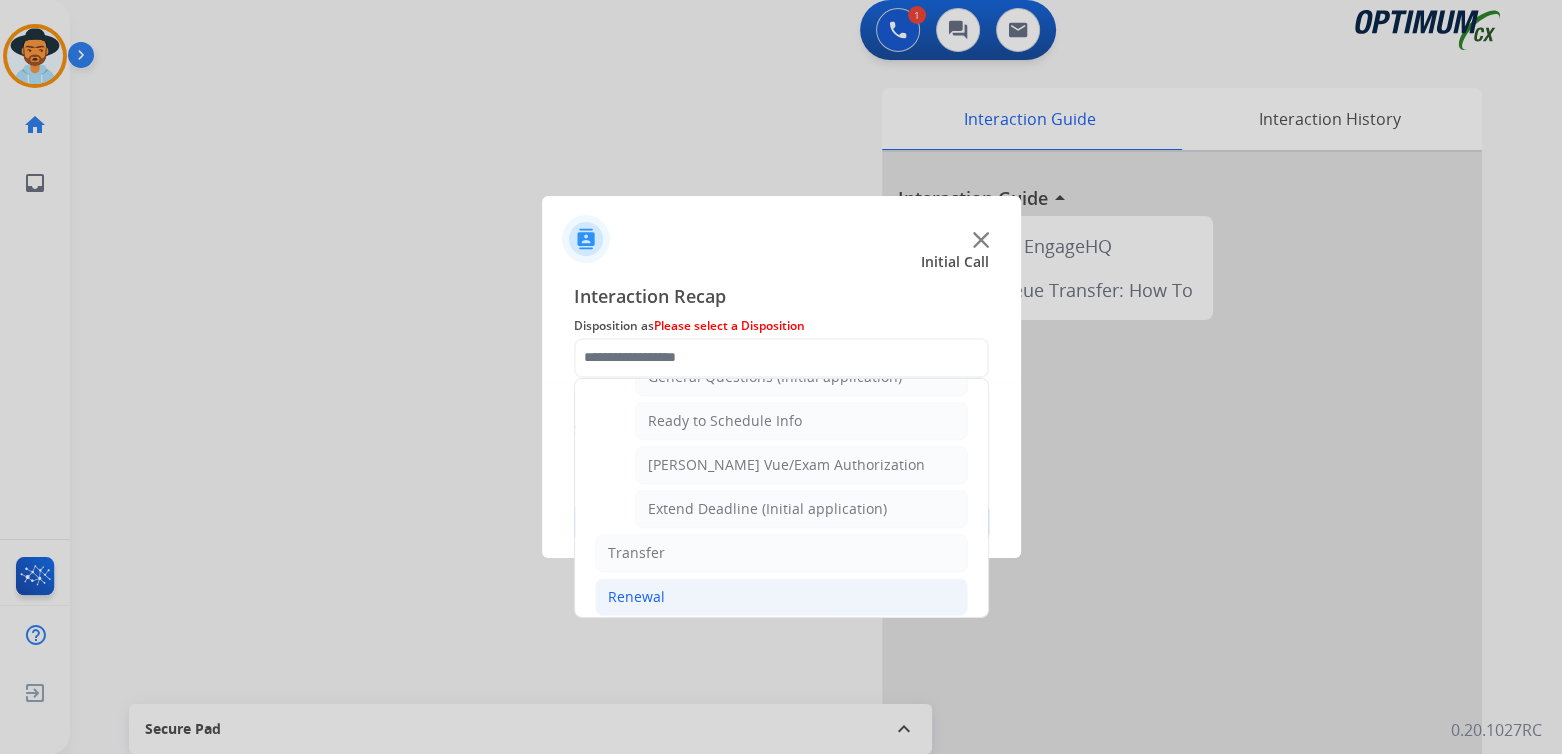 click on "Renewal" 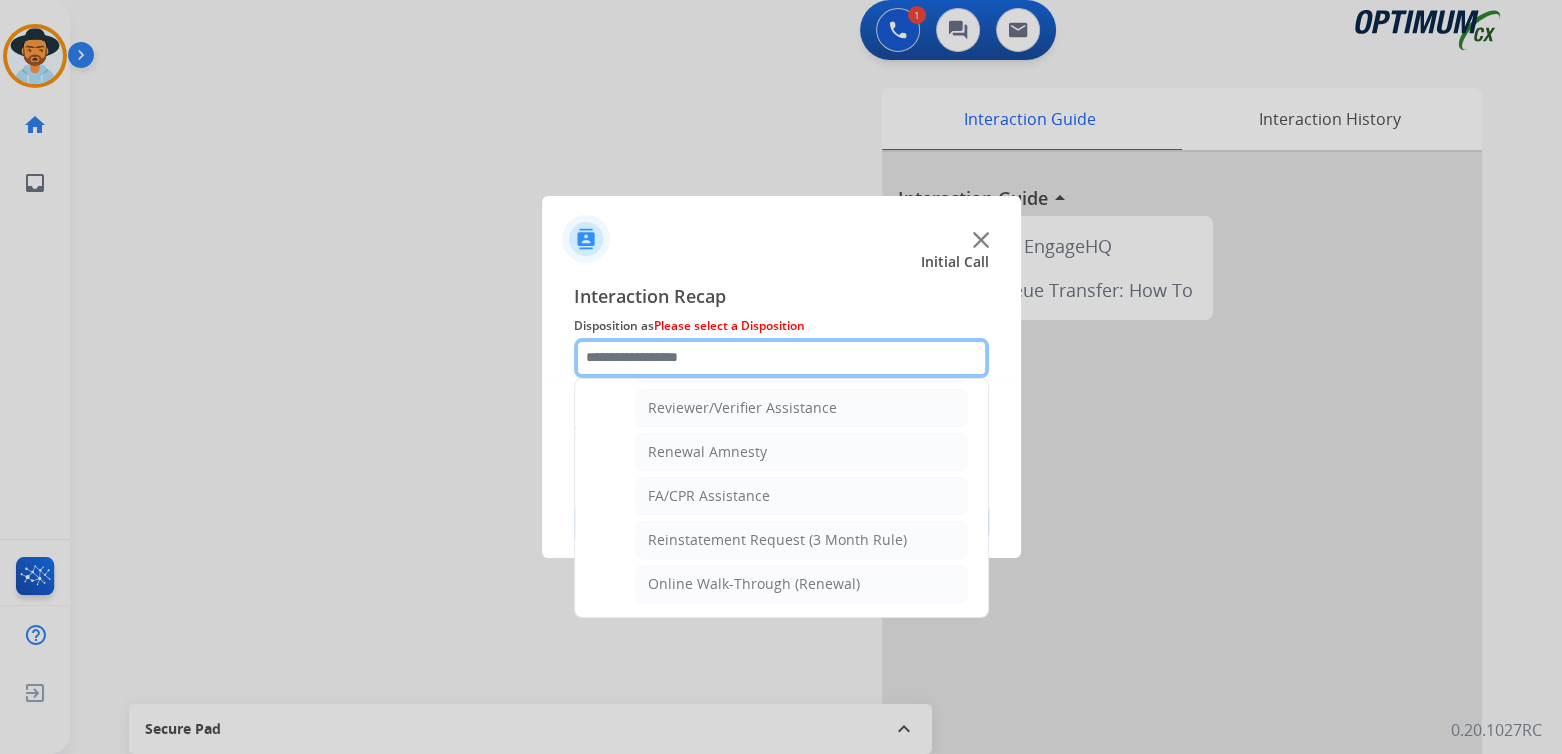 scroll, scrollTop: 762, scrollLeft: 0, axis: vertical 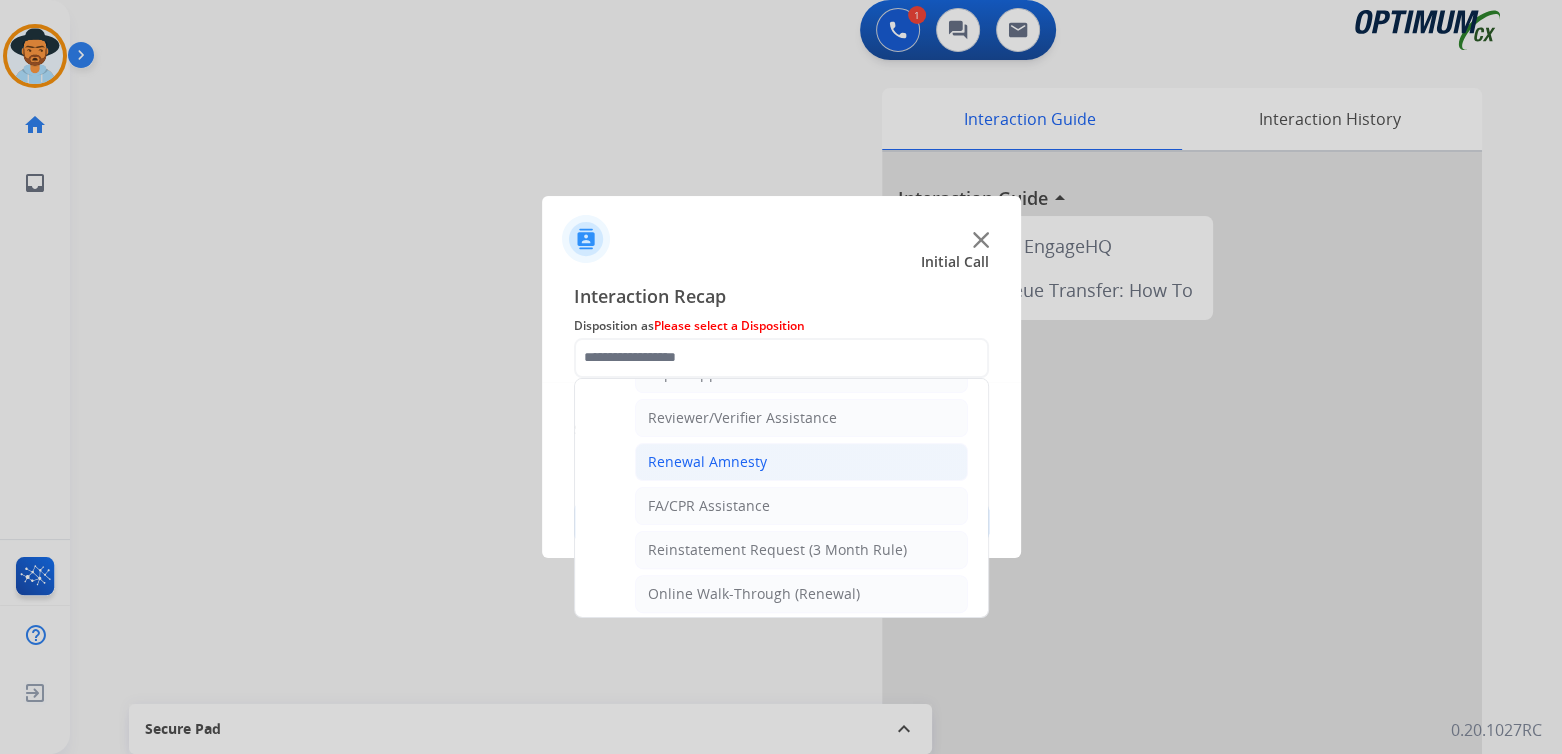 click on "Renewal Amnesty" 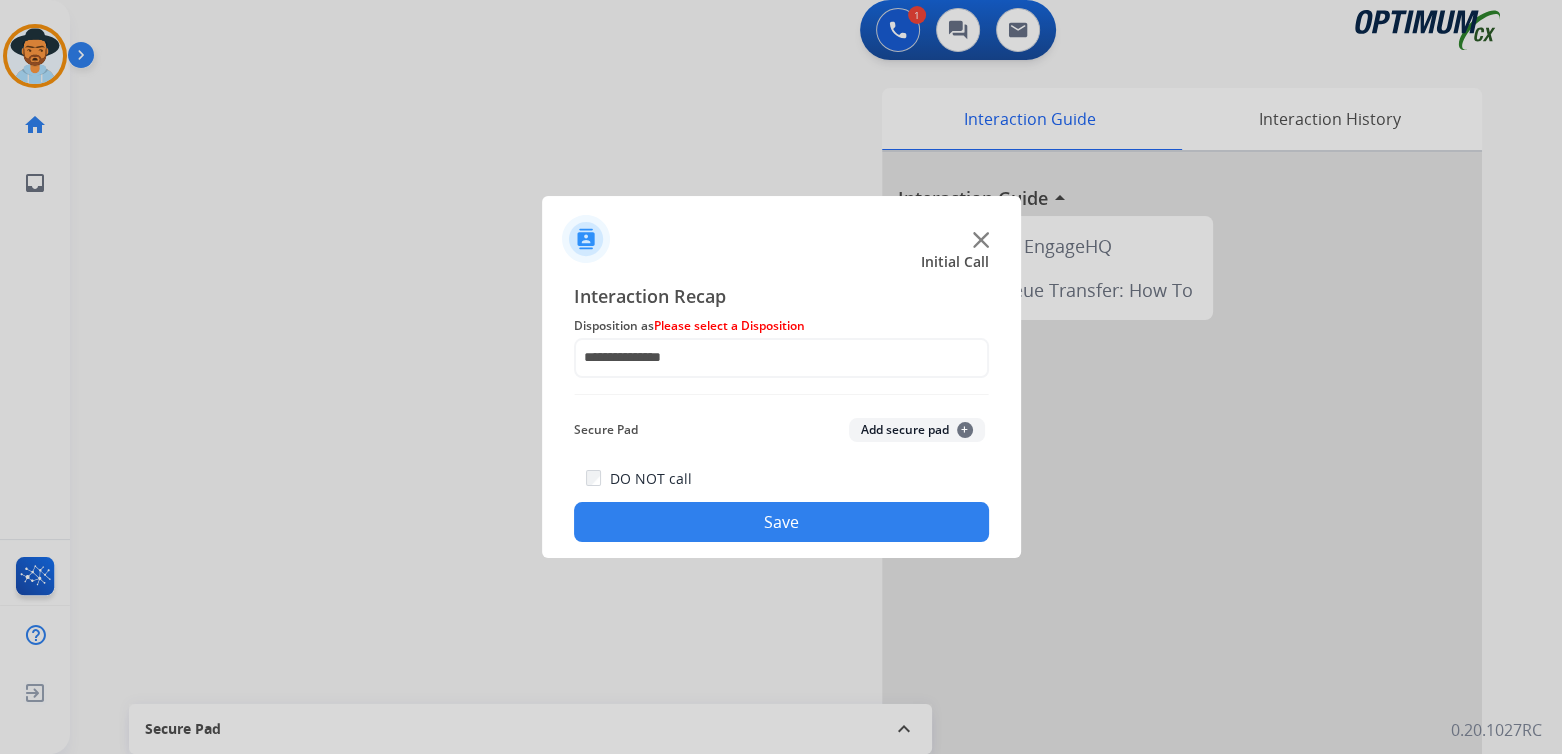 click on "Save" 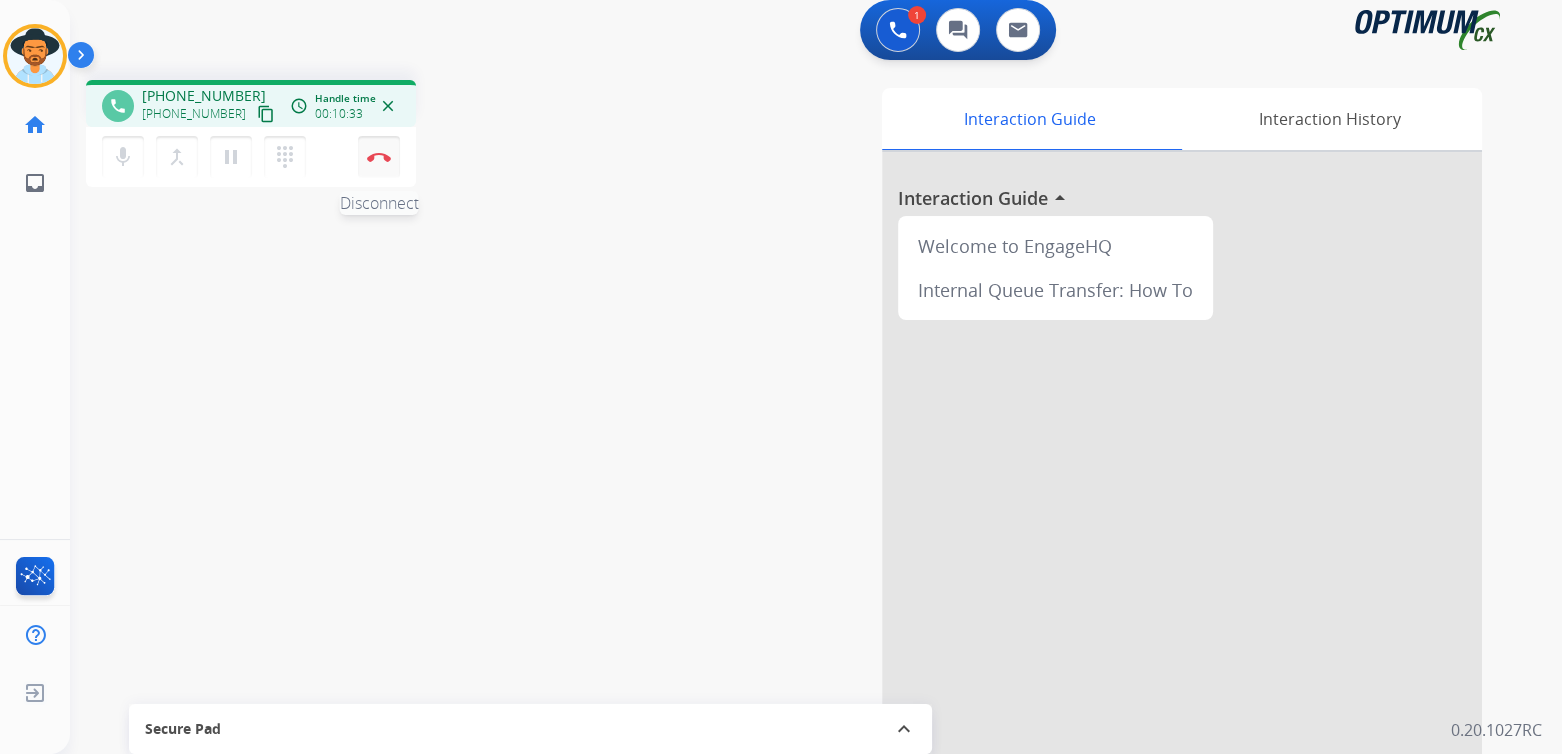 click at bounding box center [379, 157] 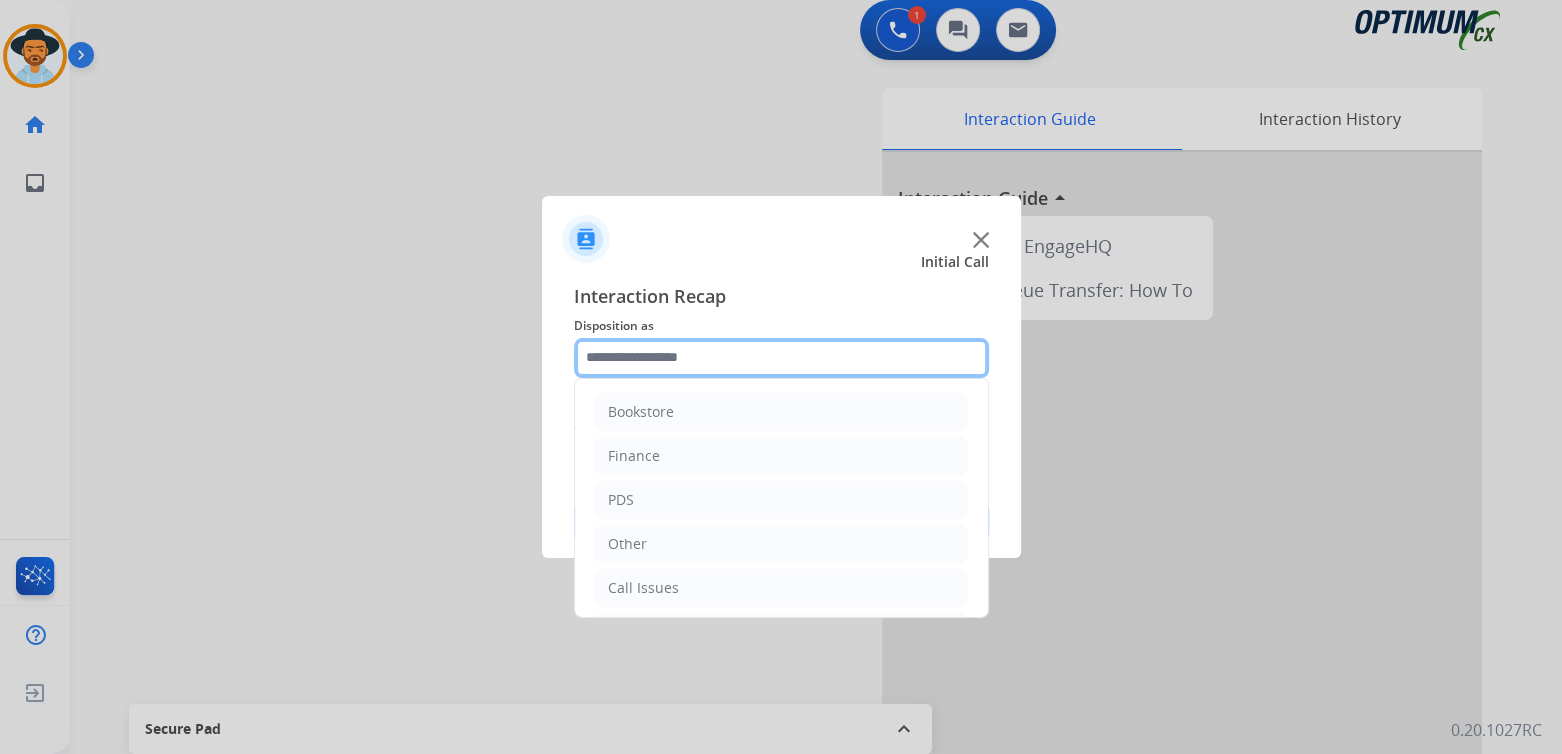 click 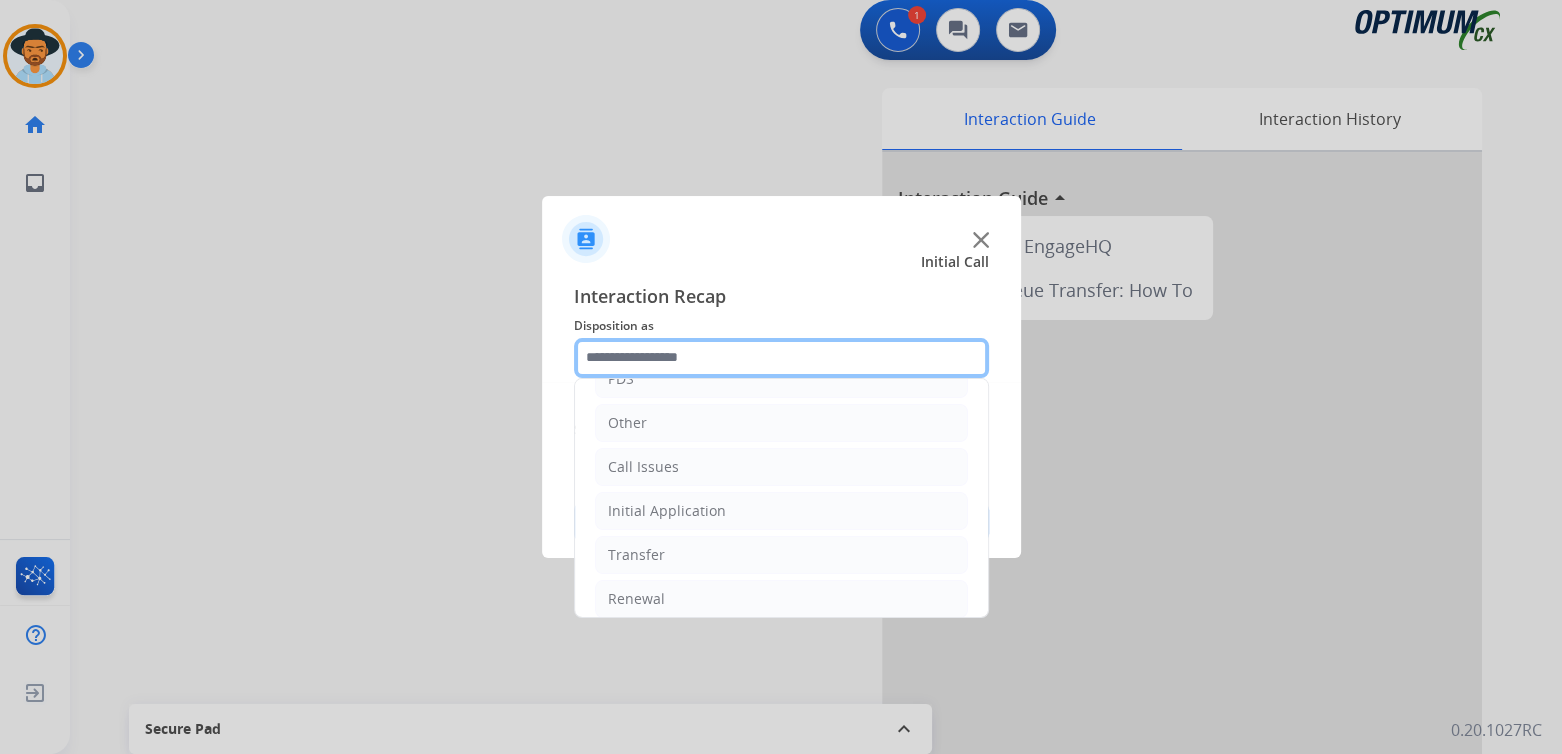 scroll, scrollTop: 132, scrollLeft: 0, axis: vertical 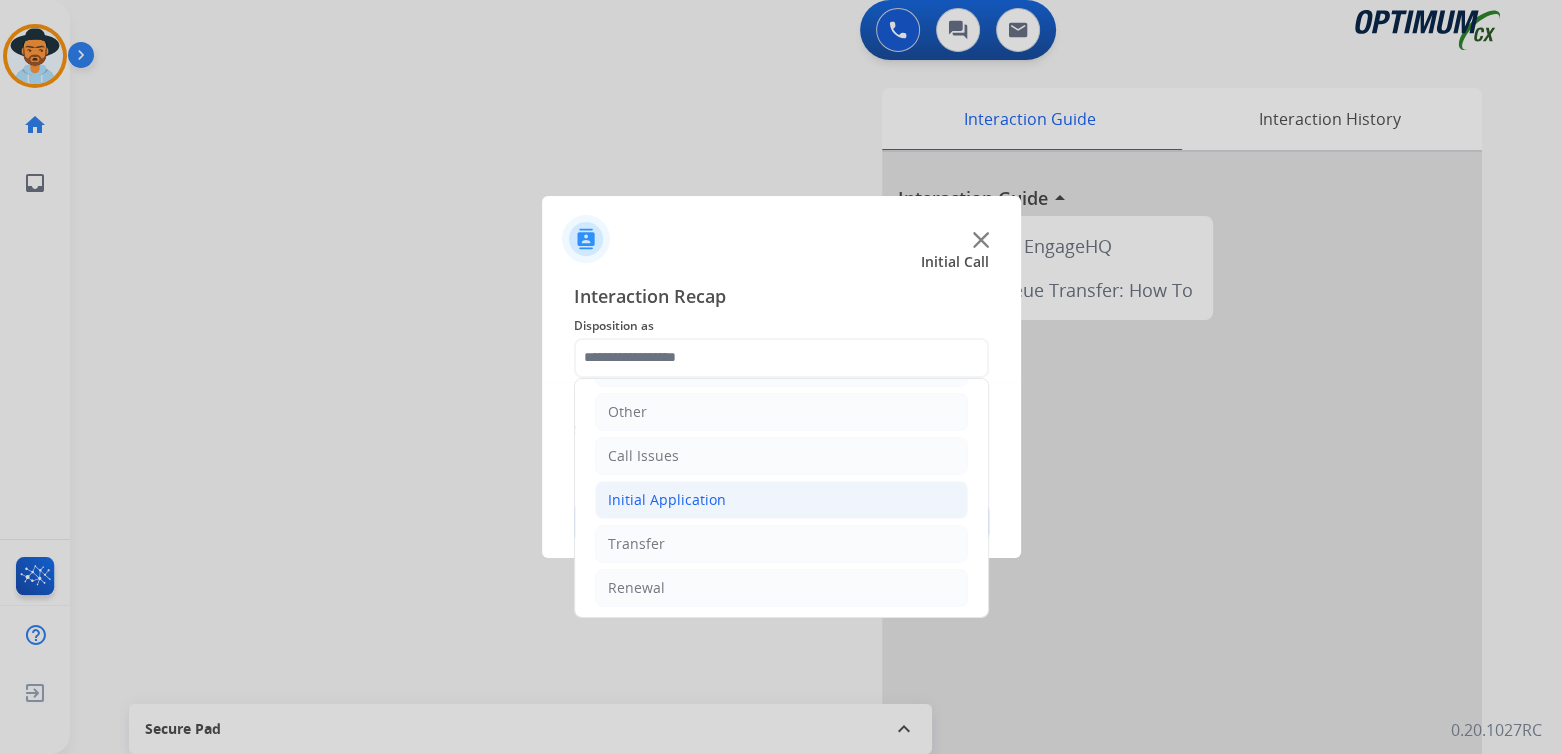 click on "Initial Application" 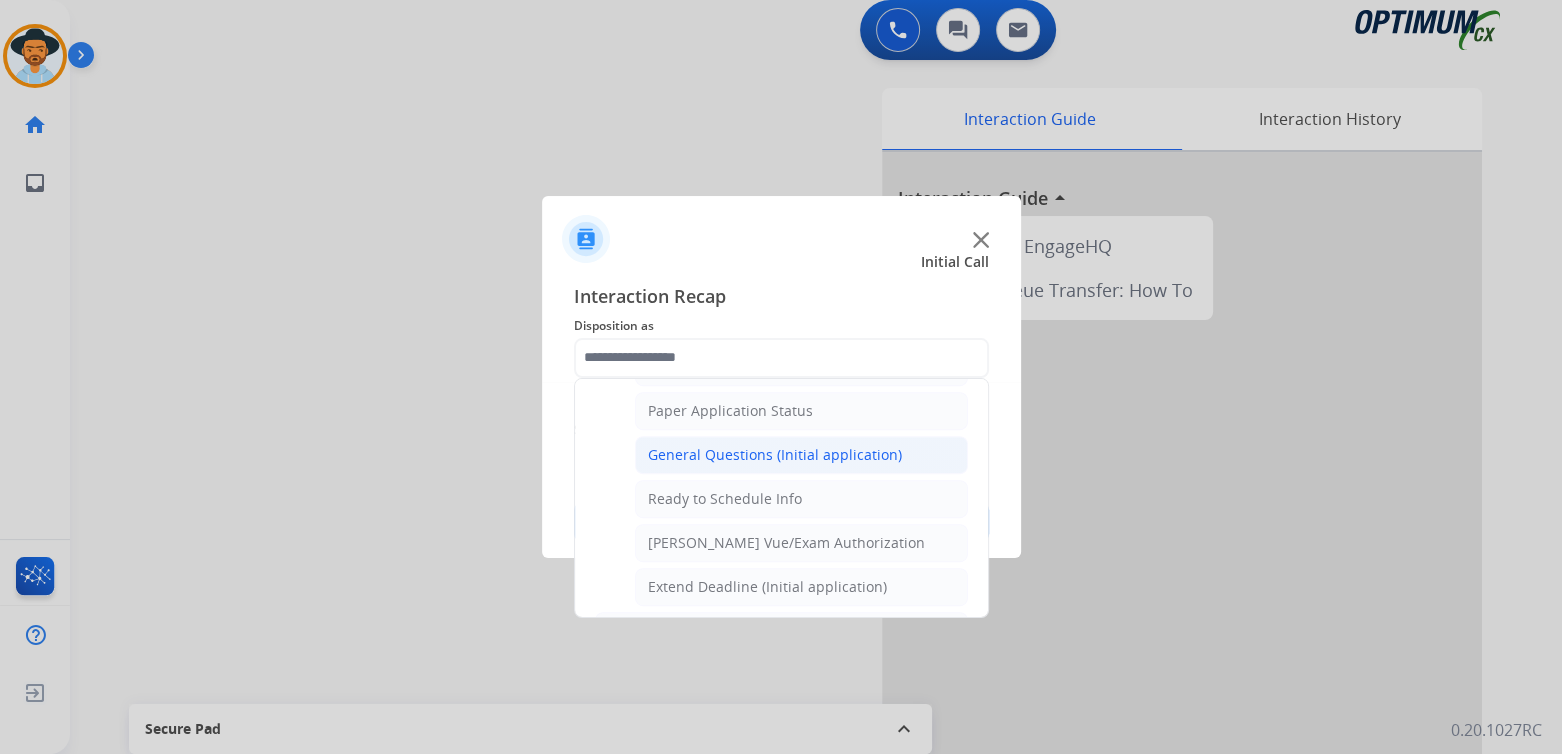 scroll, scrollTop: 1121, scrollLeft: 0, axis: vertical 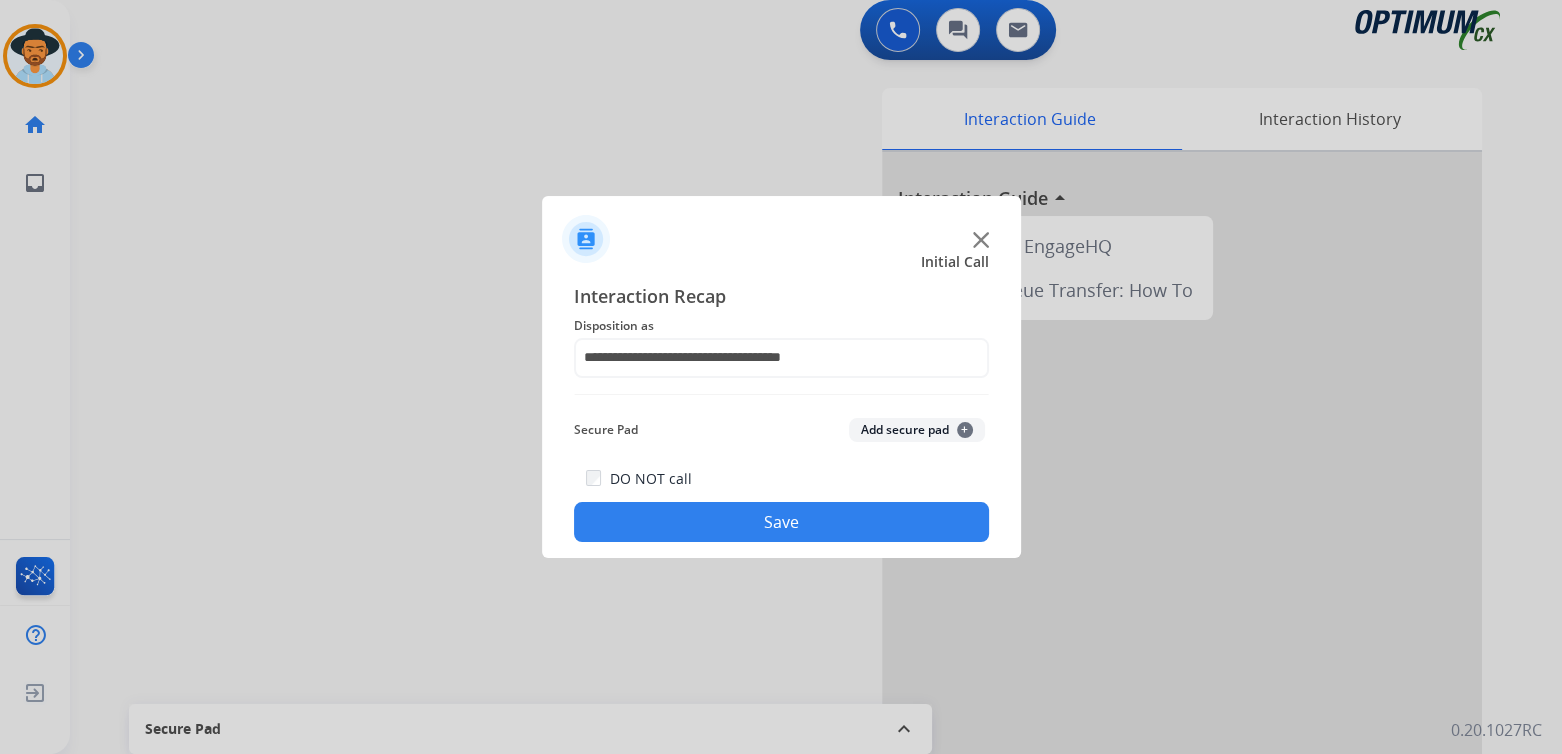 click on "Save" 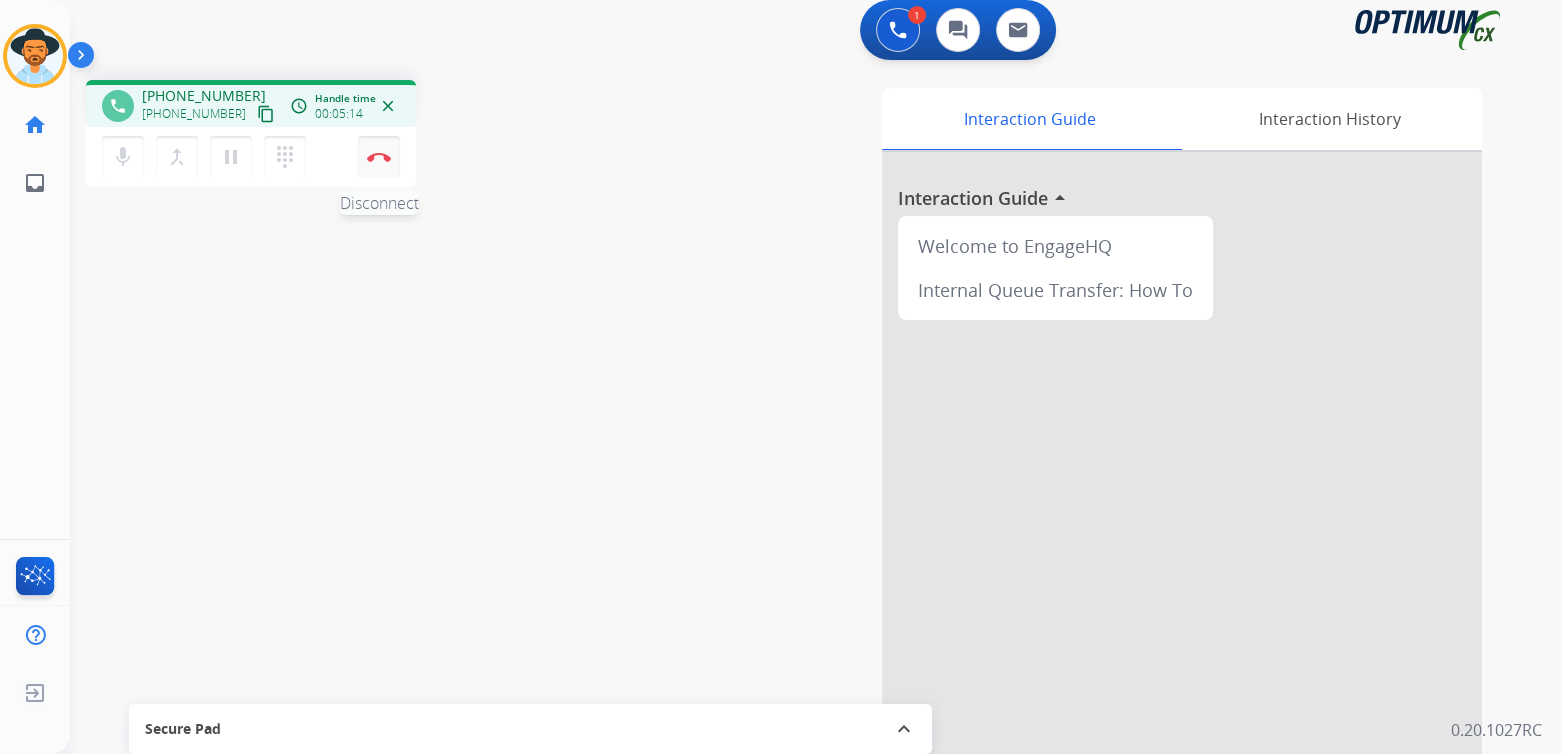 click at bounding box center [379, 157] 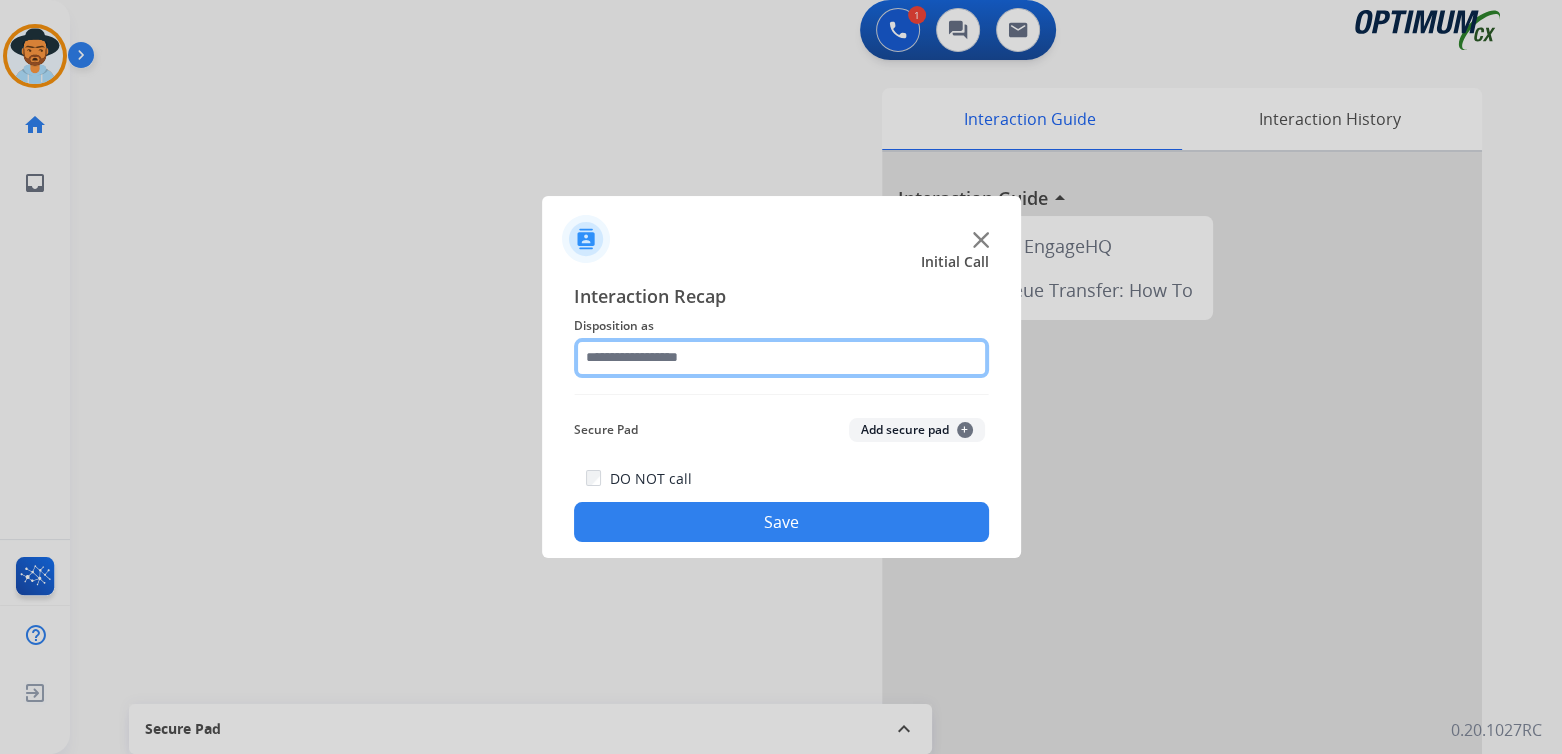 click 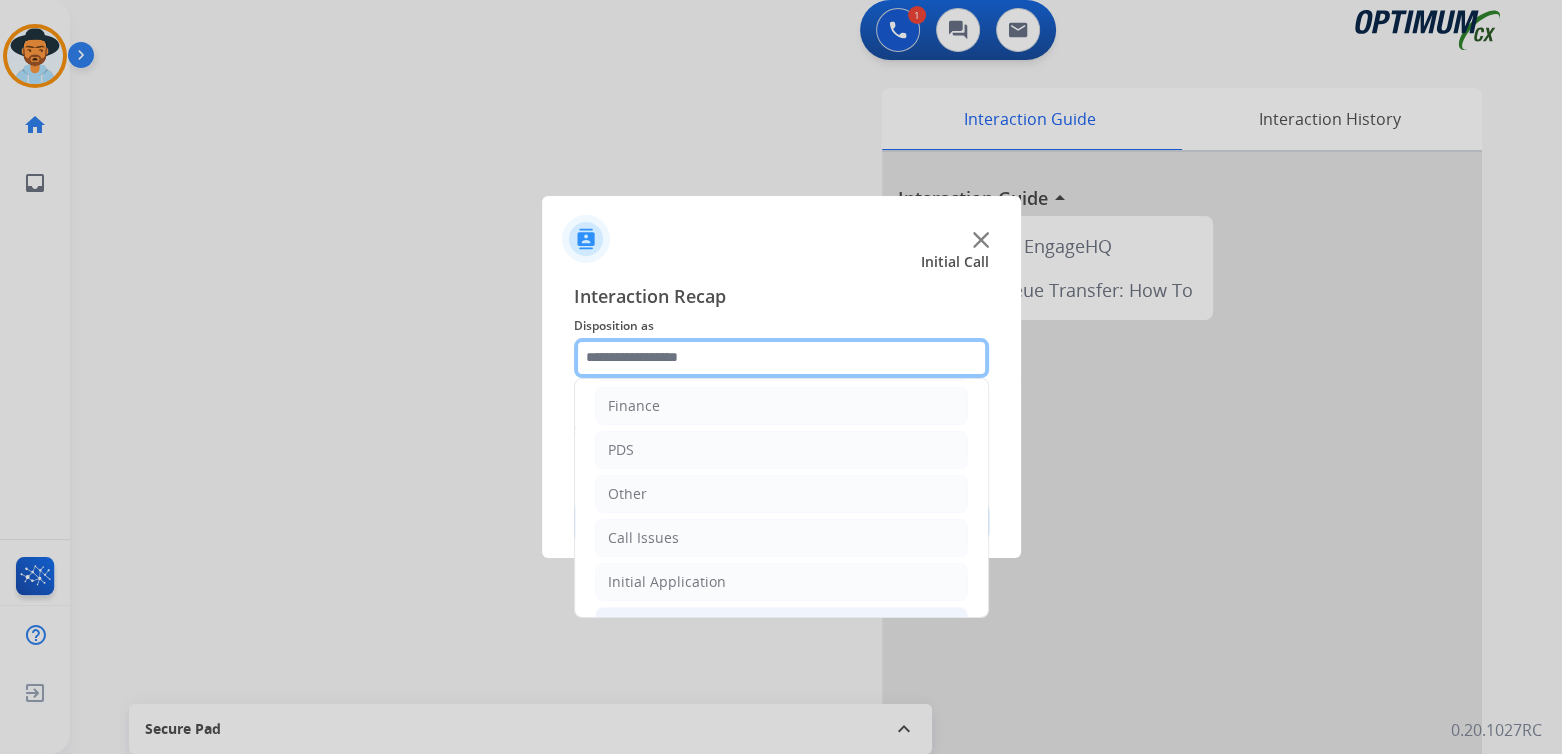scroll, scrollTop: 132, scrollLeft: 0, axis: vertical 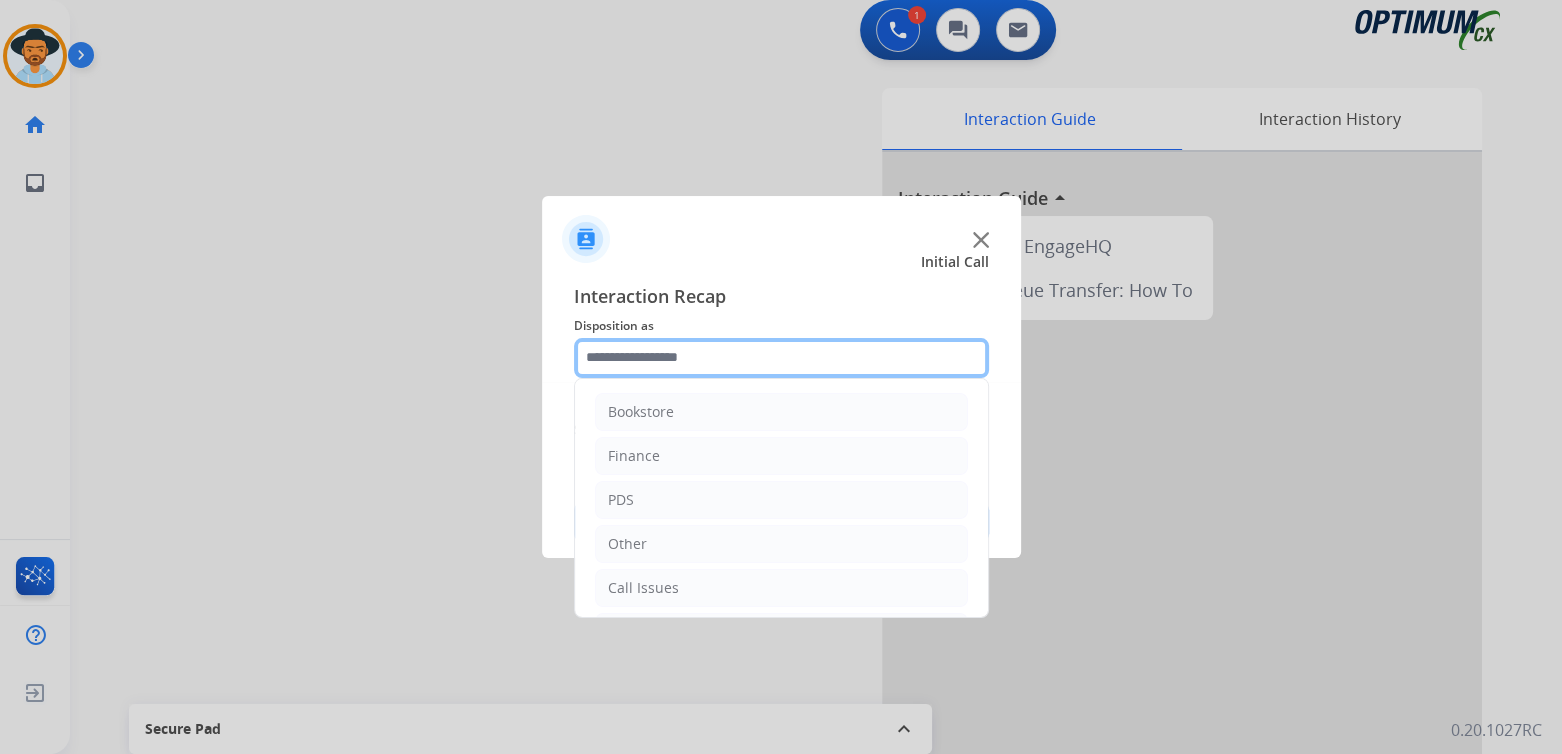 click 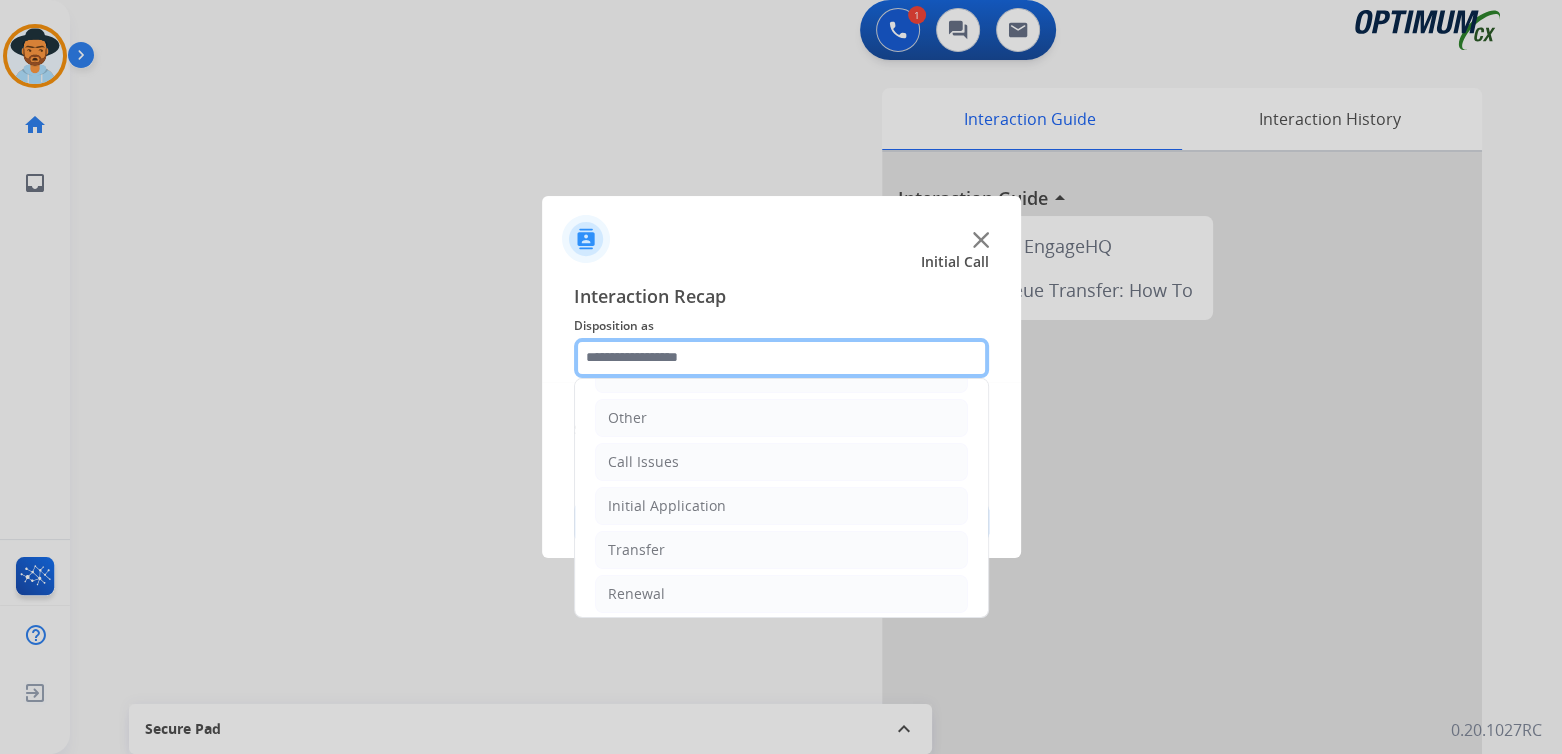 scroll, scrollTop: 132, scrollLeft: 0, axis: vertical 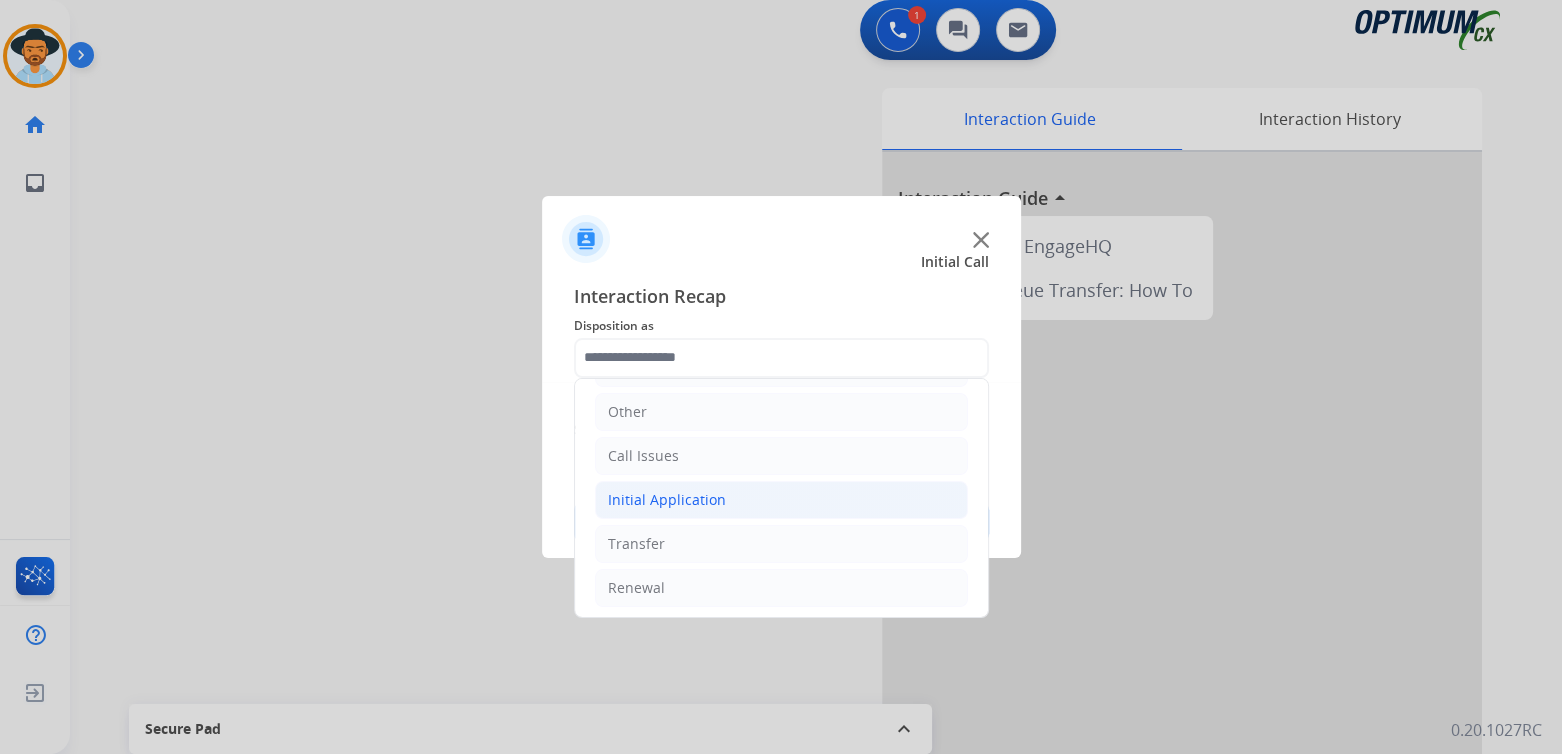 click on "Initial Application" 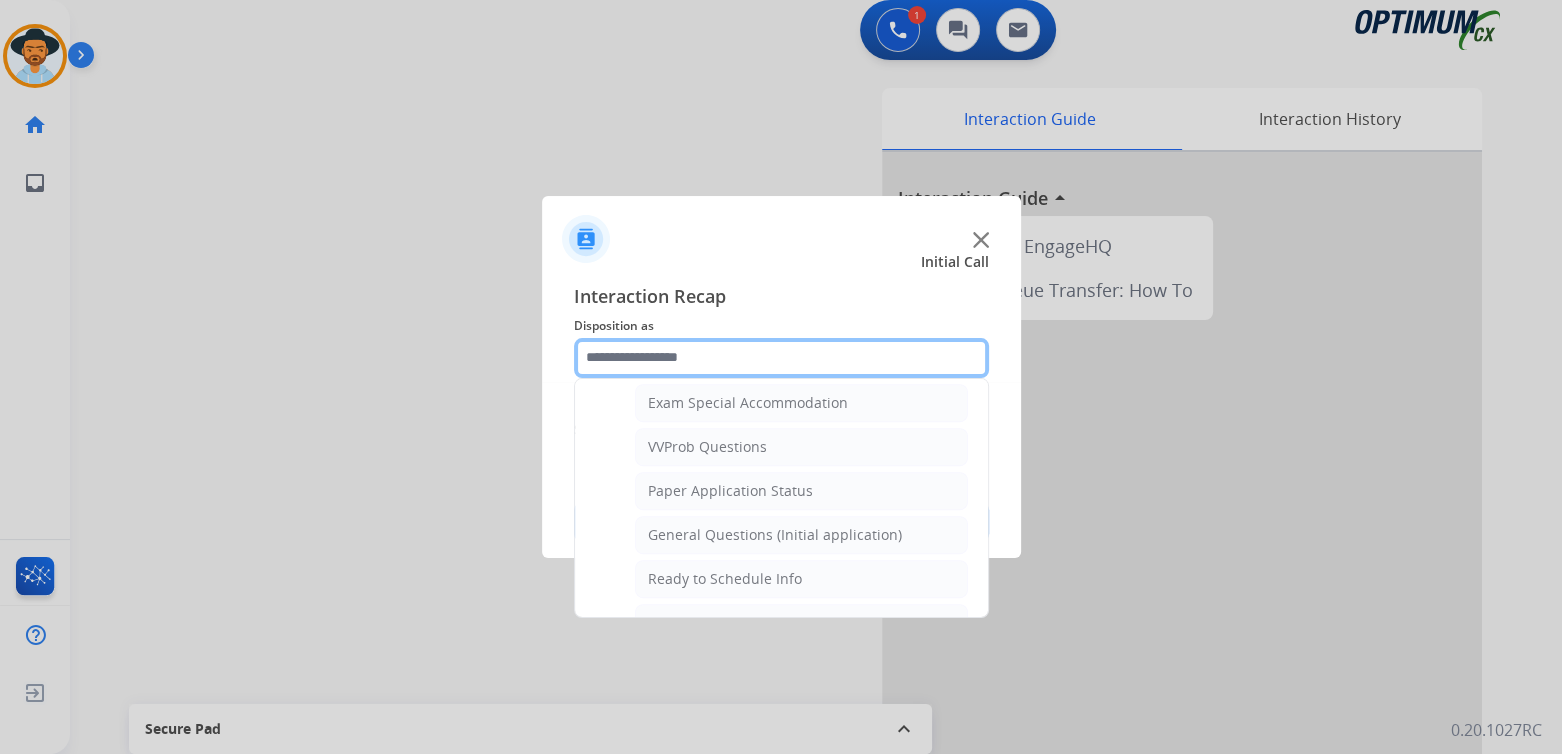 scroll, scrollTop: 1013, scrollLeft: 0, axis: vertical 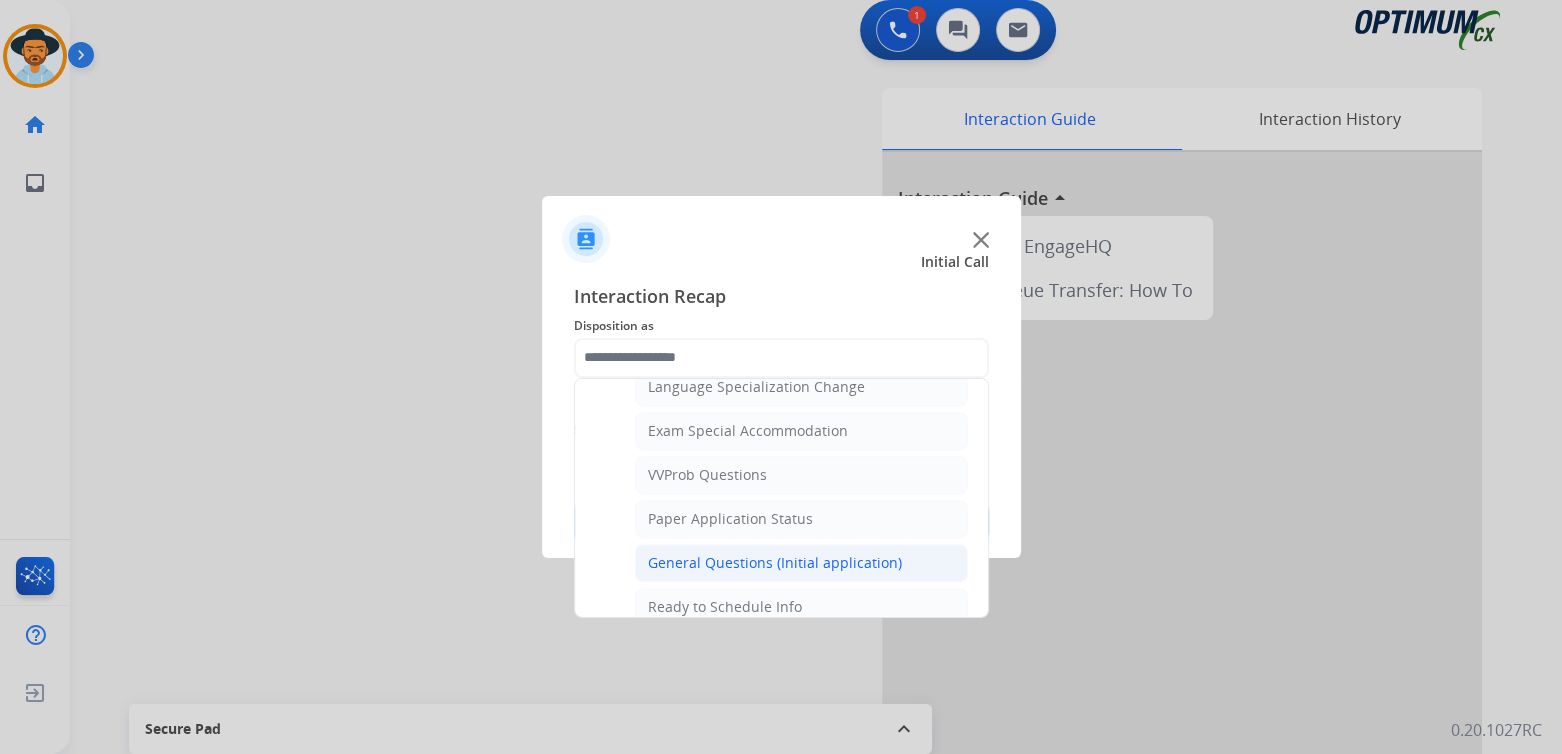 click on "General Questions (Initial application)" 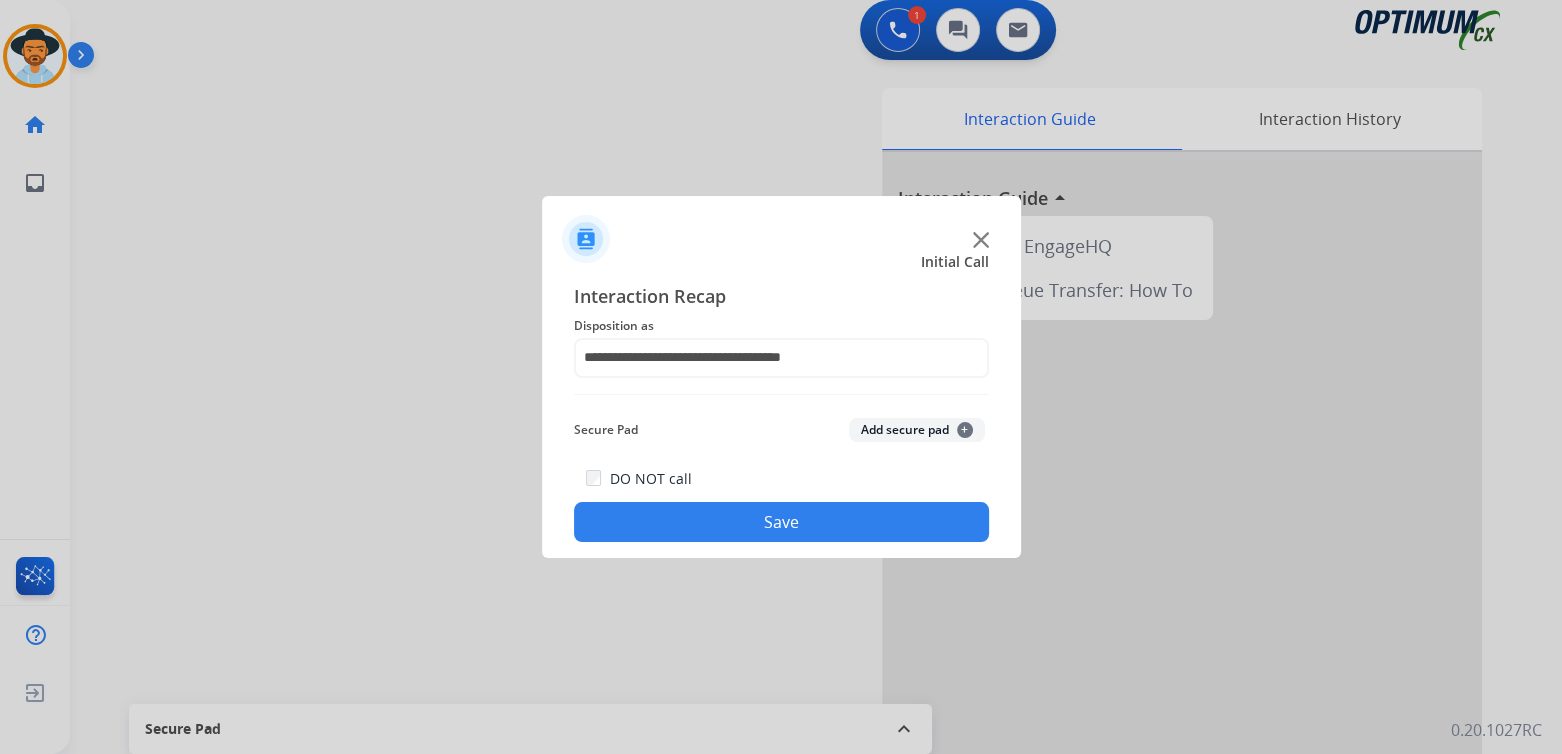 click on "Save" 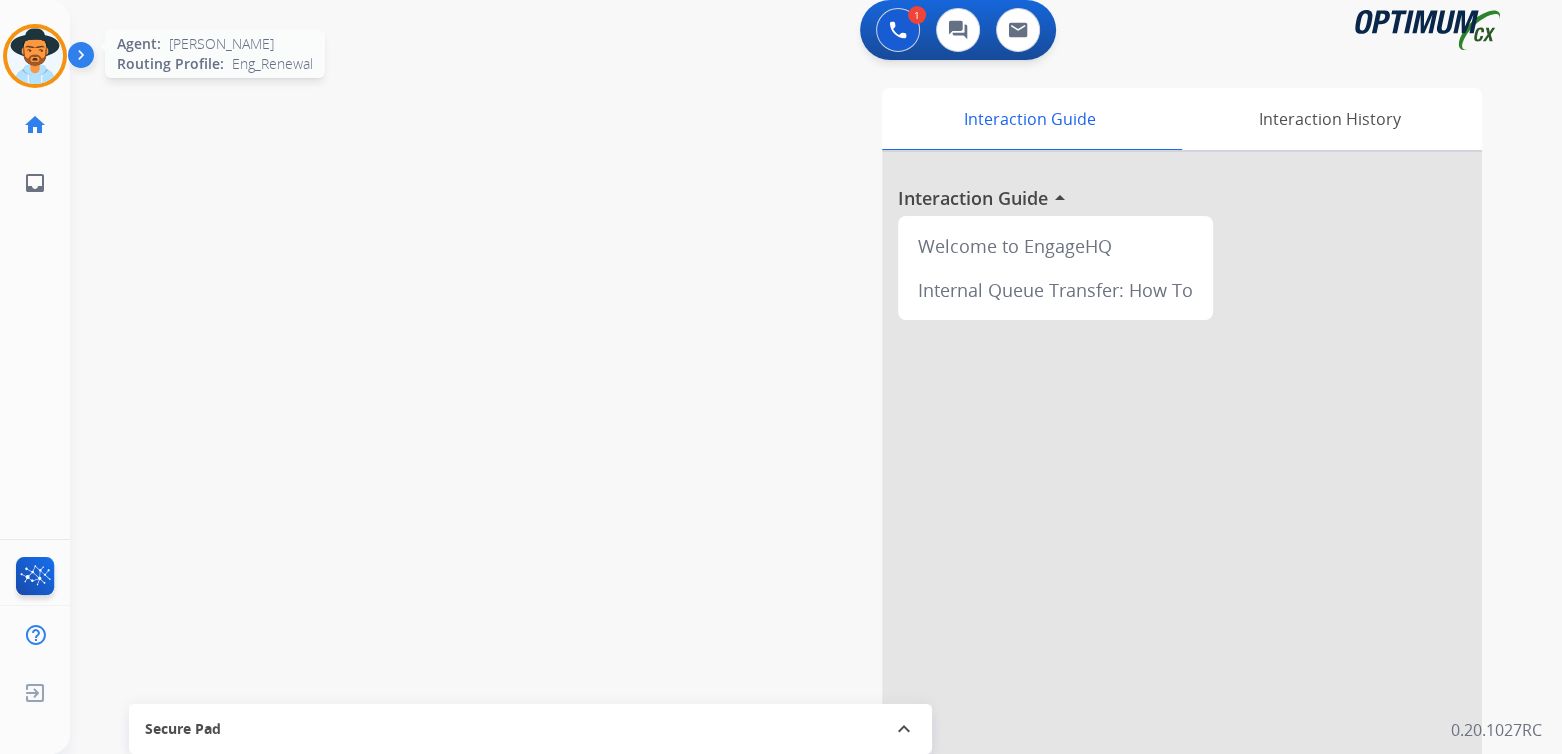 click at bounding box center [35, 56] 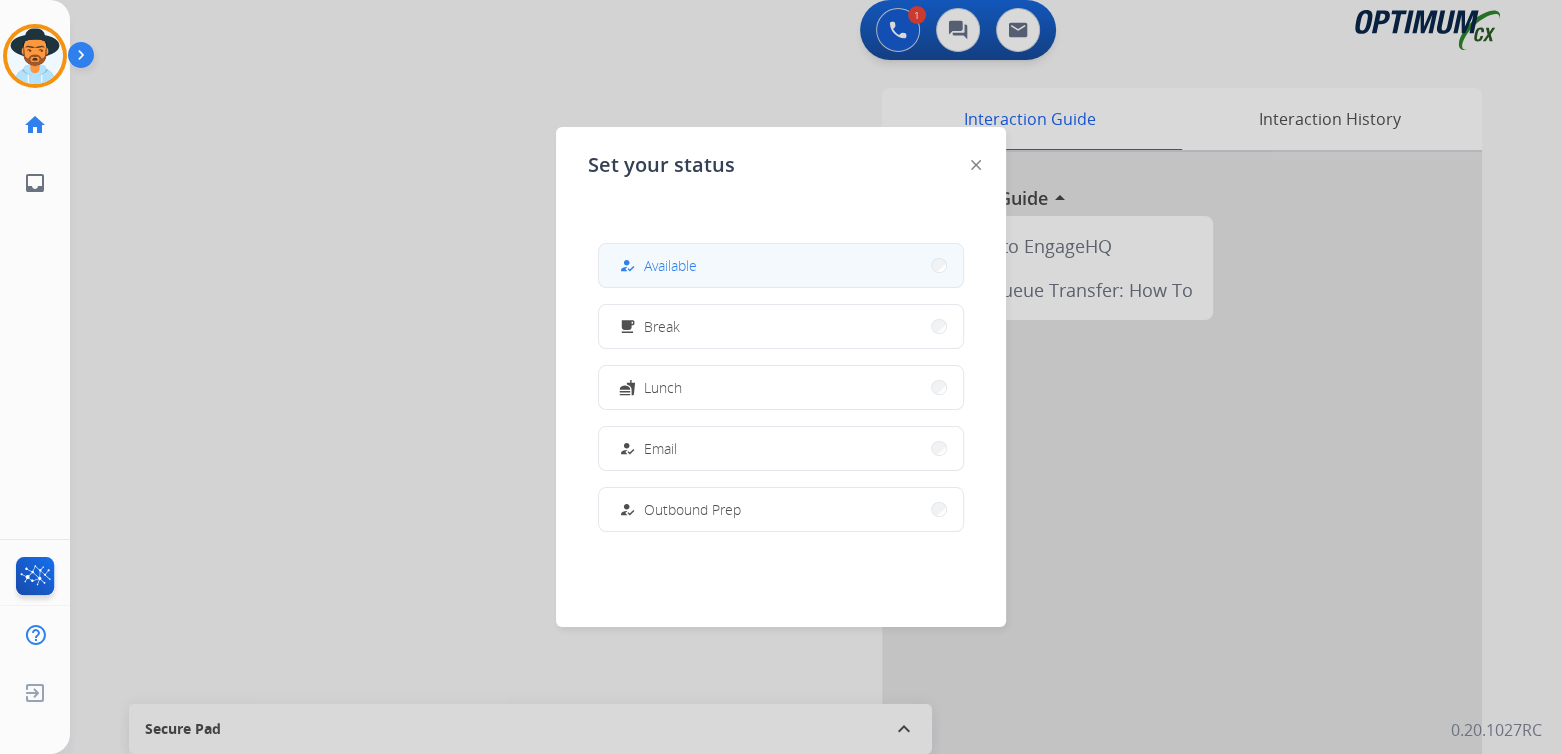 click on "how_to_reg Available" at bounding box center (781, 265) 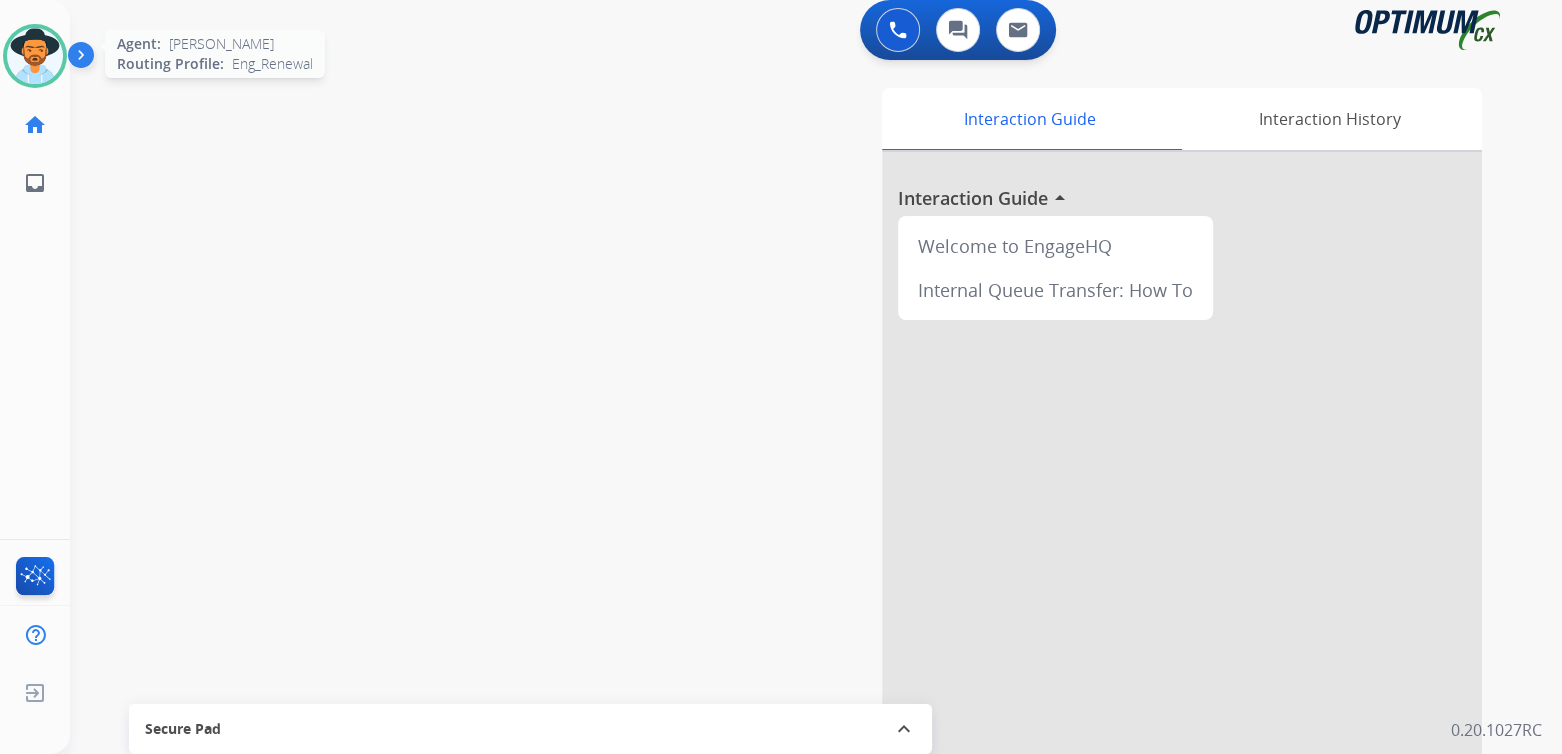 click at bounding box center [35, 56] 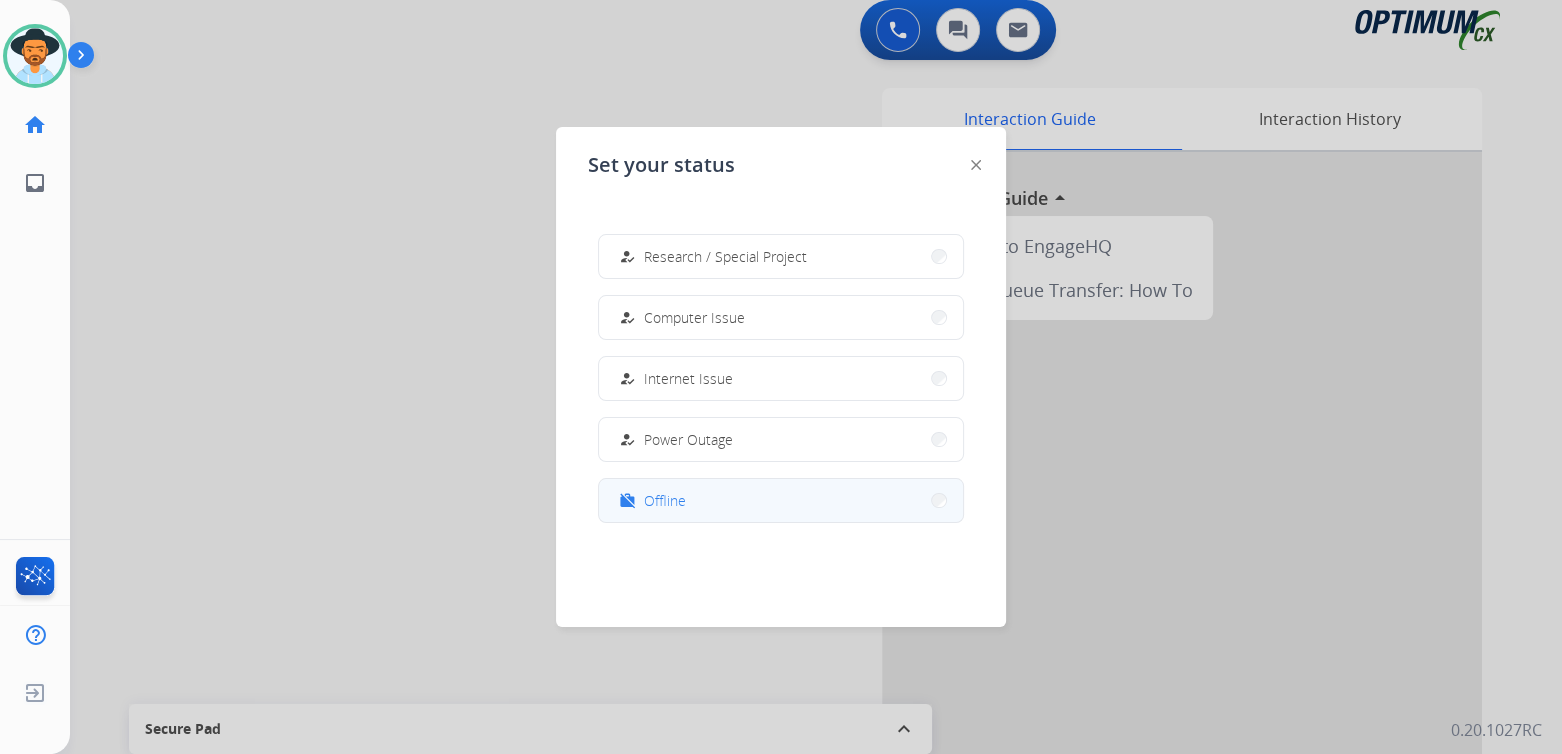 scroll, scrollTop: 498, scrollLeft: 0, axis: vertical 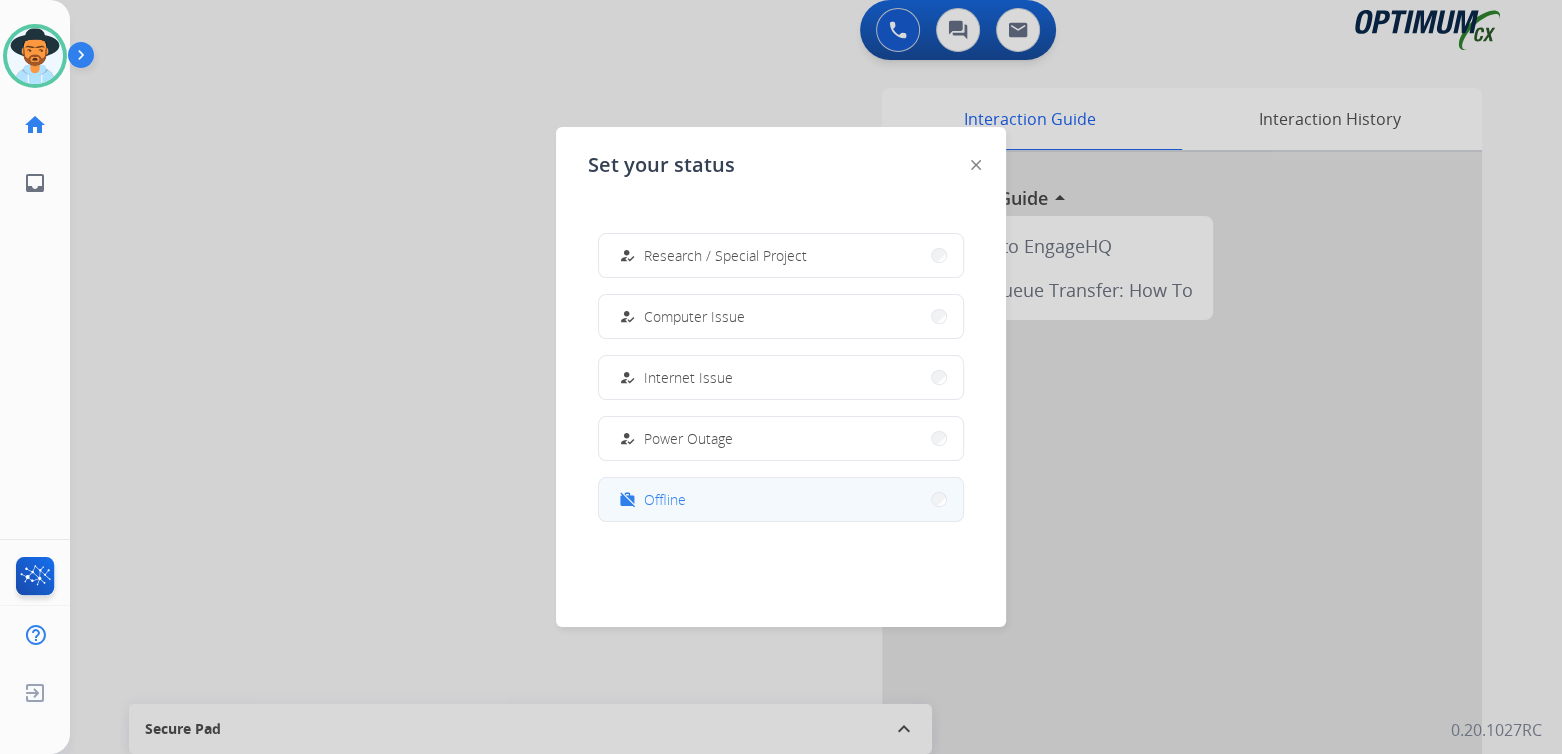 click on "work_off Offline" at bounding box center (781, 499) 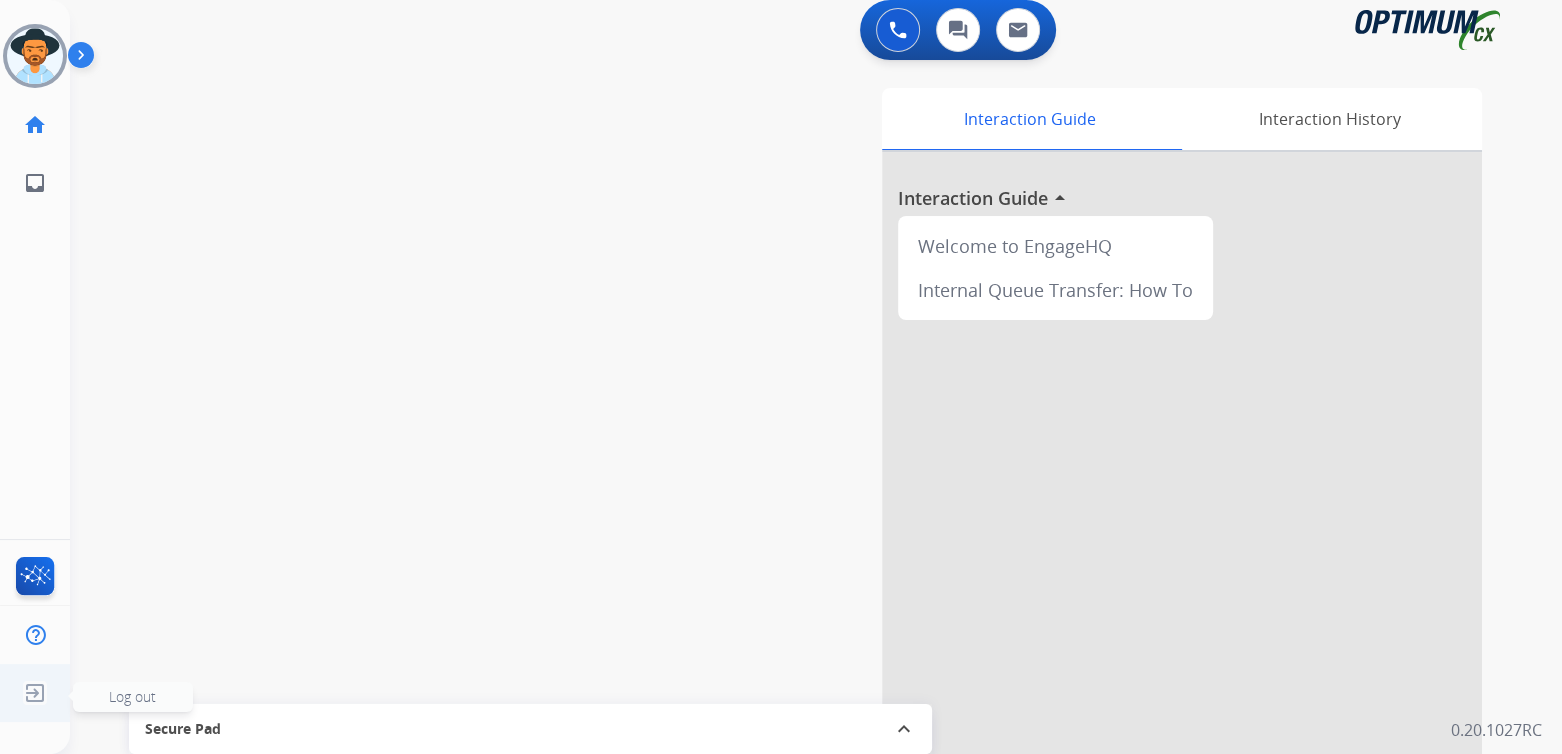 click on "Log out  Log out" 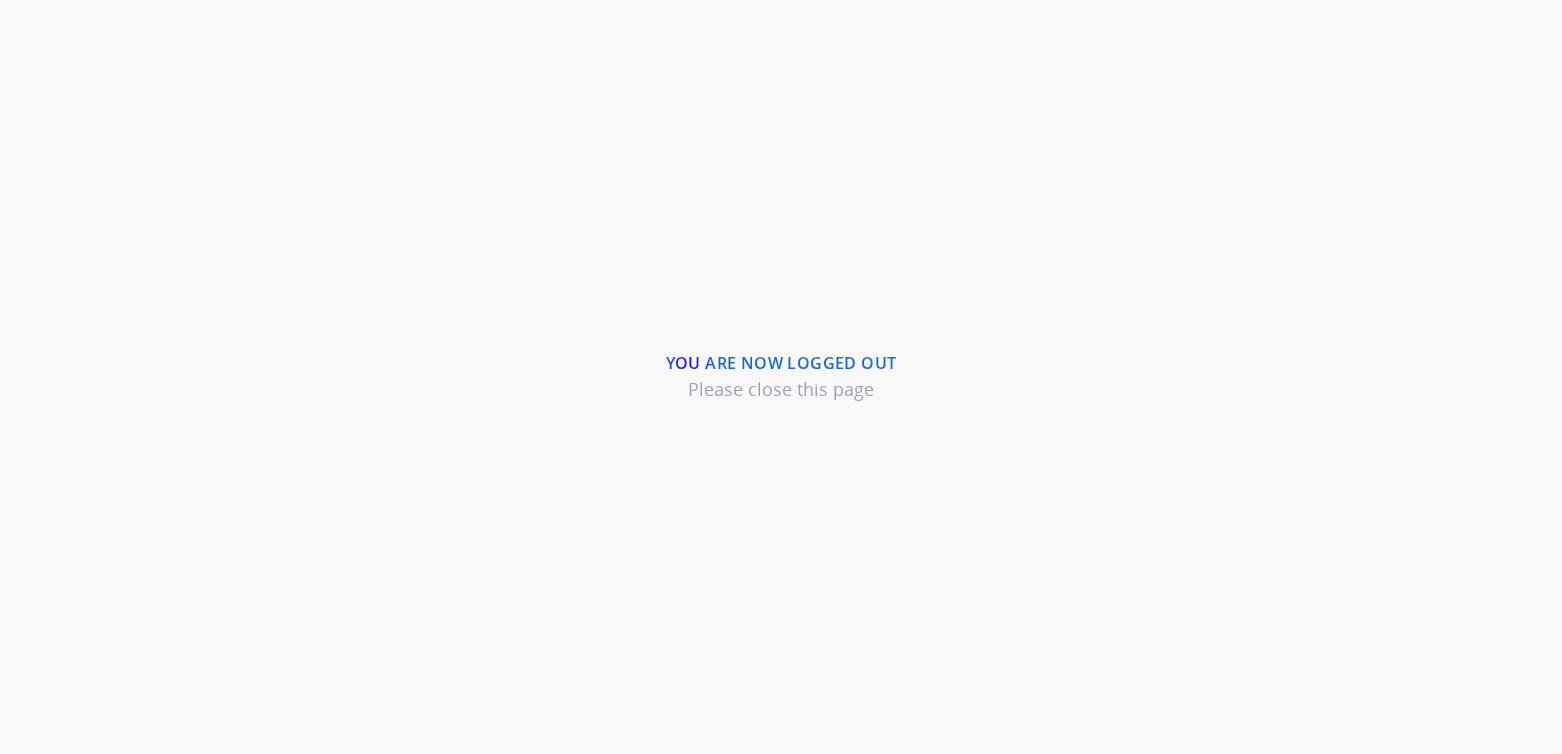 scroll, scrollTop: 0, scrollLeft: 0, axis: both 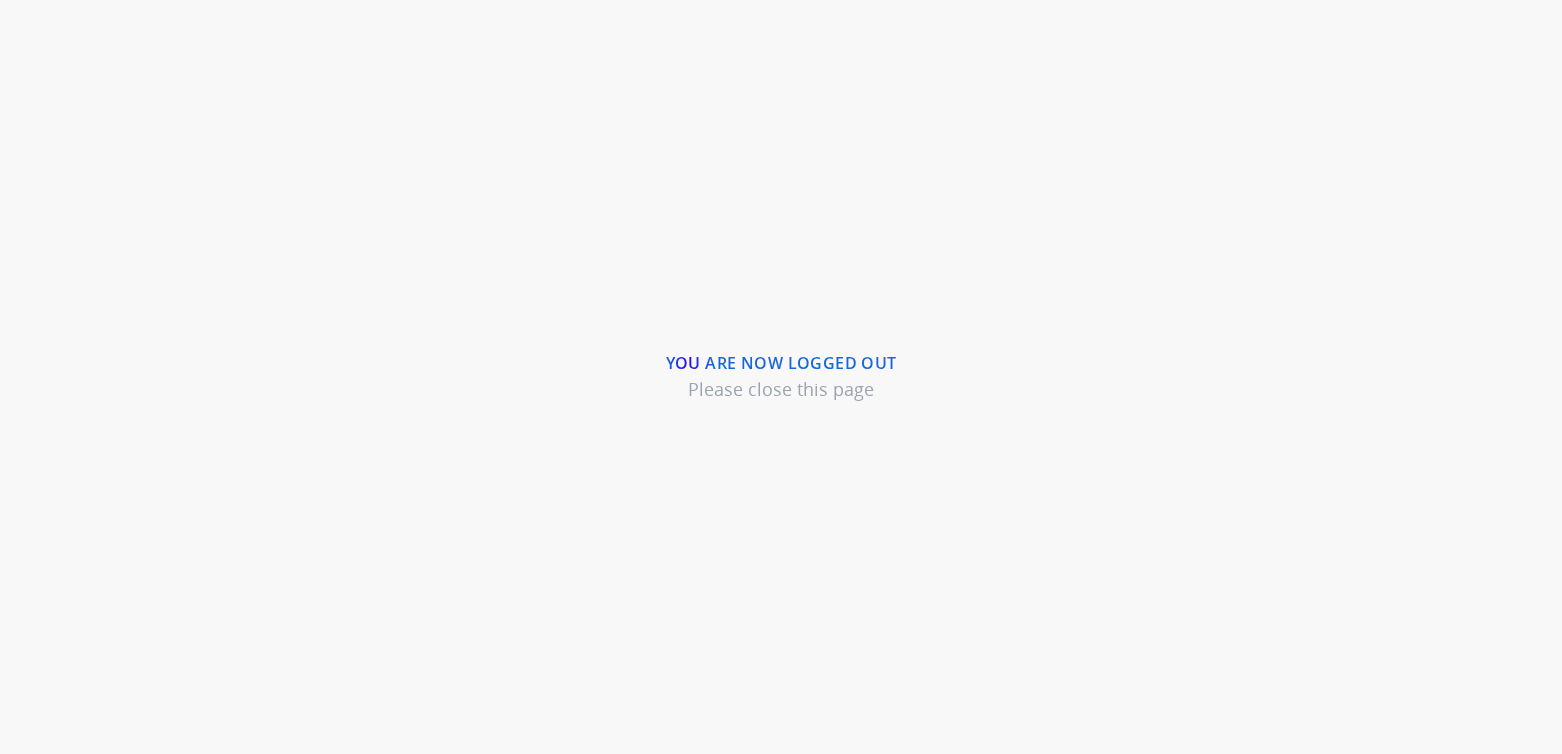 click on "You are now logged out Please close this page" at bounding box center (781, 377) 